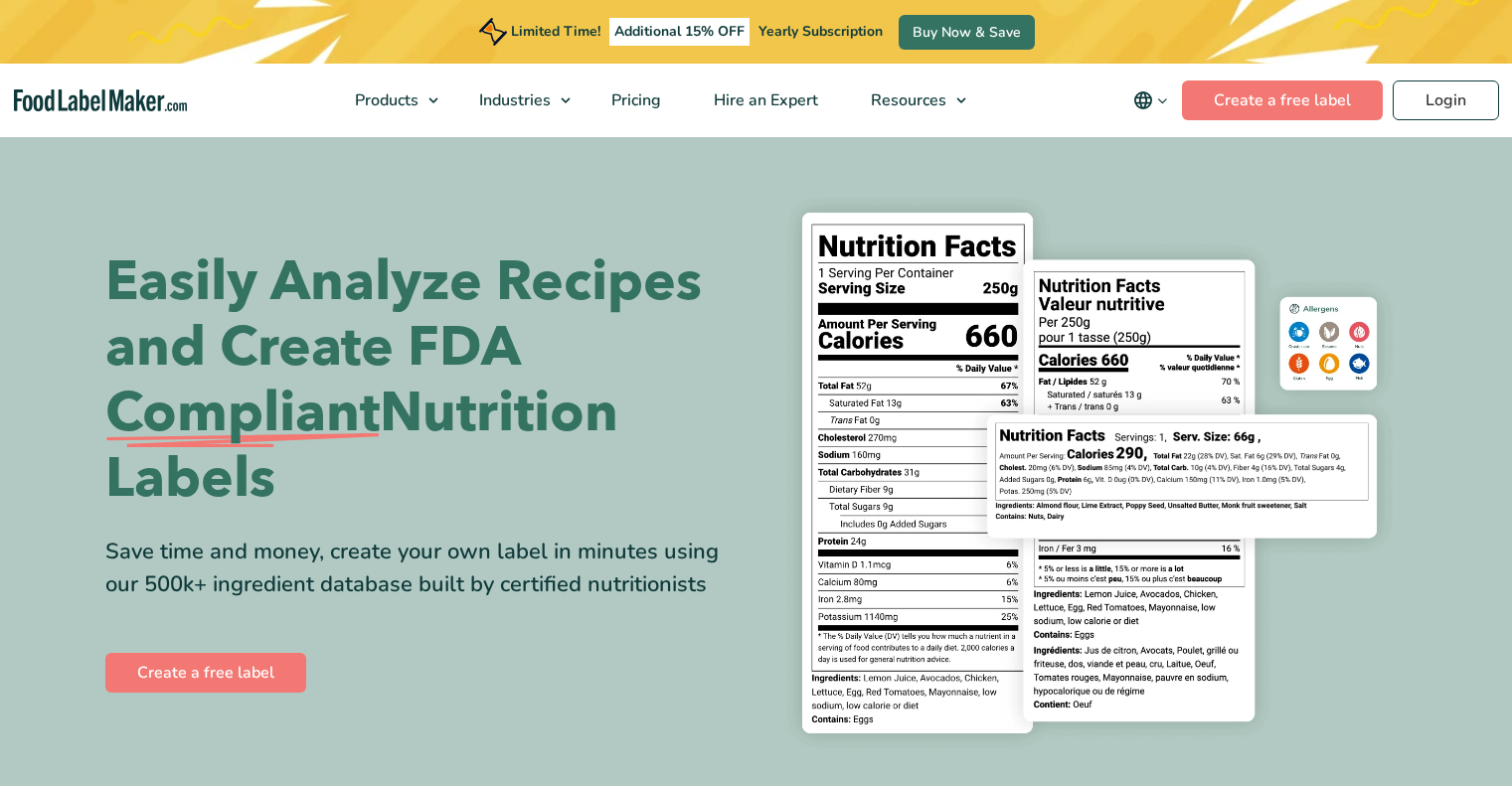 scroll, scrollTop: 0, scrollLeft: 0, axis: both 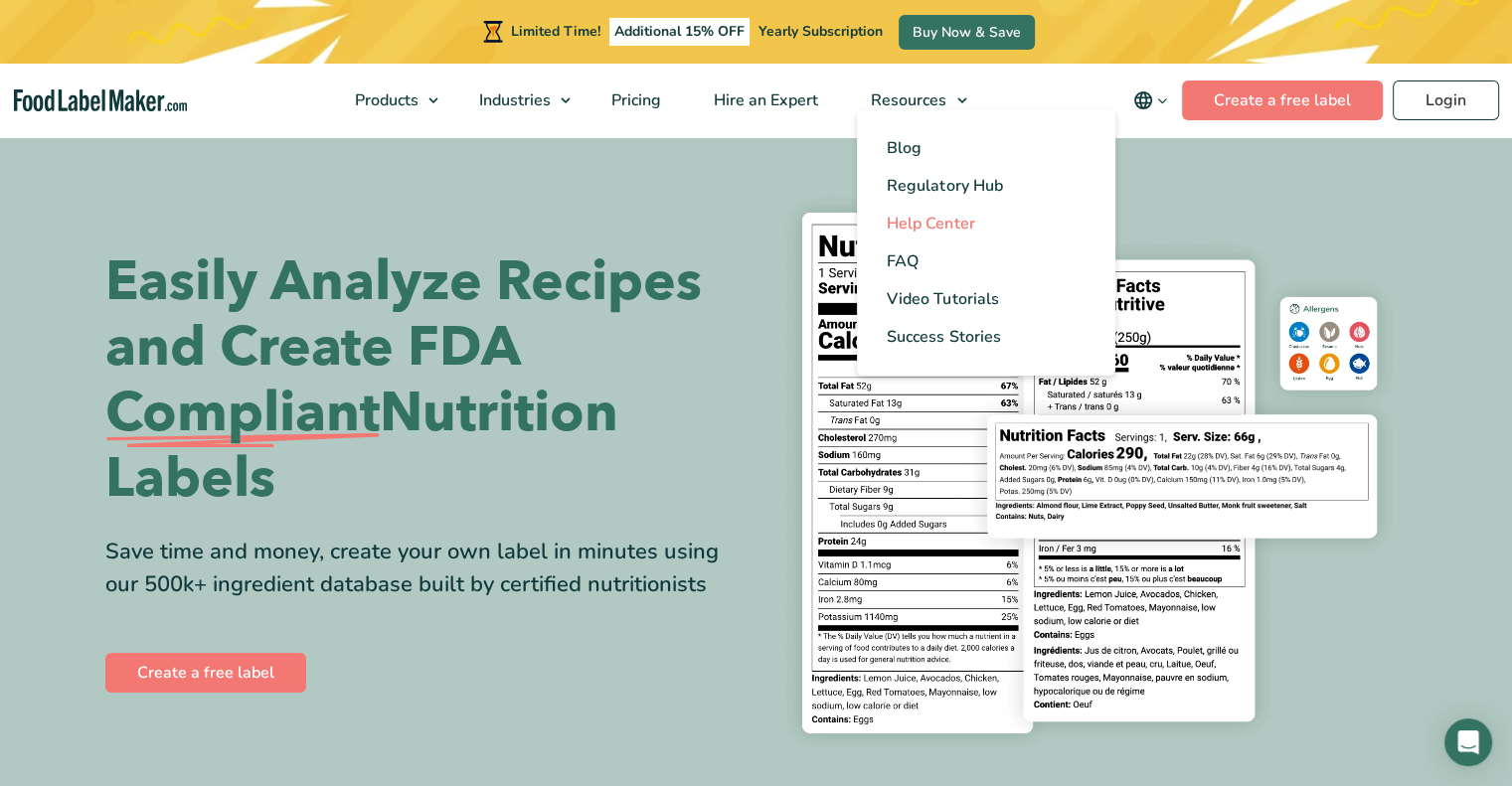 click on "Help Center" at bounding box center (930, 224) 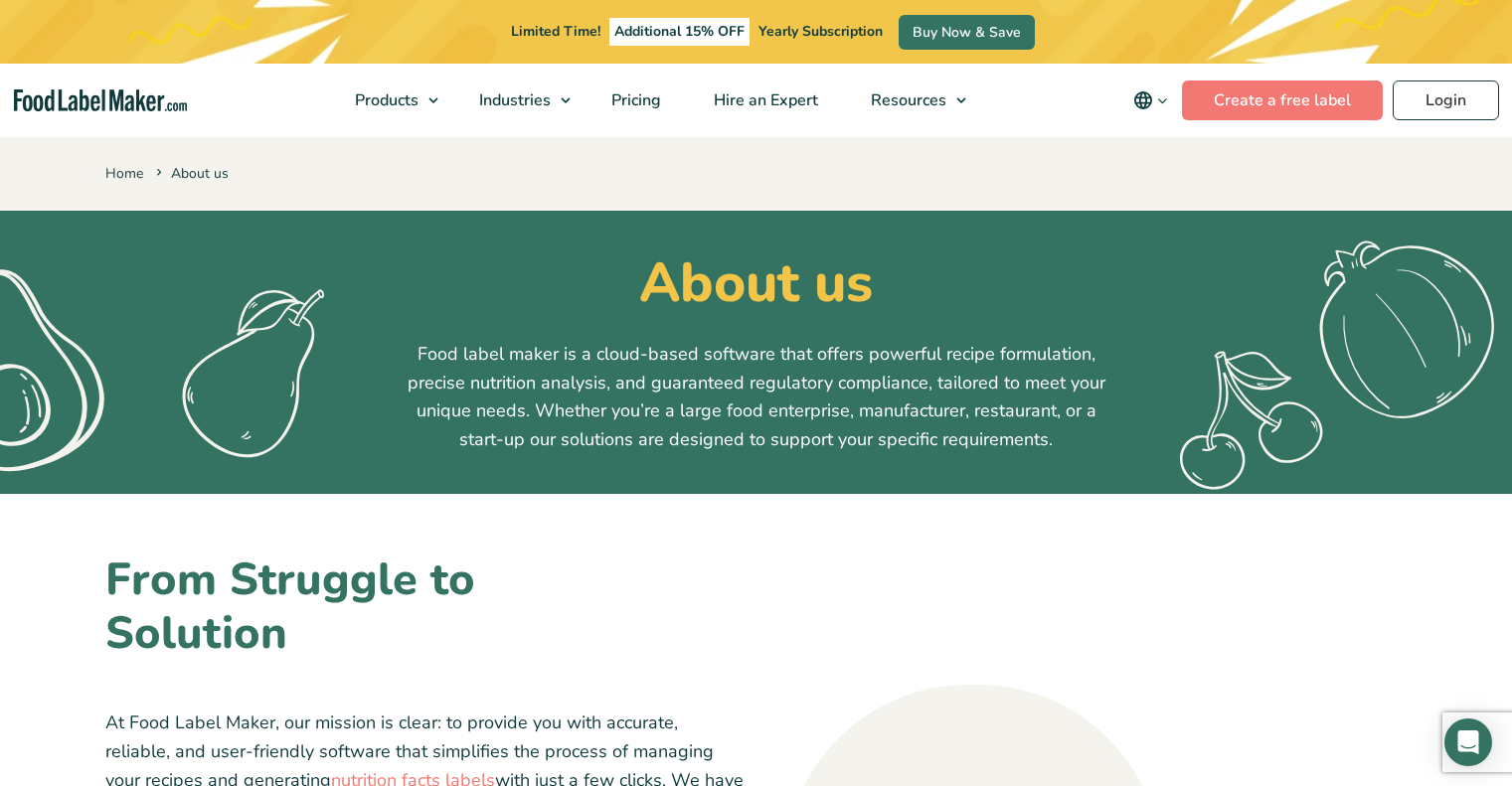 scroll, scrollTop: 64, scrollLeft: 0, axis: vertical 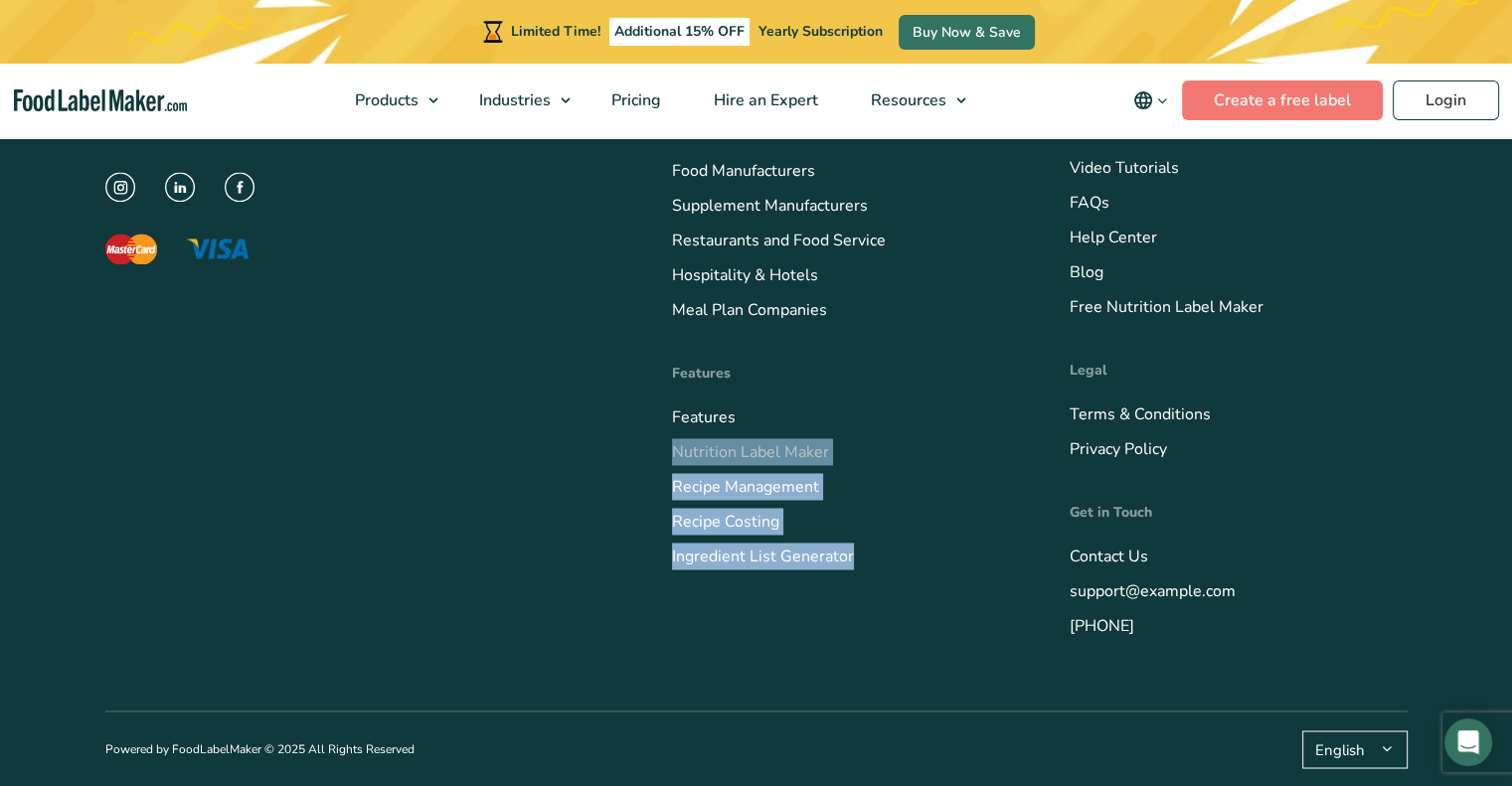 drag, startPoint x: 855, startPoint y: 558, endPoint x: 673, endPoint y: 455, distance: 209.12436 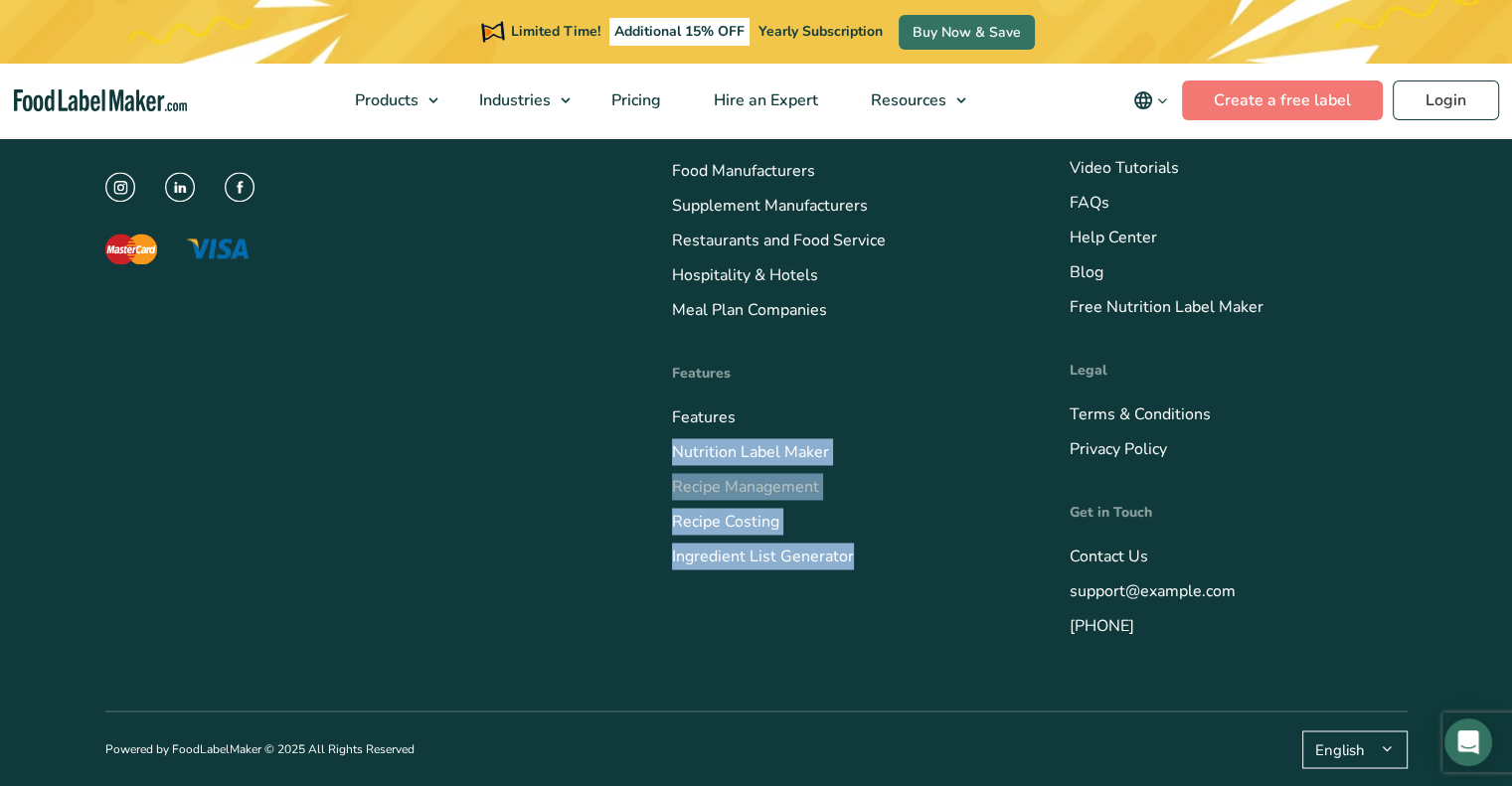copy on "Nutrition Label Maker
Recipe Management
Recipe Costing
Ingredient List Generator" 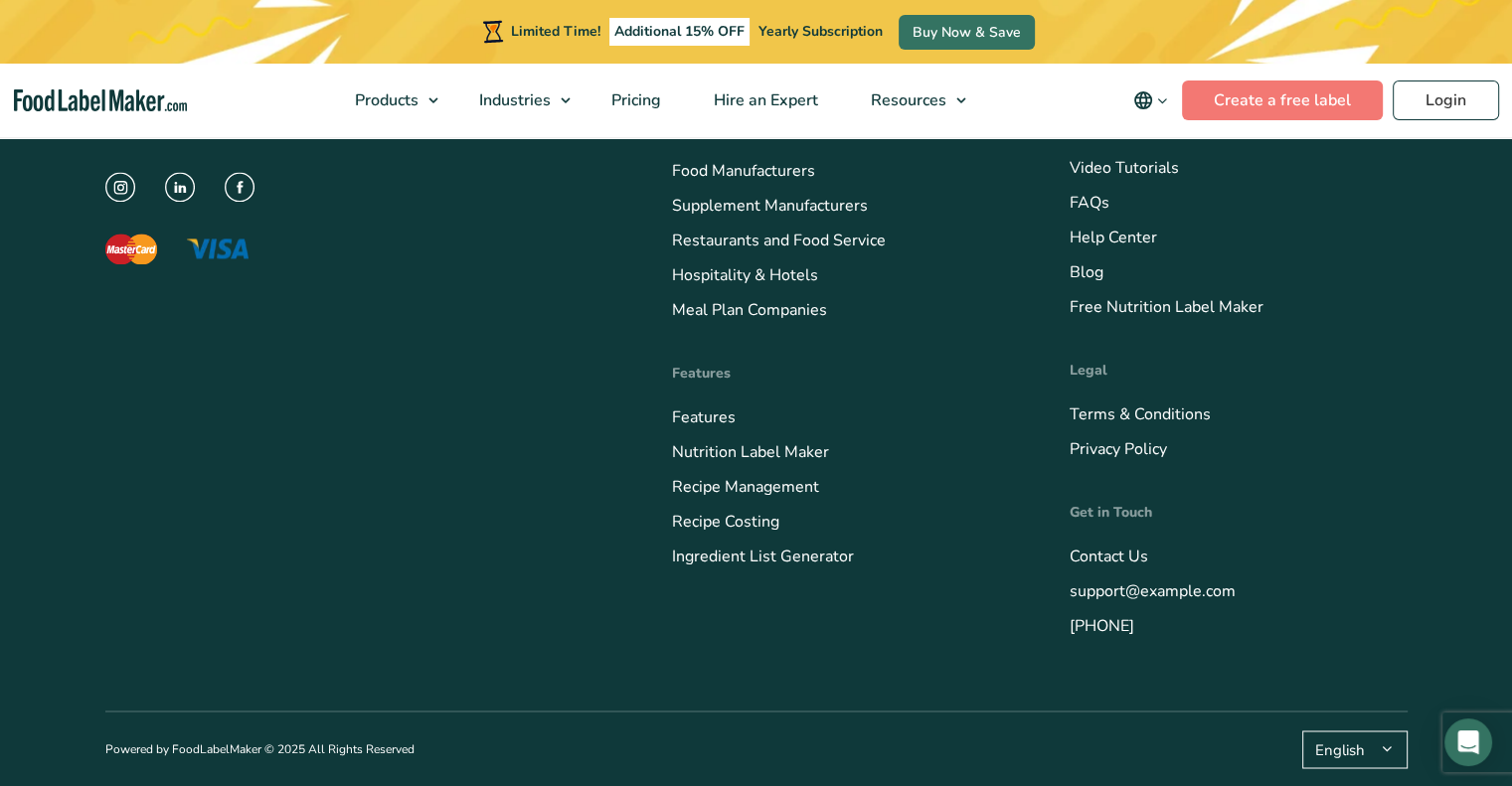 click on "Food Label Maker is a cloud-based software that offers powerful recipe formulation, precise nutrition analysis, and guaranteed regulatory compliance, tailored to meet your unique needs. Whether you’re a large food enterprise, manufacturer, restaurant, or a start-up our solutions are designed to support your specific requirements." at bounding box center (359, 306) 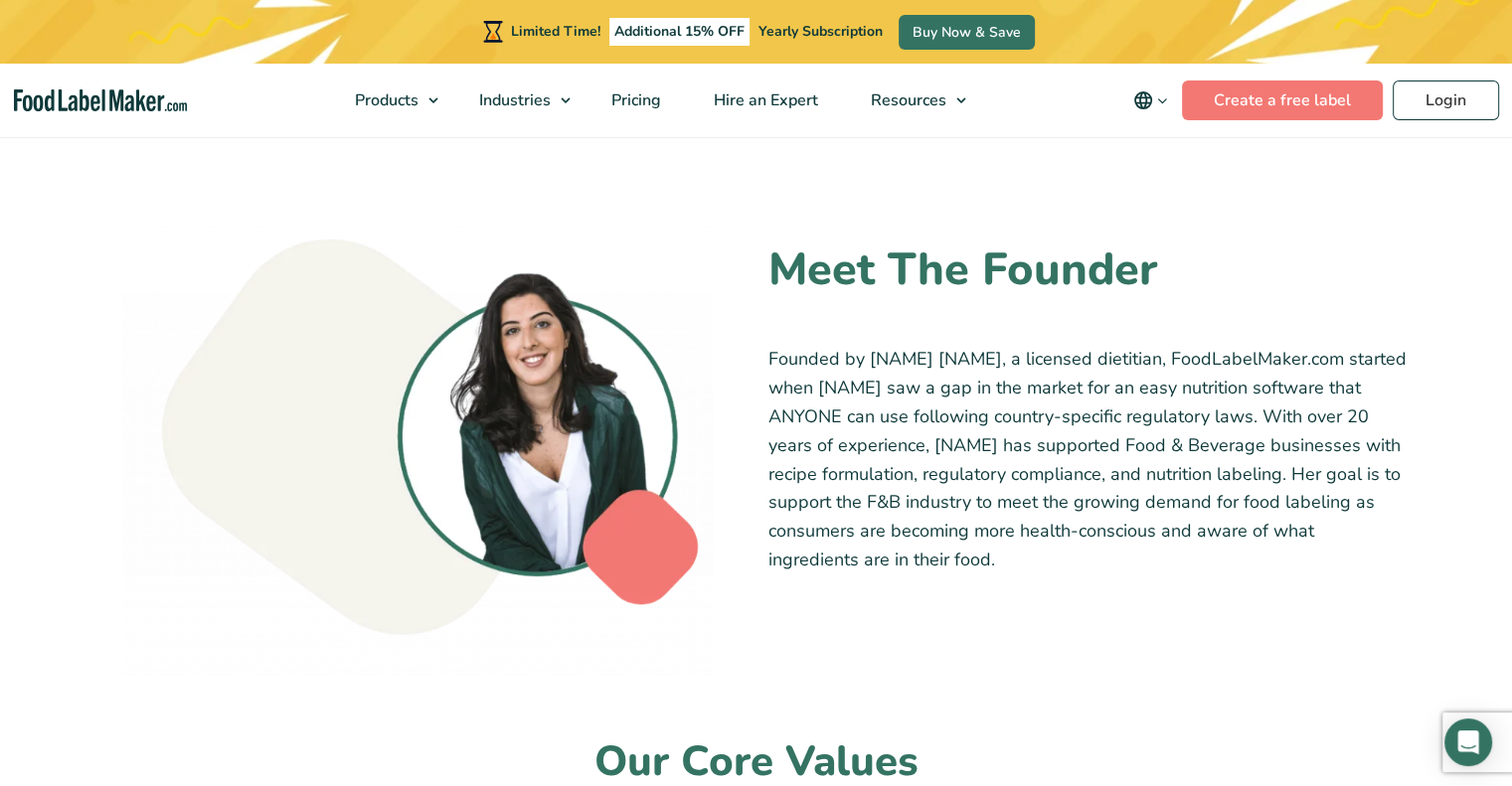 scroll, scrollTop: 1113, scrollLeft: 0, axis: vertical 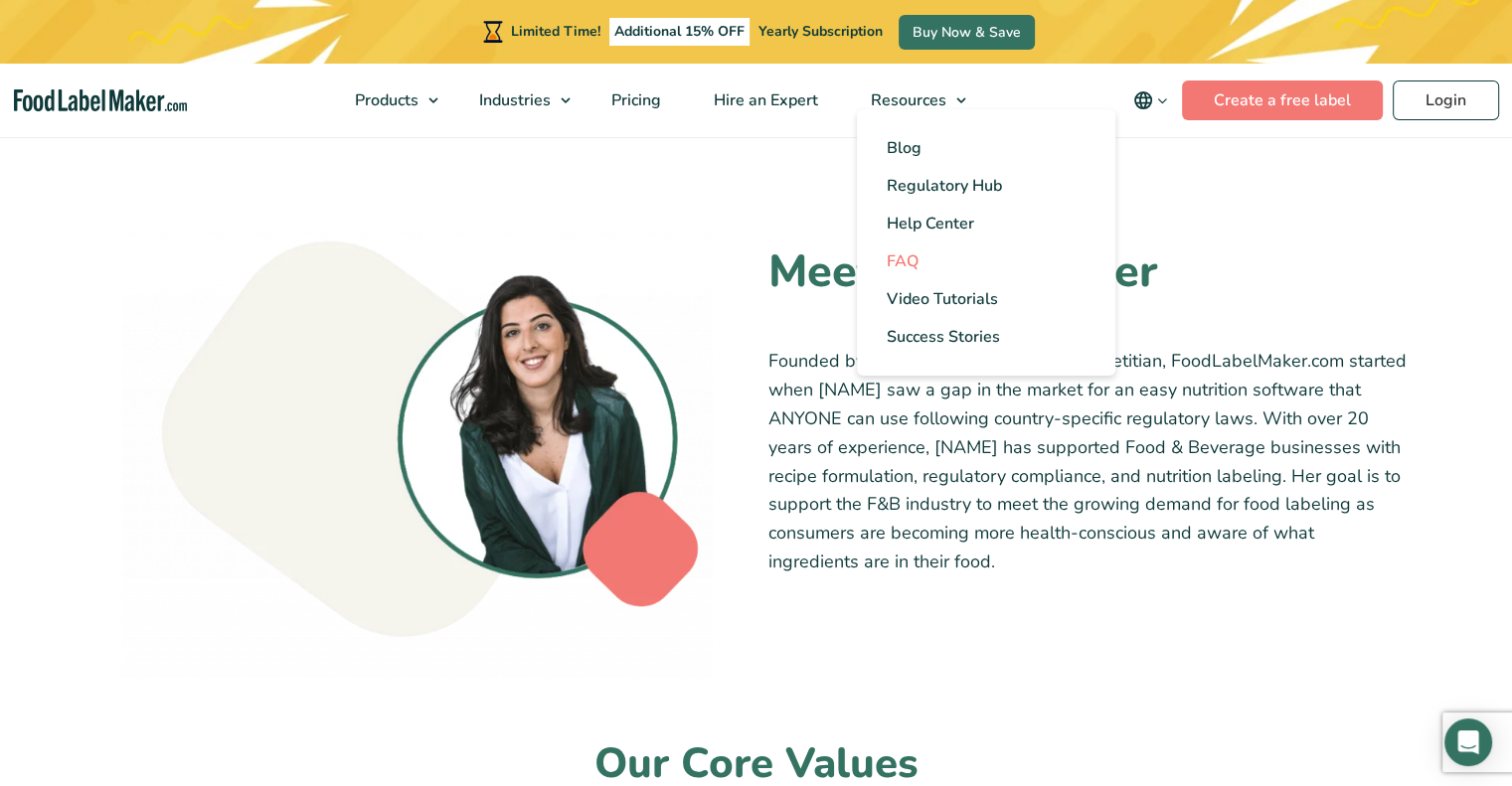 click on "FAQ" at bounding box center (903, 261) 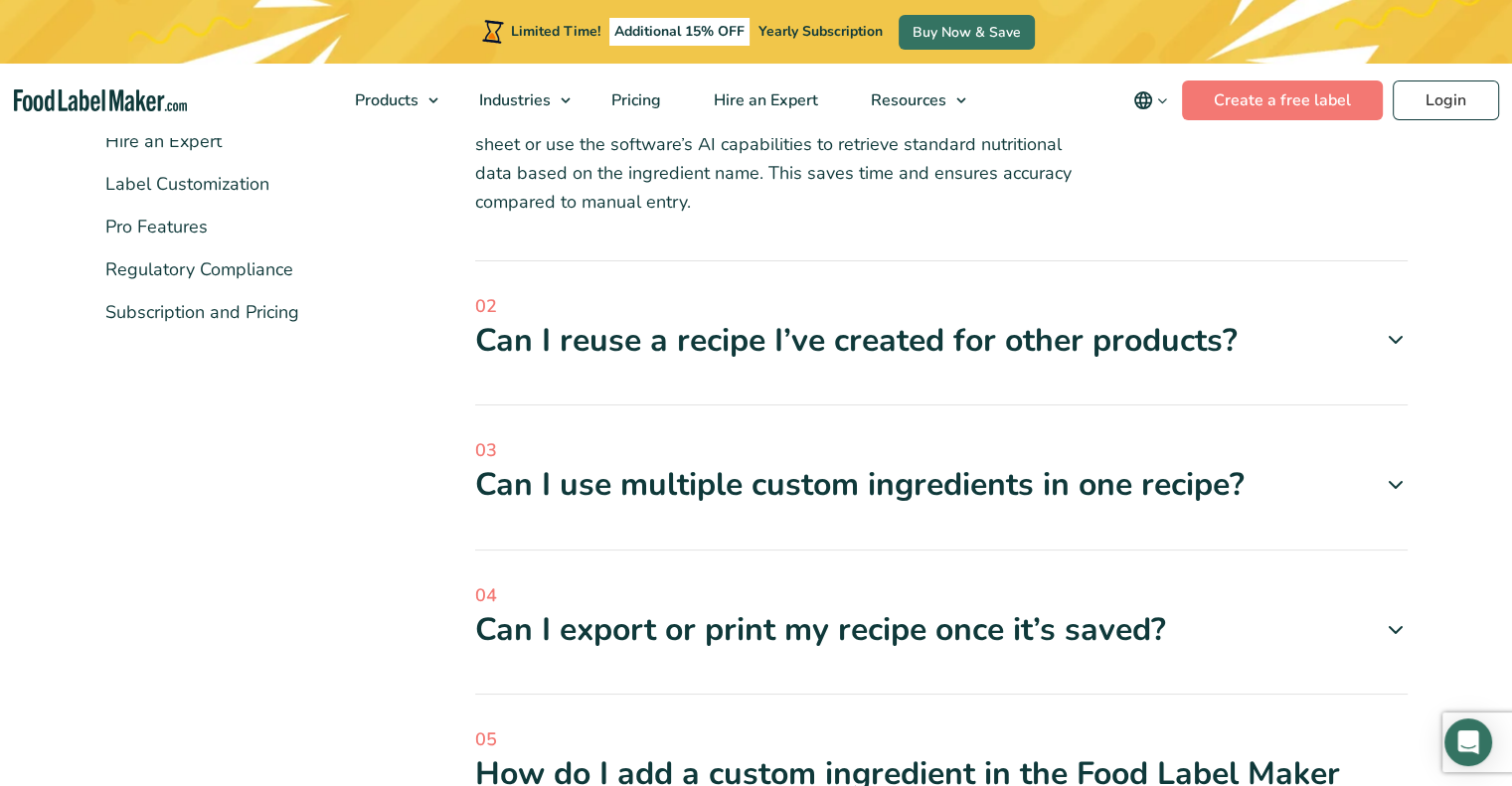 scroll, scrollTop: 0, scrollLeft: 0, axis: both 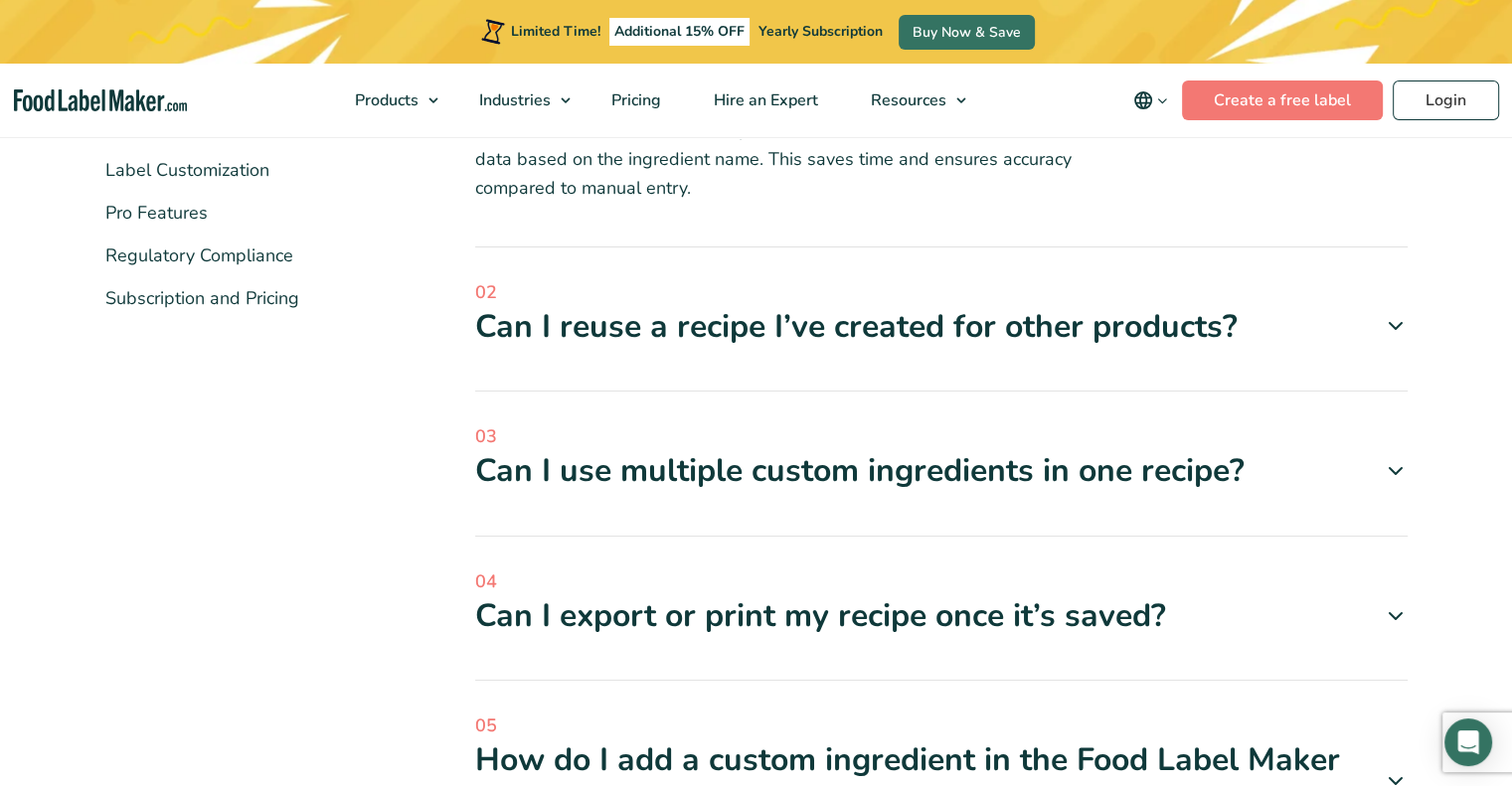 click on "Can I reuse a recipe I’ve created for other products?" at bounding box center (941, 327) 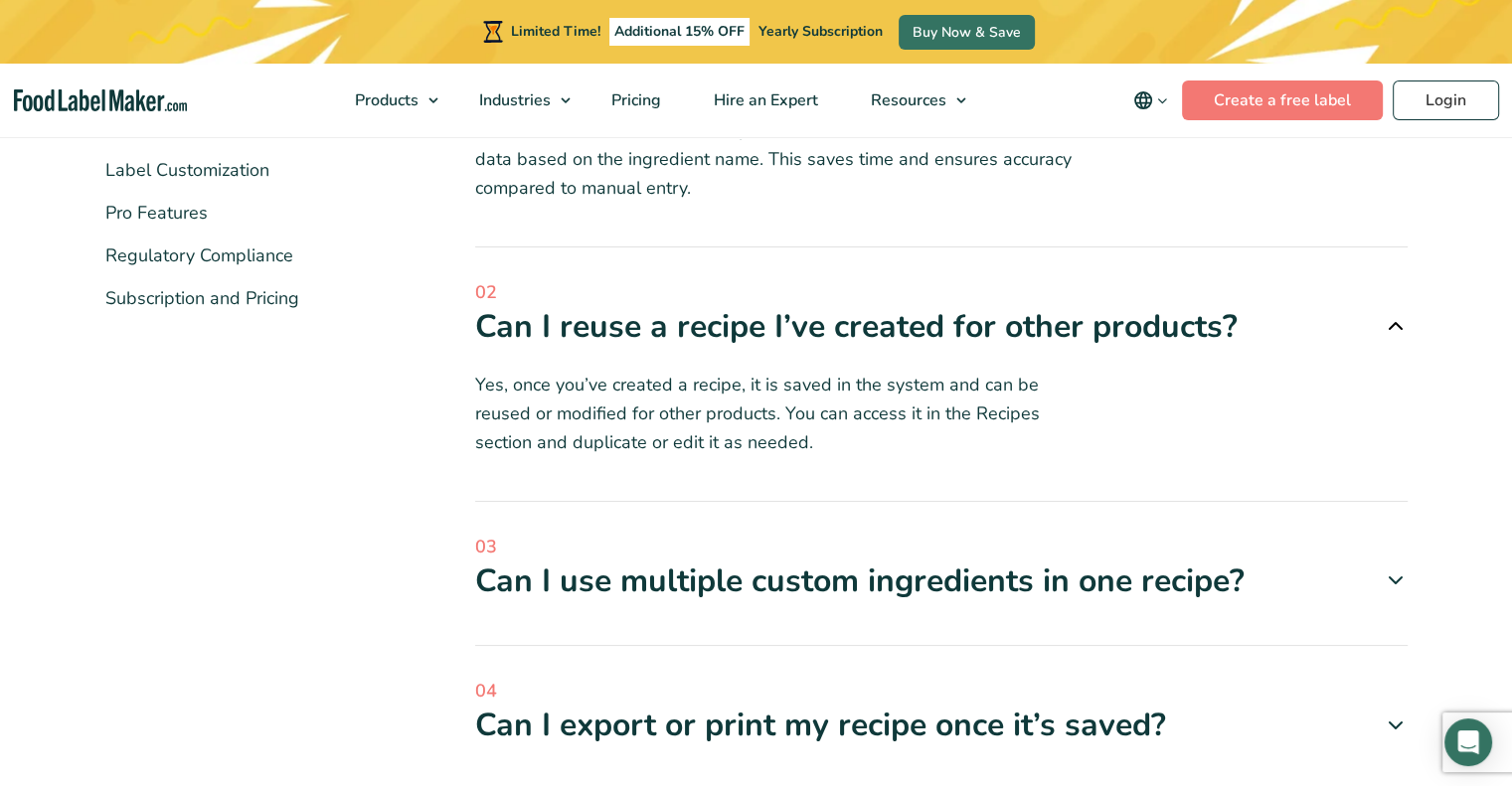 click on "Can I reuse a recipe I’ve created for other products?" at bounding box center (941, 327) 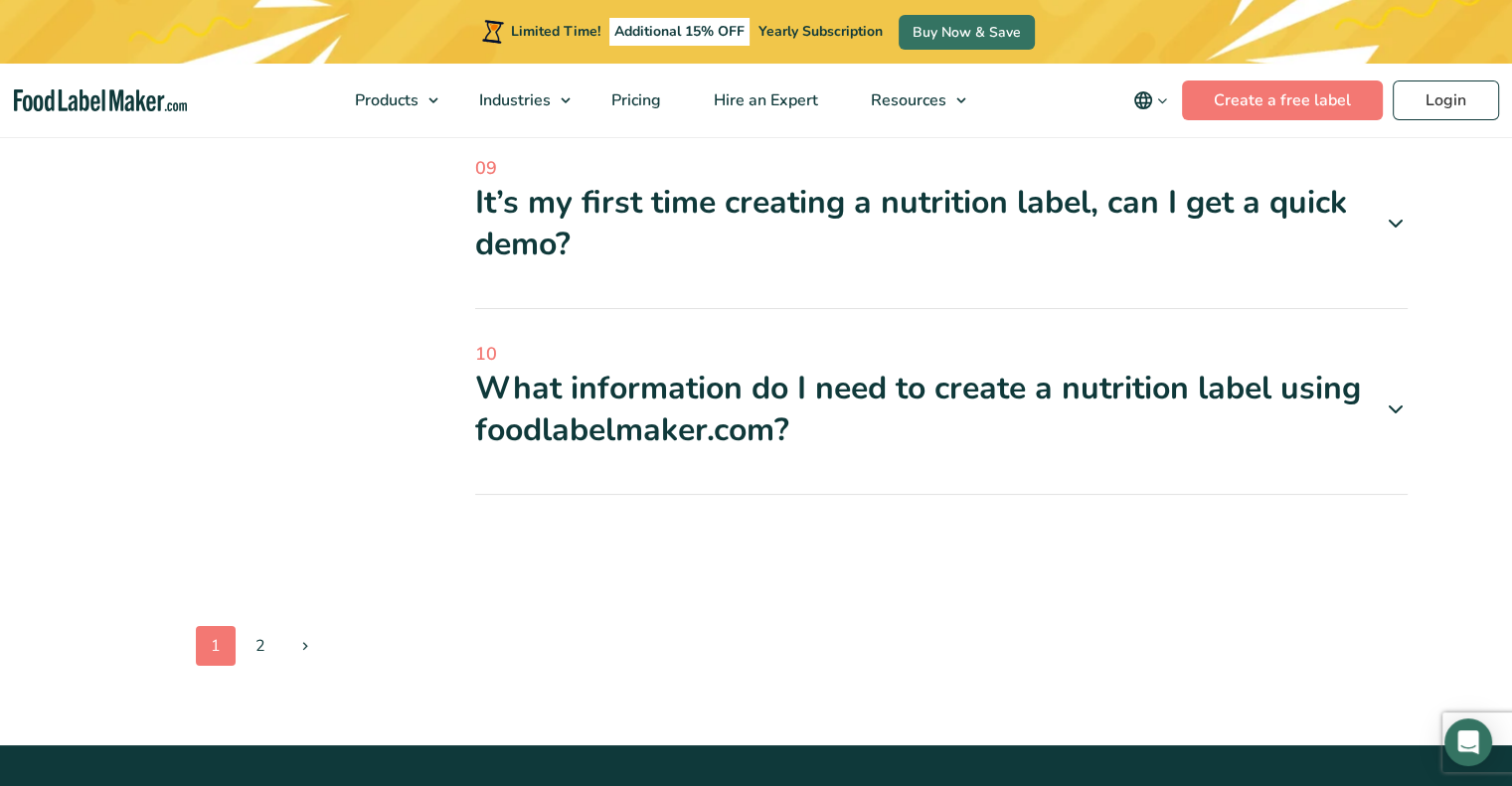 scroll, scrollTop: 1839, scrollLeft: 0, axis: vertical 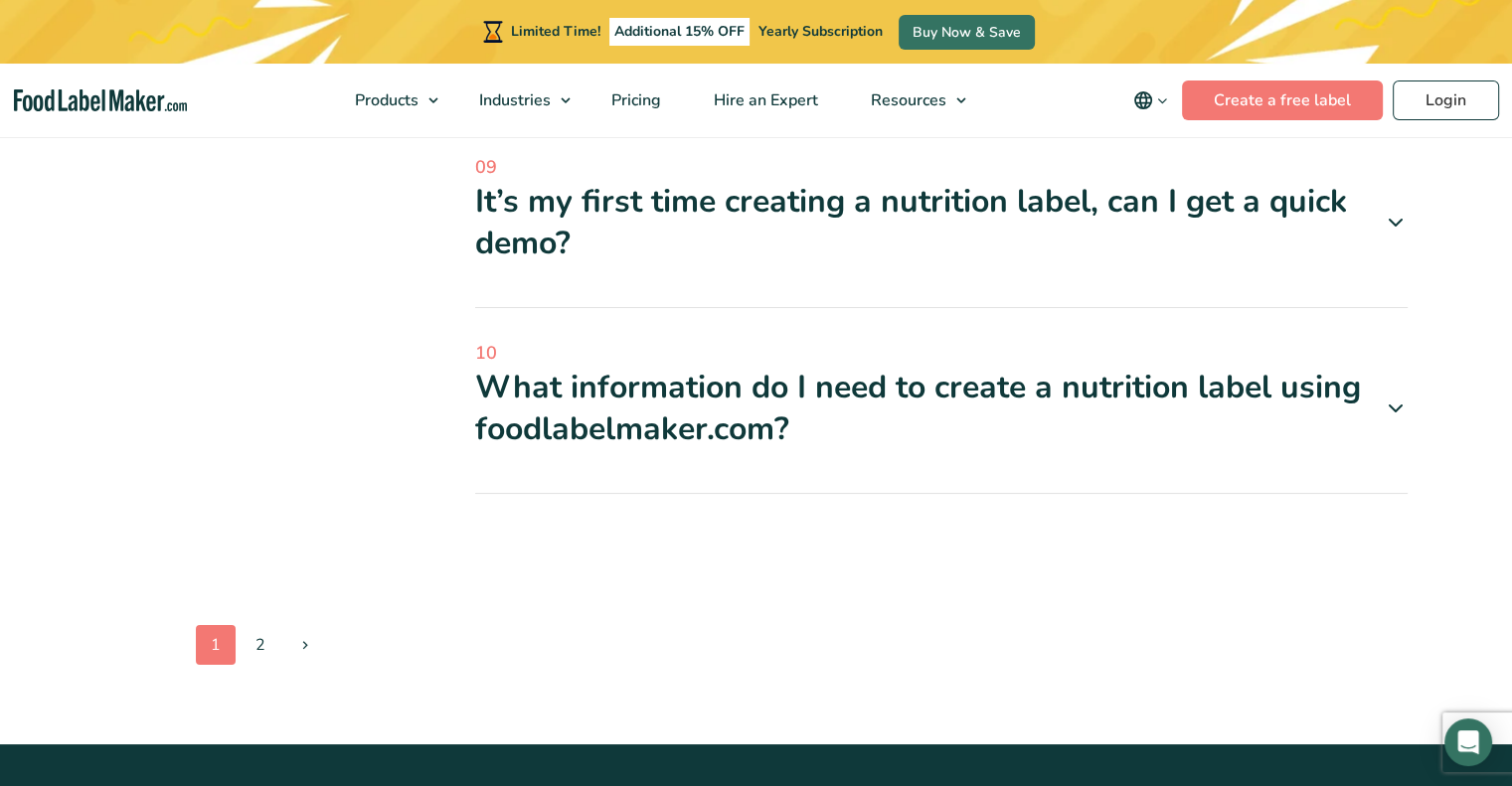 click on "What information do I need to create a nutrition label using foodlabelmaker.com?" at bounding box center (941, 407) 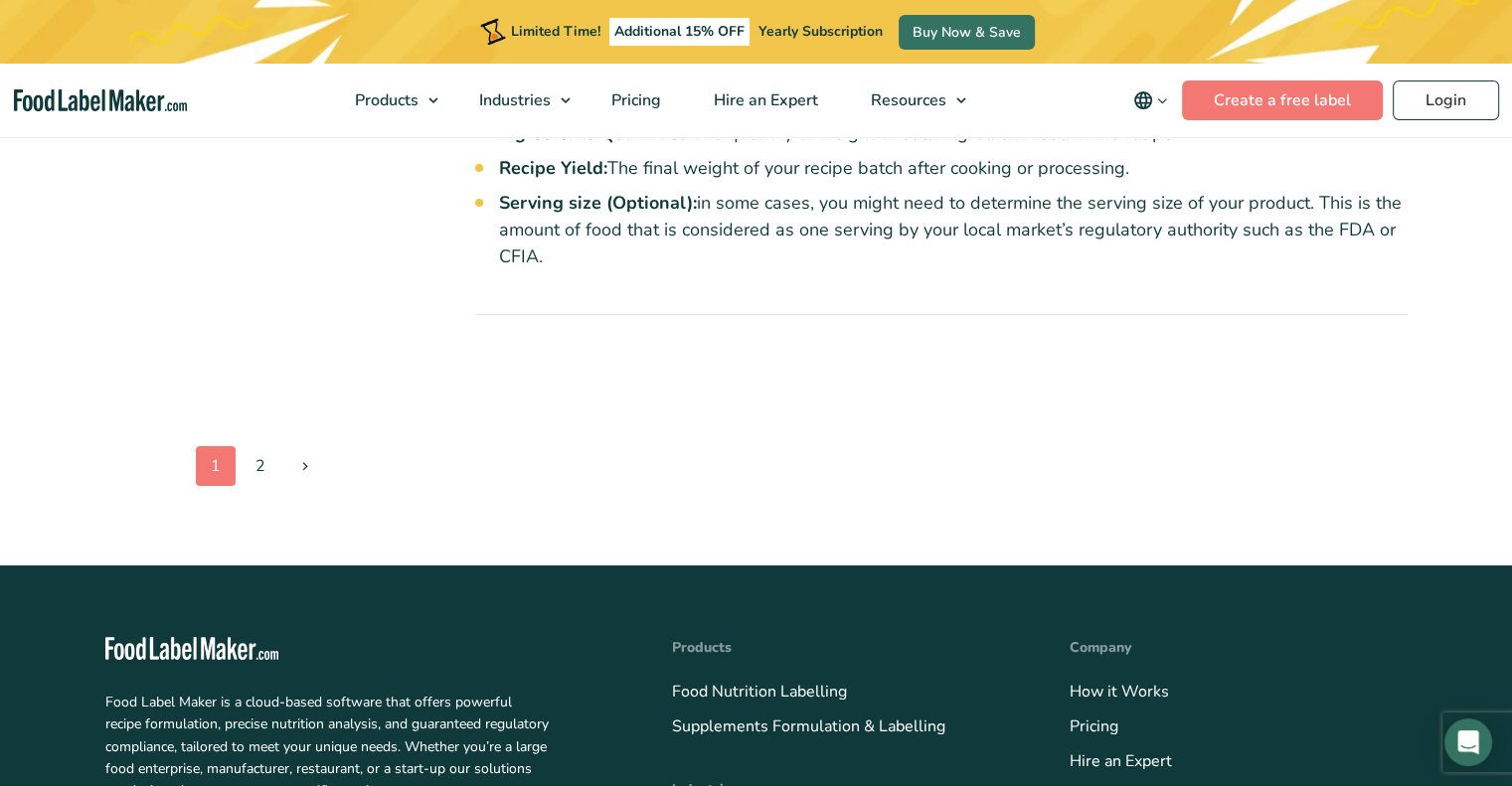 scroll, scrollTop: 2313, scrollLeft: 0, axis: vertical 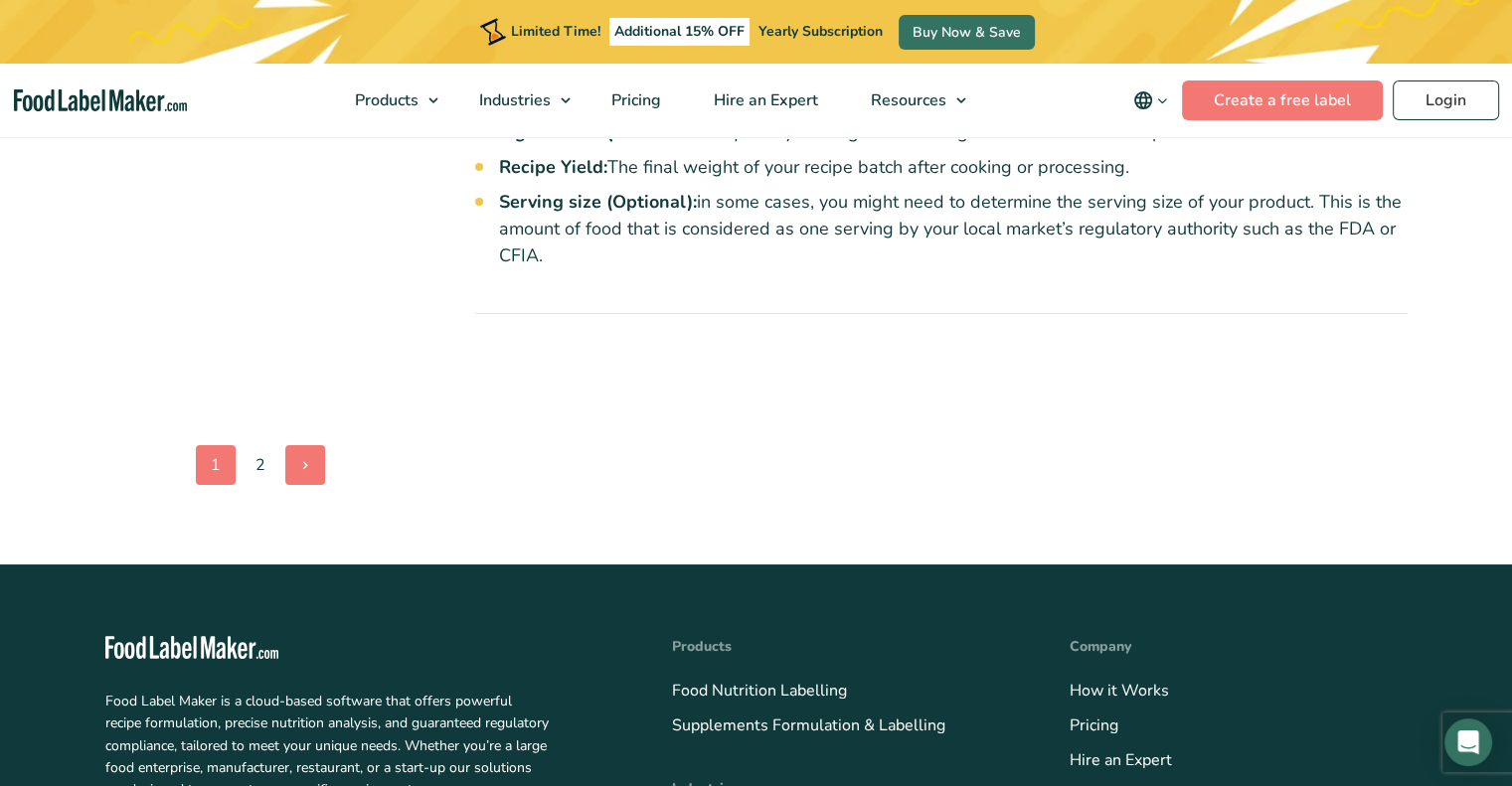 click at bounding box center (305, 465) 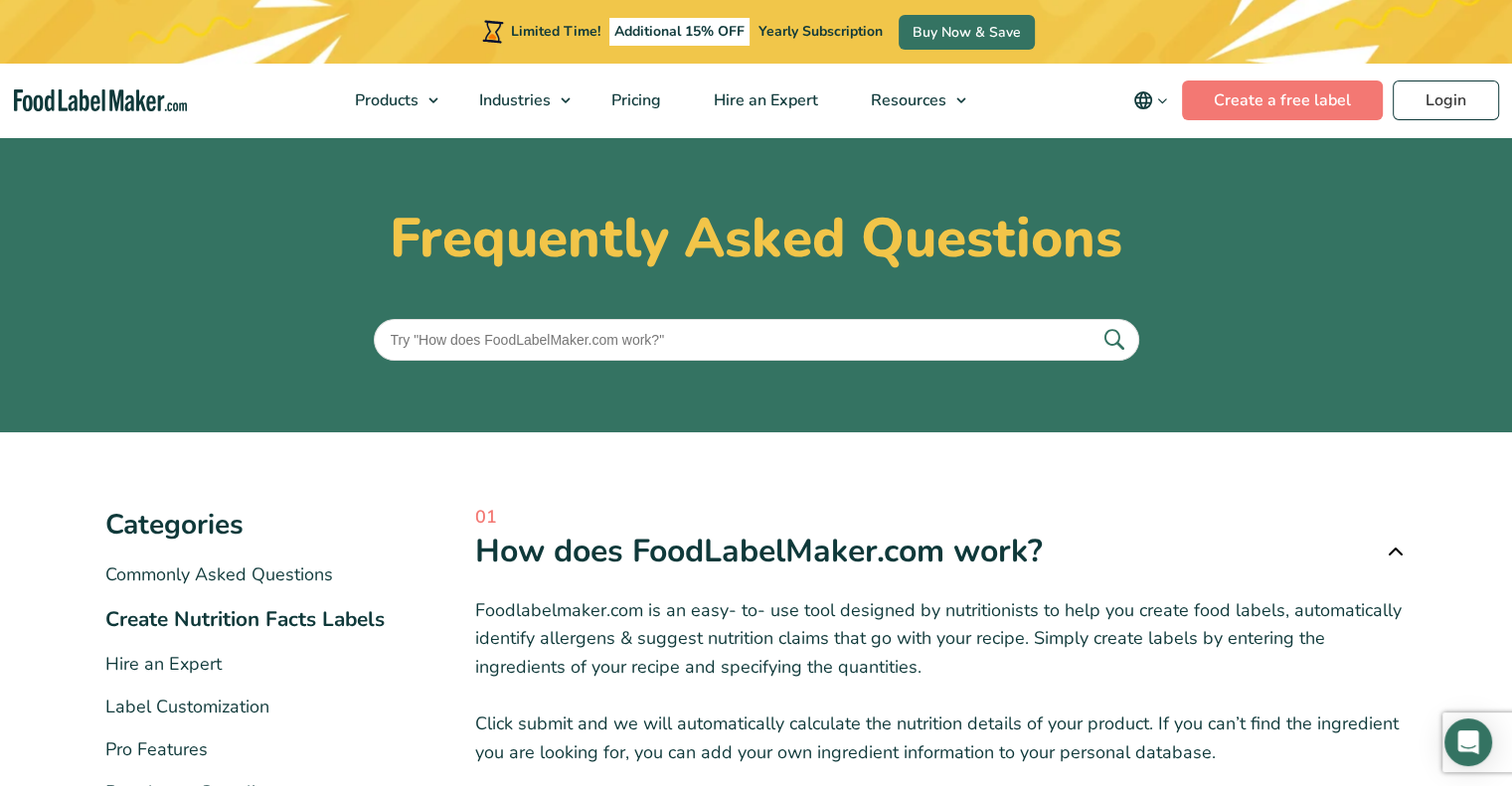 scroll, scrollTop: 187, scrollLeft: 0, axis: vertical 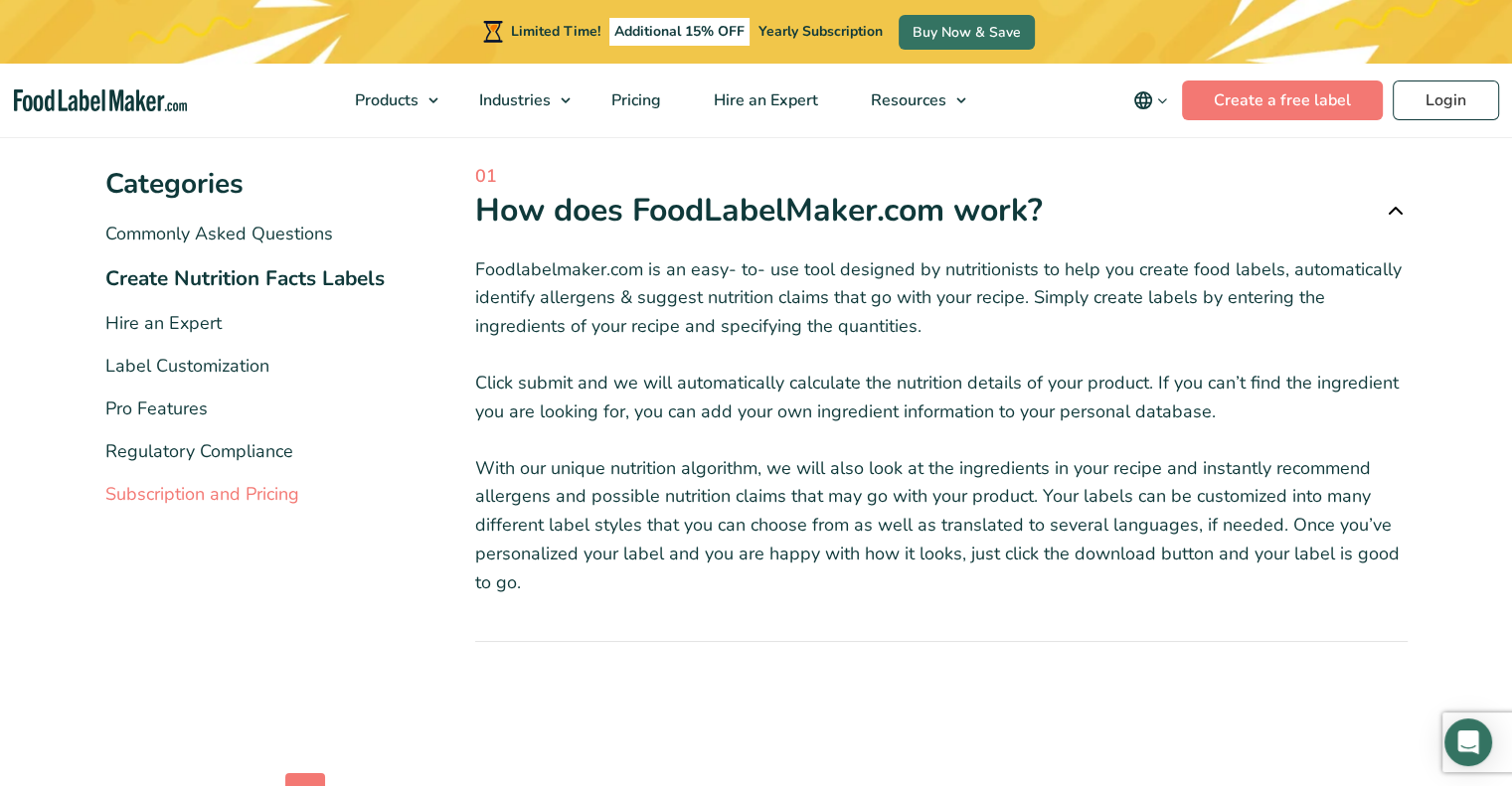 click on "Subscription and Pricing" at bounding box center (202, 494) 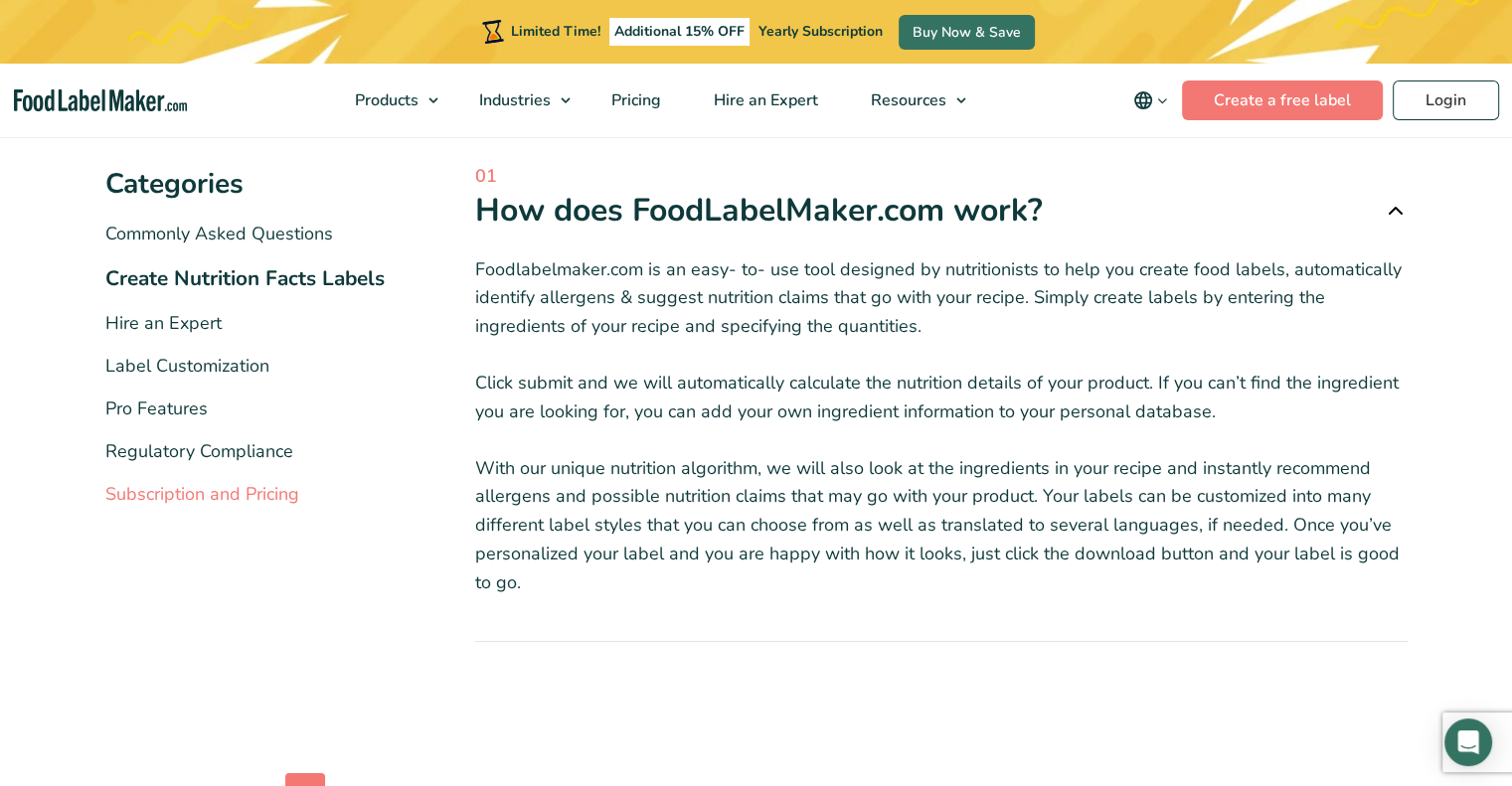 click on "Subscription and Pricing" at bounding box center (202, 494) 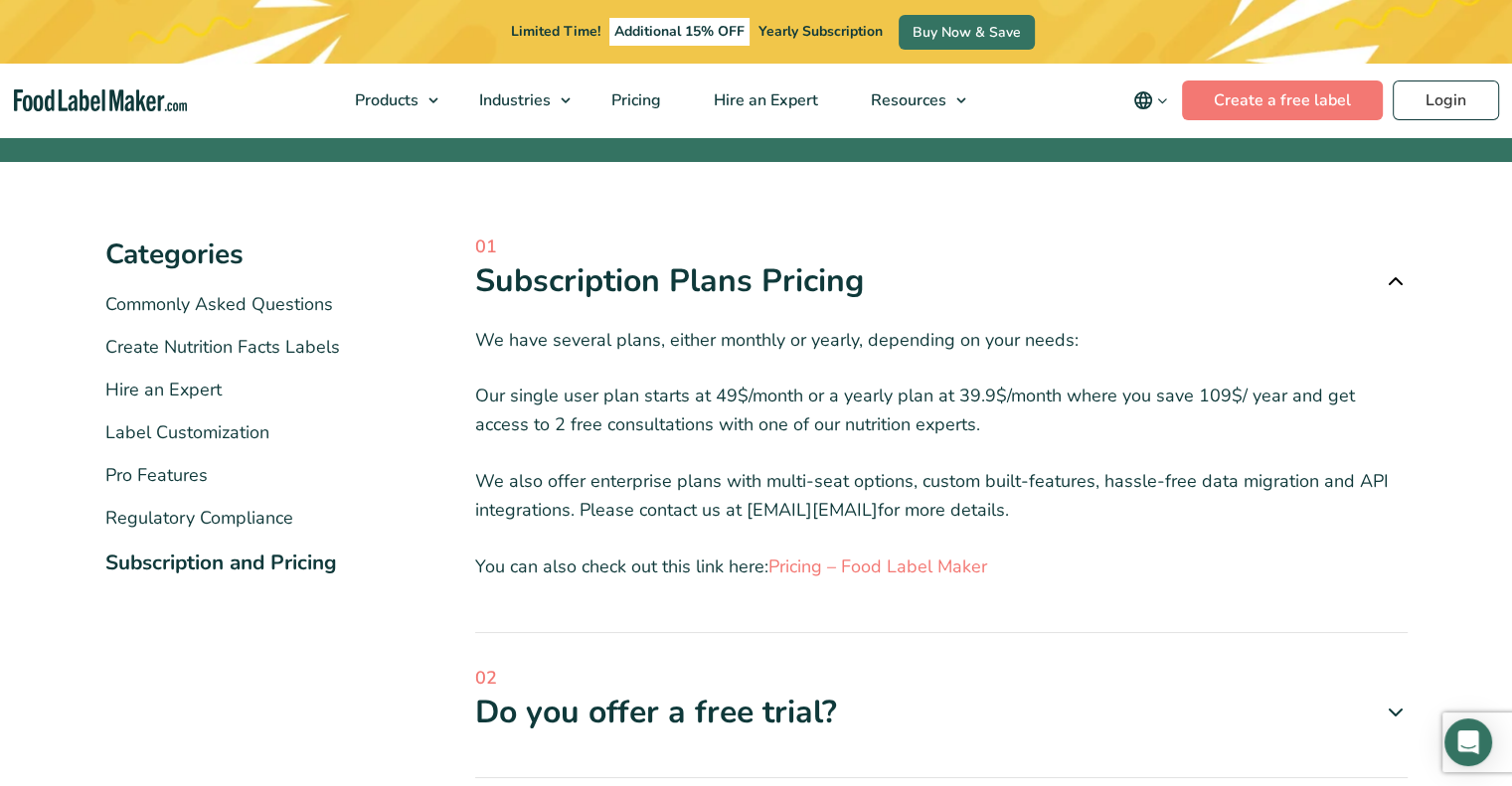 scroll, scrollTop: 455, scrollLeft: 0, axis: vertical 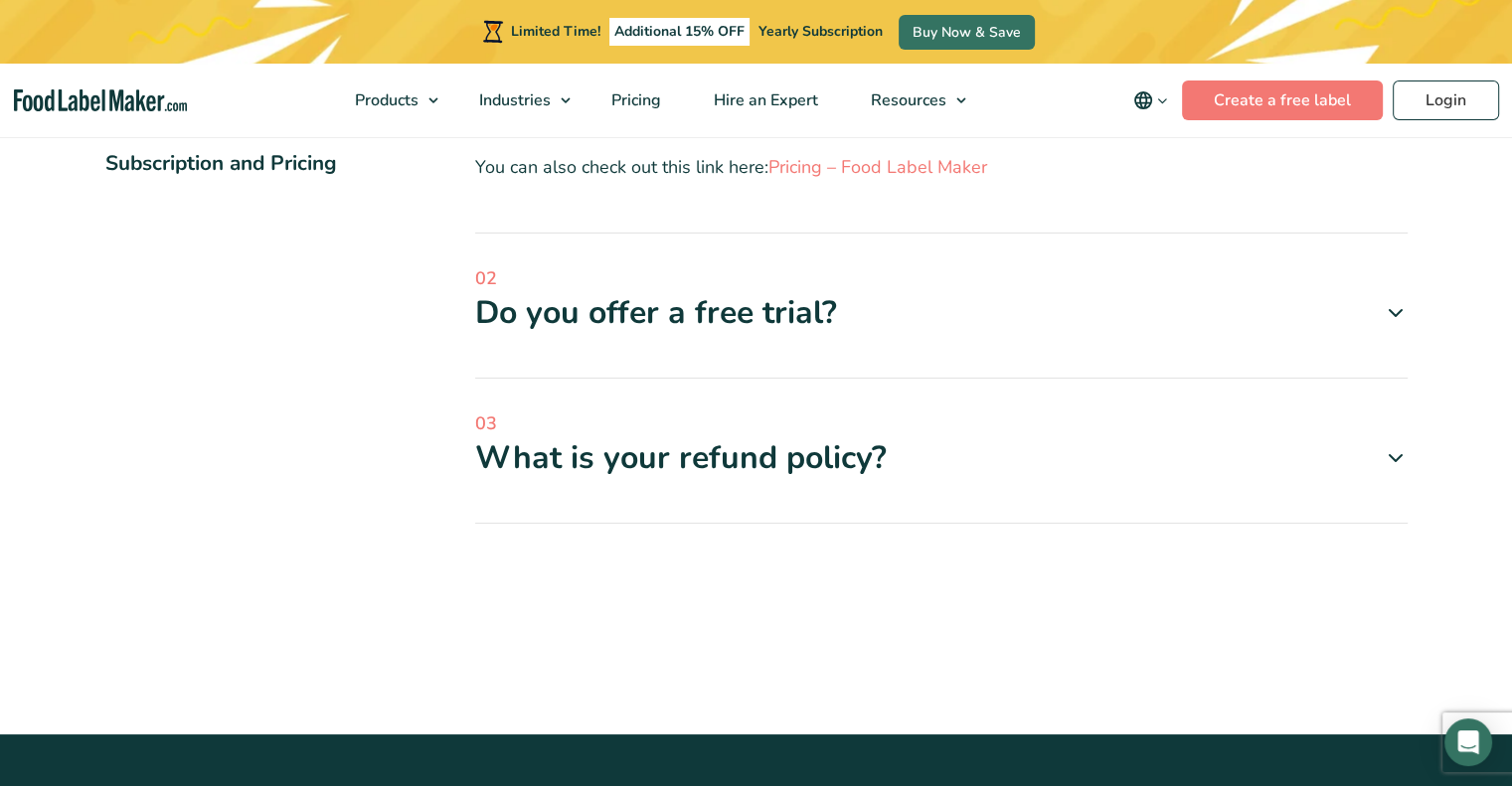 click on "02
Do you offer a free trial?
Food Label Maker offers a demo of their tool on their website. The demo allows you to input some basic information about your recipe and generate a sample nutrition facts label, which can help you get familiar with the tool’s interface and features. The demo is free and you can try it out several times.
If you need more information, you can also always reach out to us on chat or email us at  [EMAIL]" at bounding box center [941, 322] 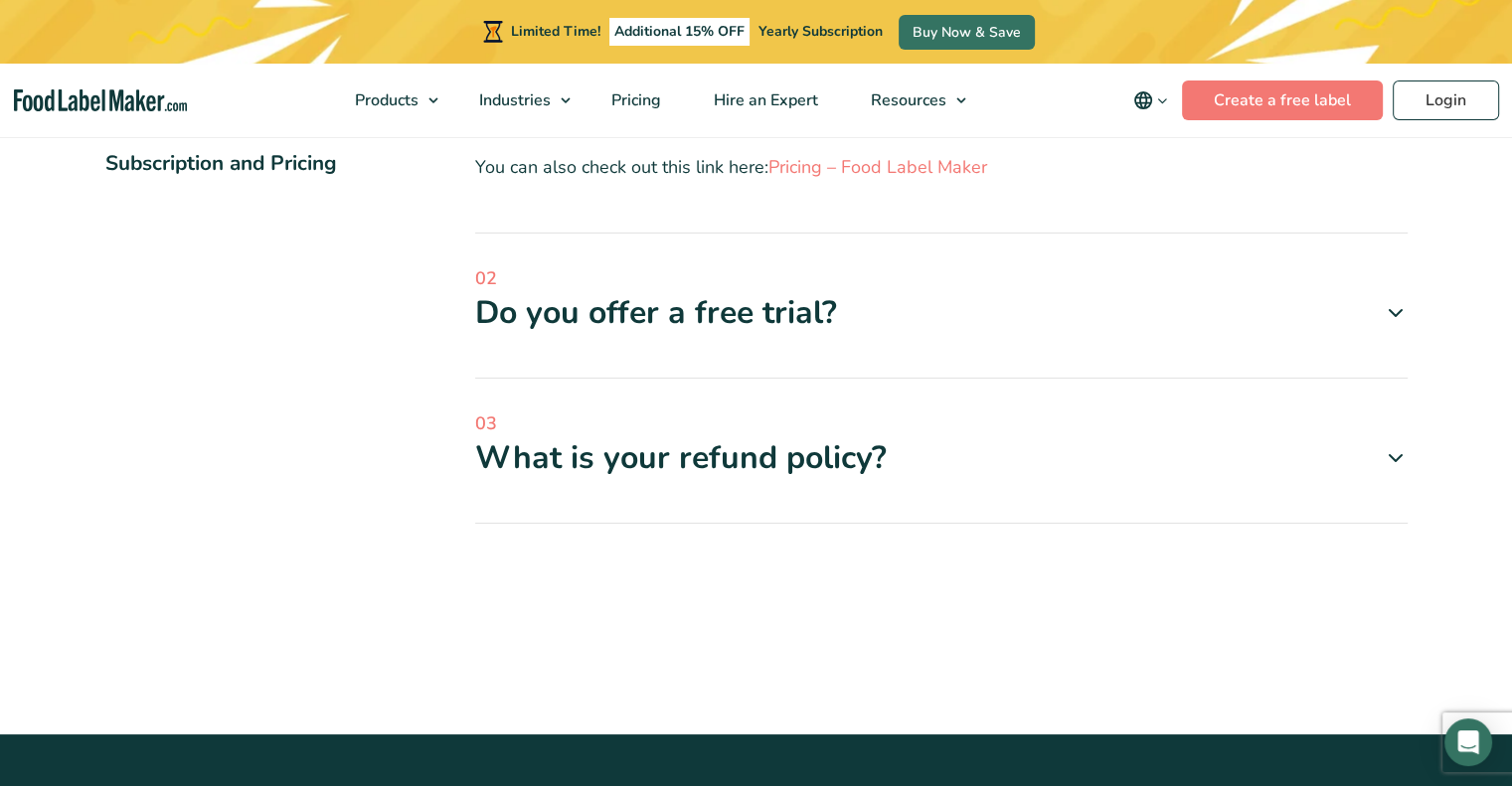 click on "Do you offer a free trial?" at bounding box center [941, 313] 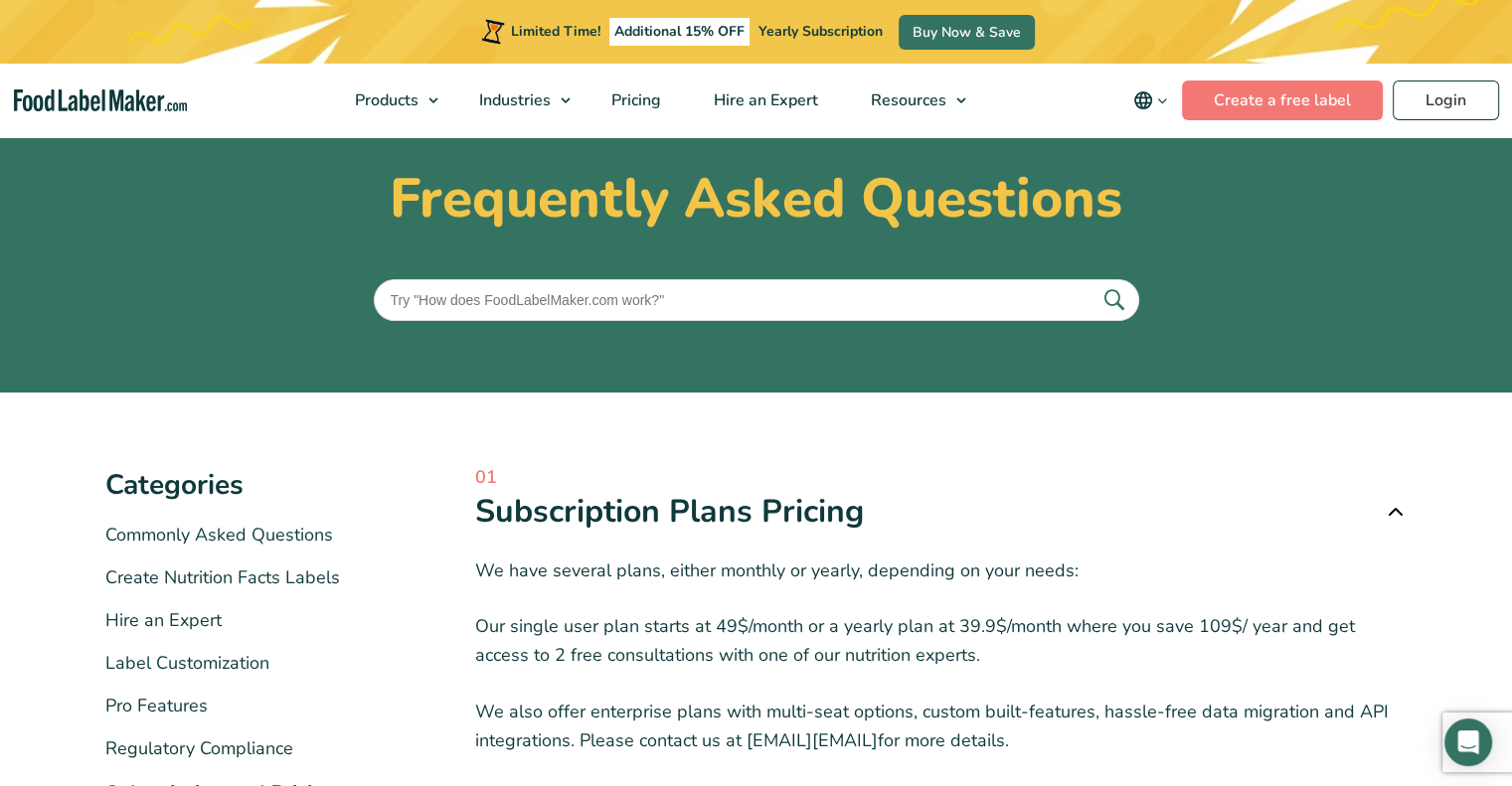 scroll, scrollTop: 0, scrollLeft: 0, axis: both 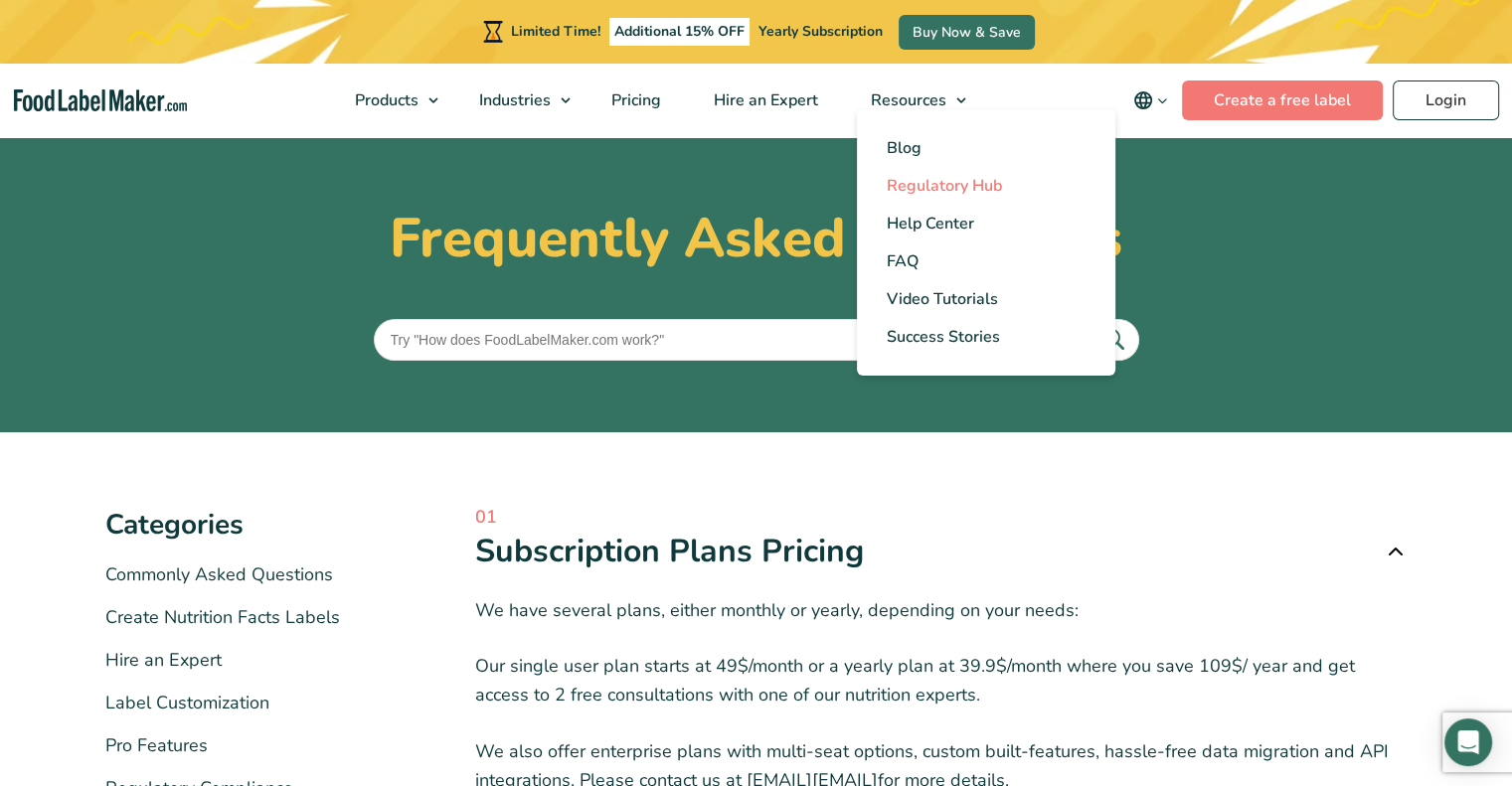 click on "Regulatory Hub" at bounding box center [944, 186] 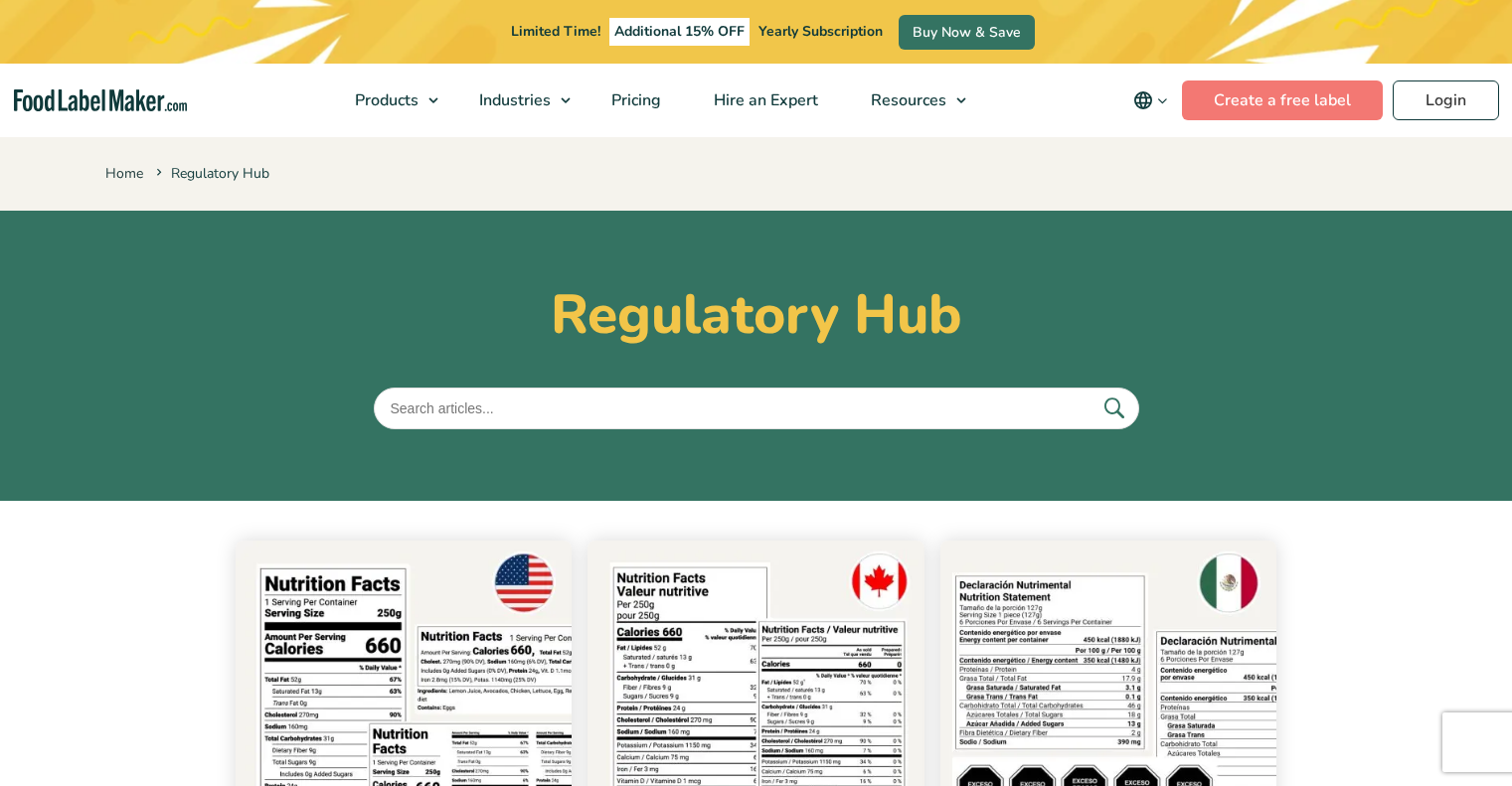 scroll, scrollTop: 0, scrollLeft: 0, axis: both 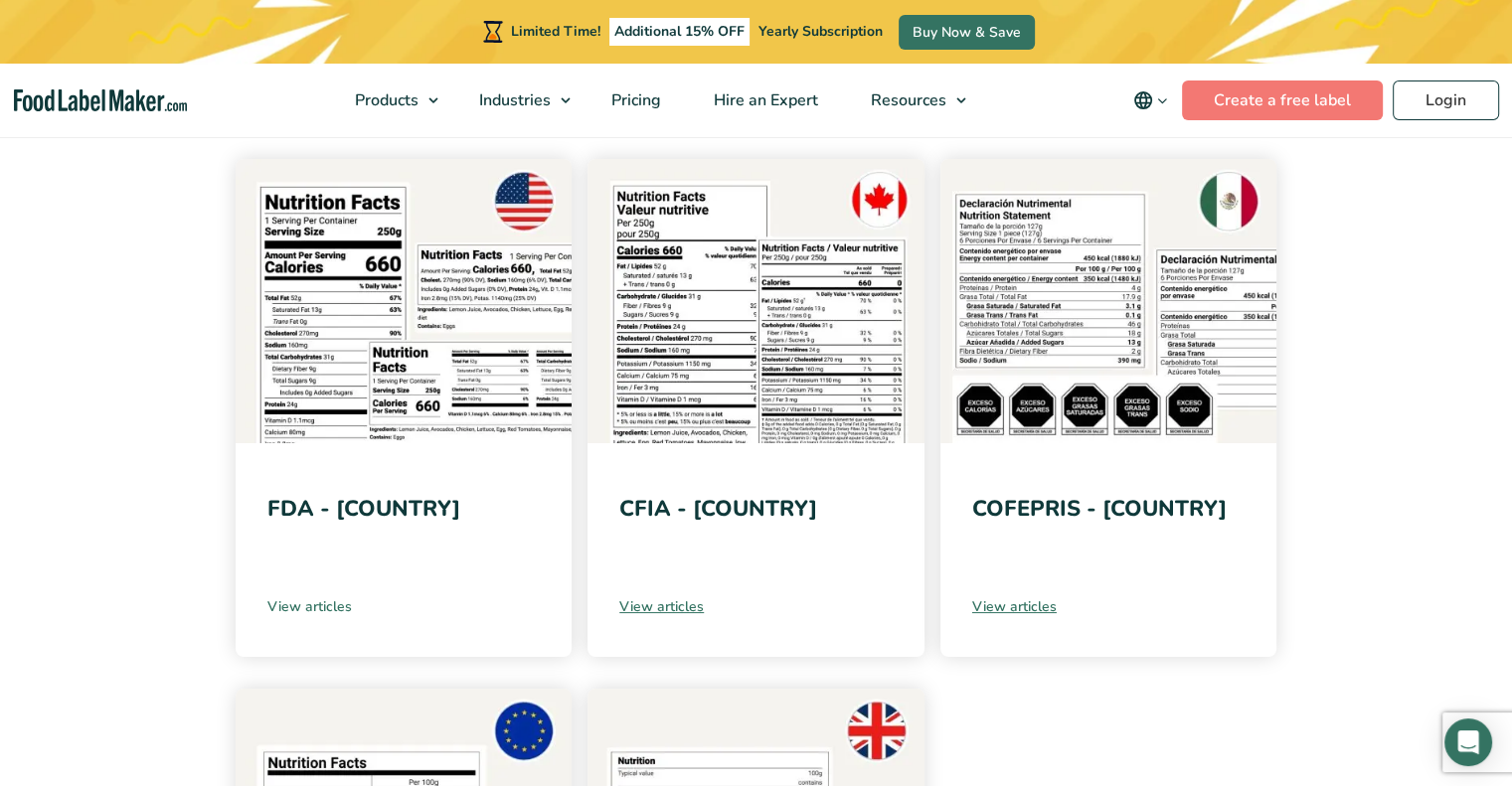 click on "View articles" at bounding box center [404, 606] 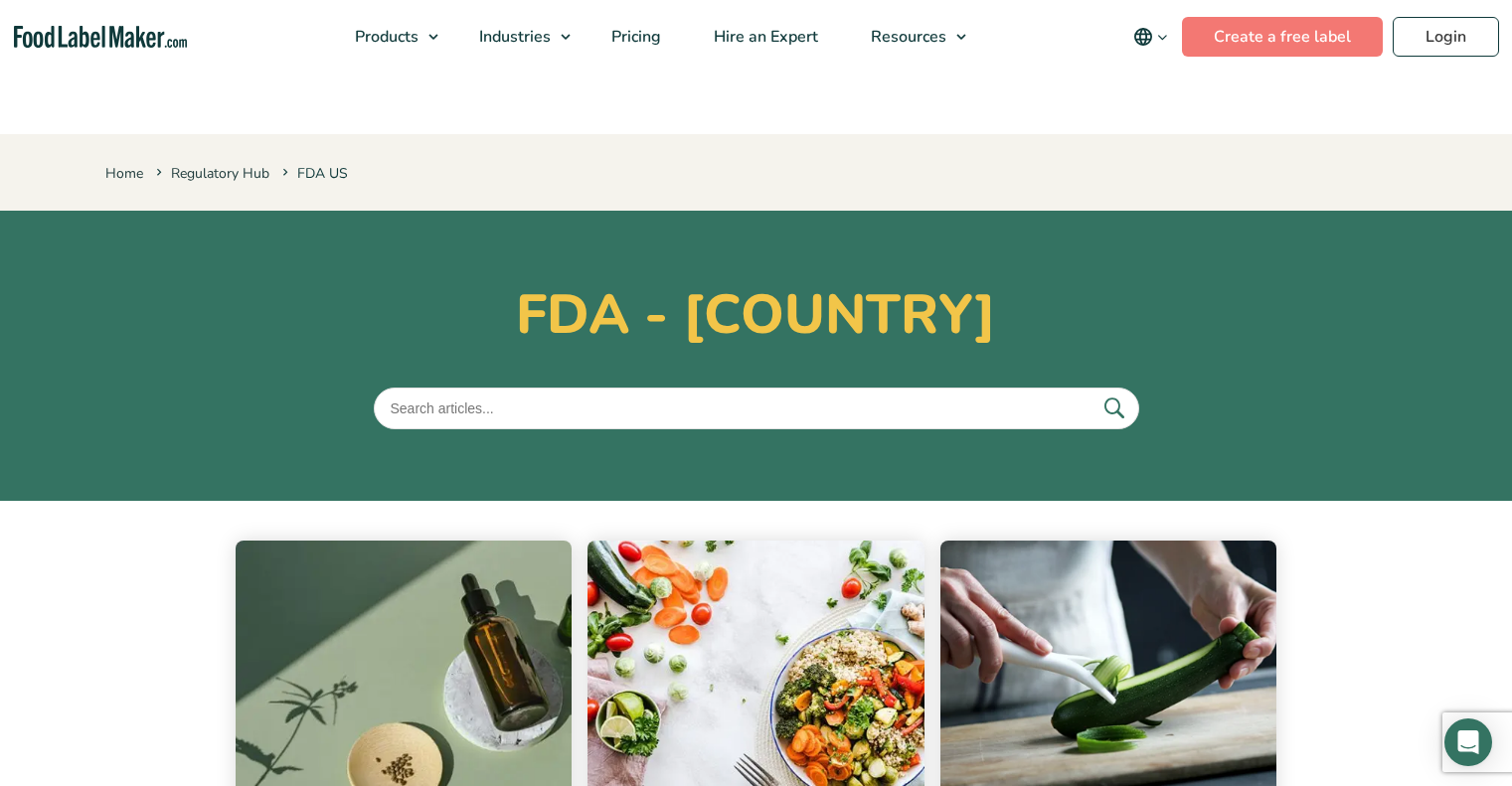 scroll, scrollTop: 0, scrollLeft: 0, axis: both 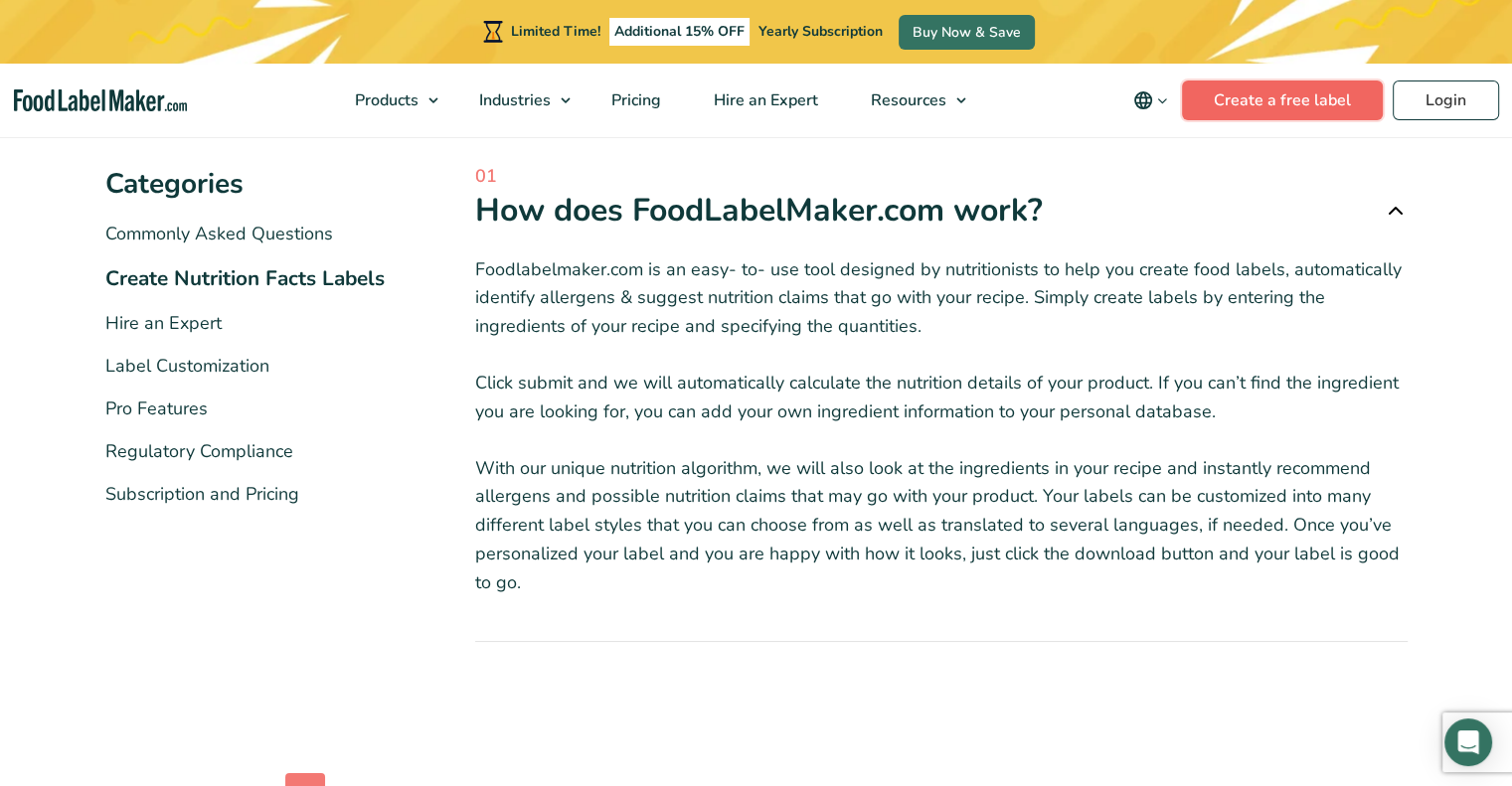 click on "Create a free label" at bounding box center (1282, 100) 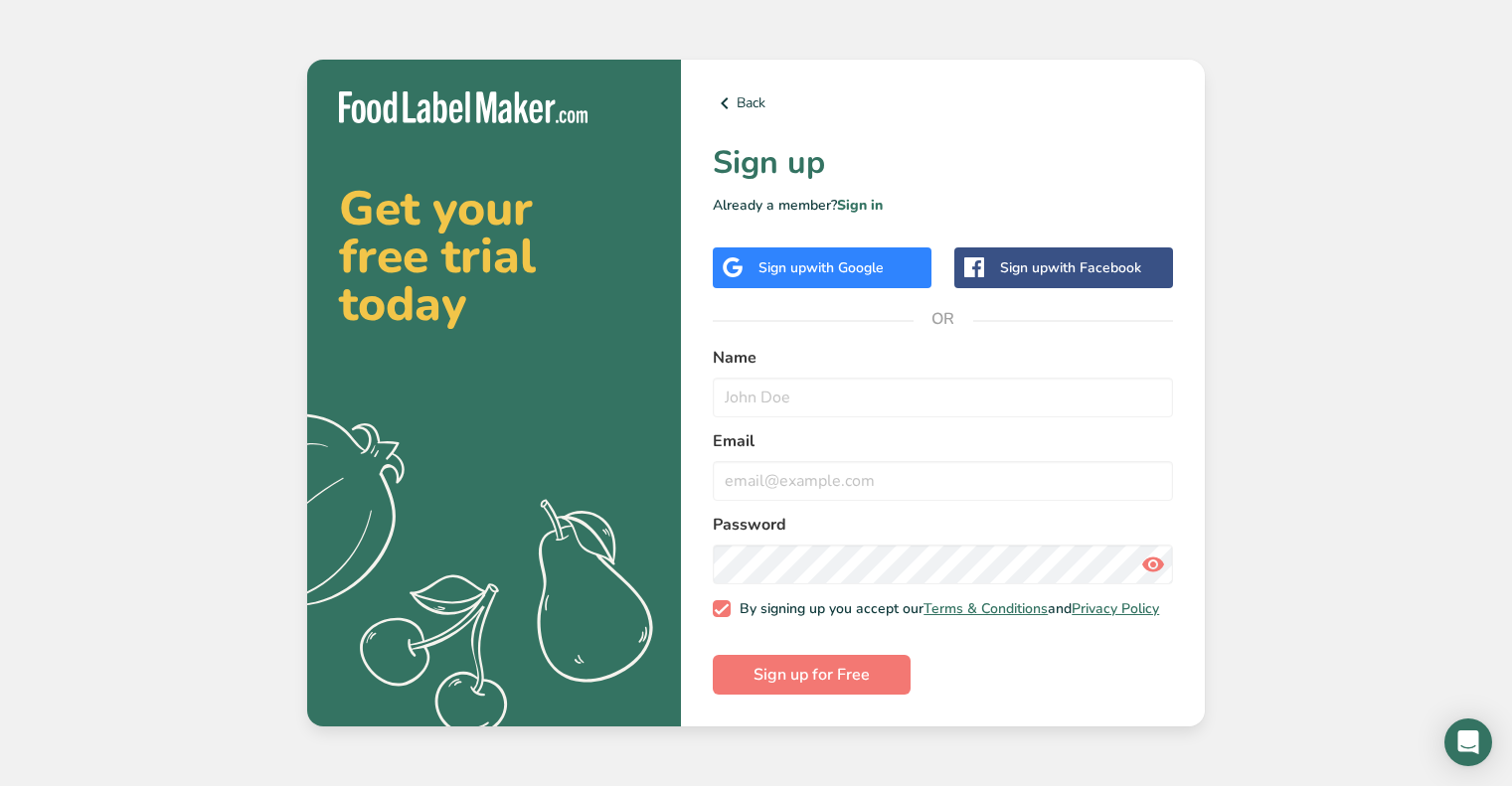 scroll, scrollTop: 0, scrollLeft: 0, axis: both 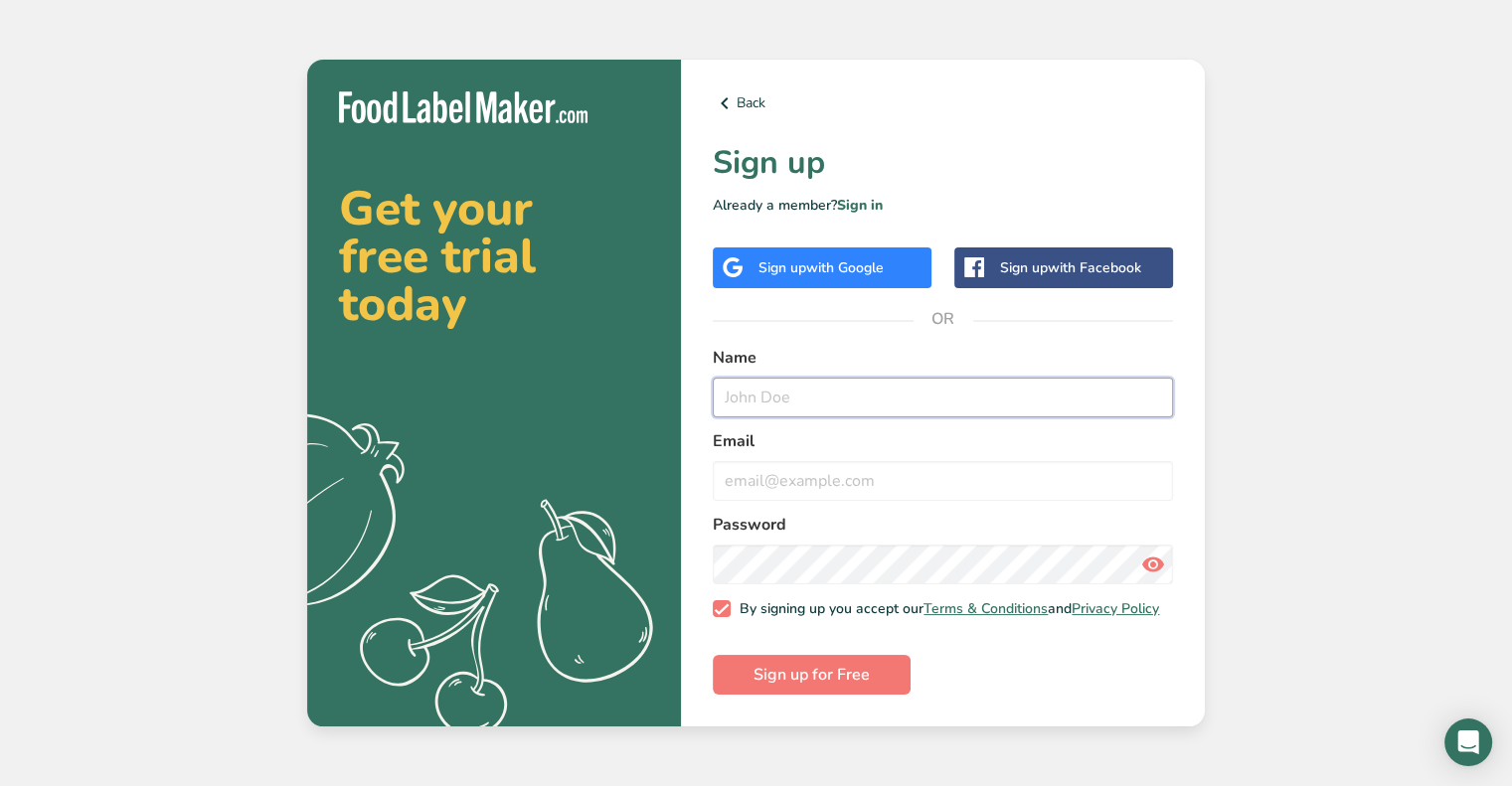 click at bounding box center (942, 397) 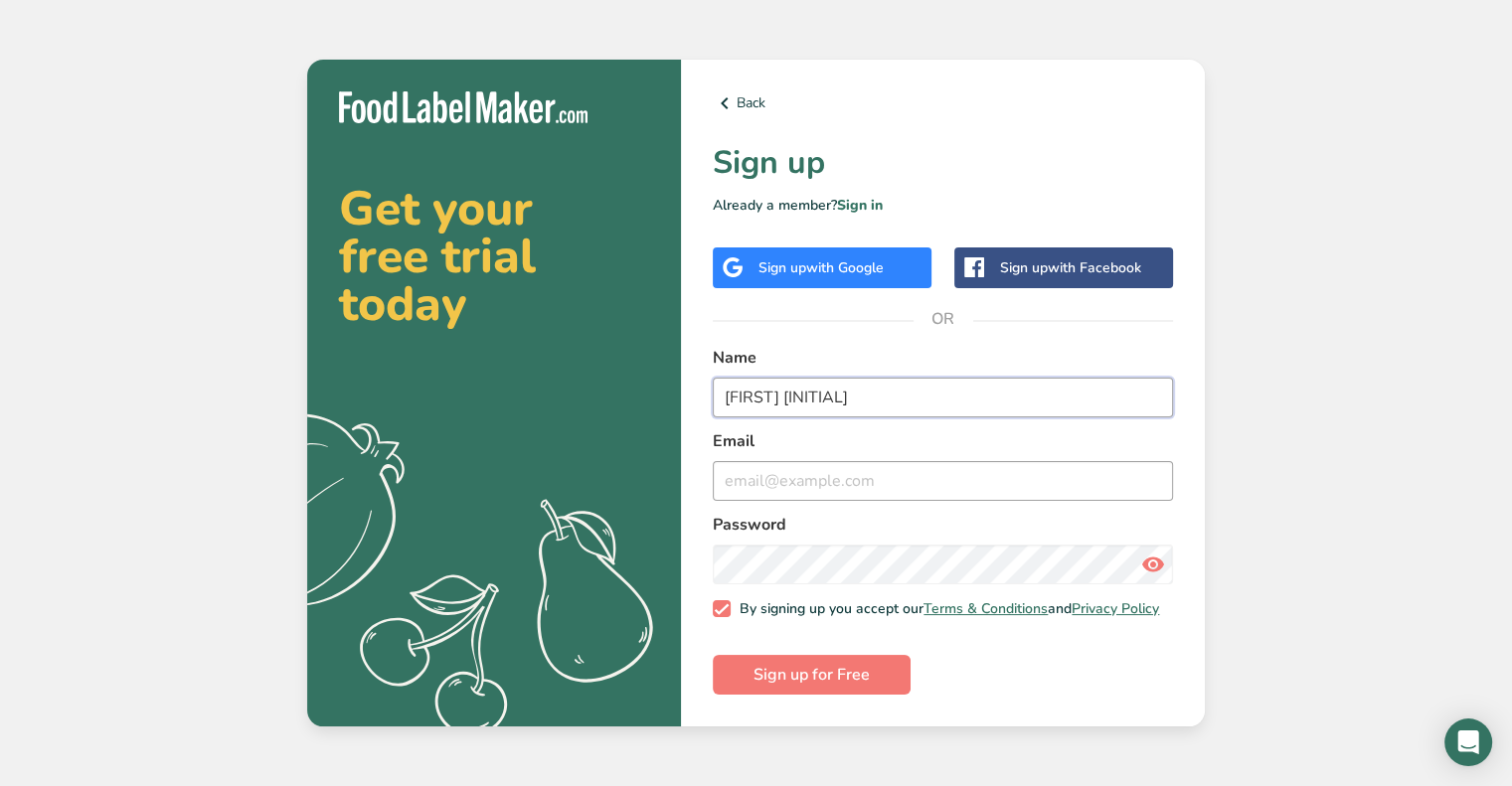 type on "[FIRST] [INITIAL]" 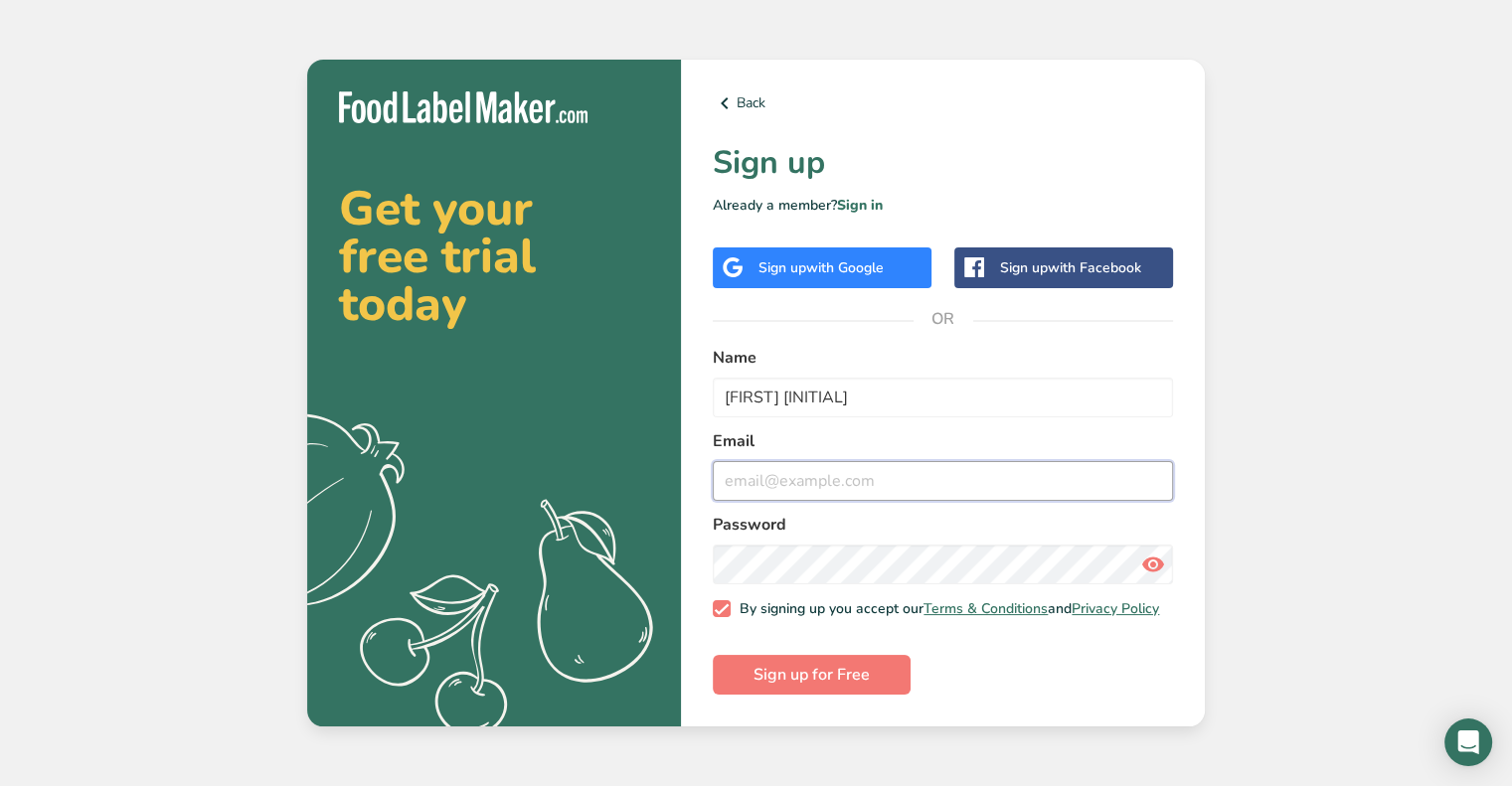 click at bounding box center [942, 481] 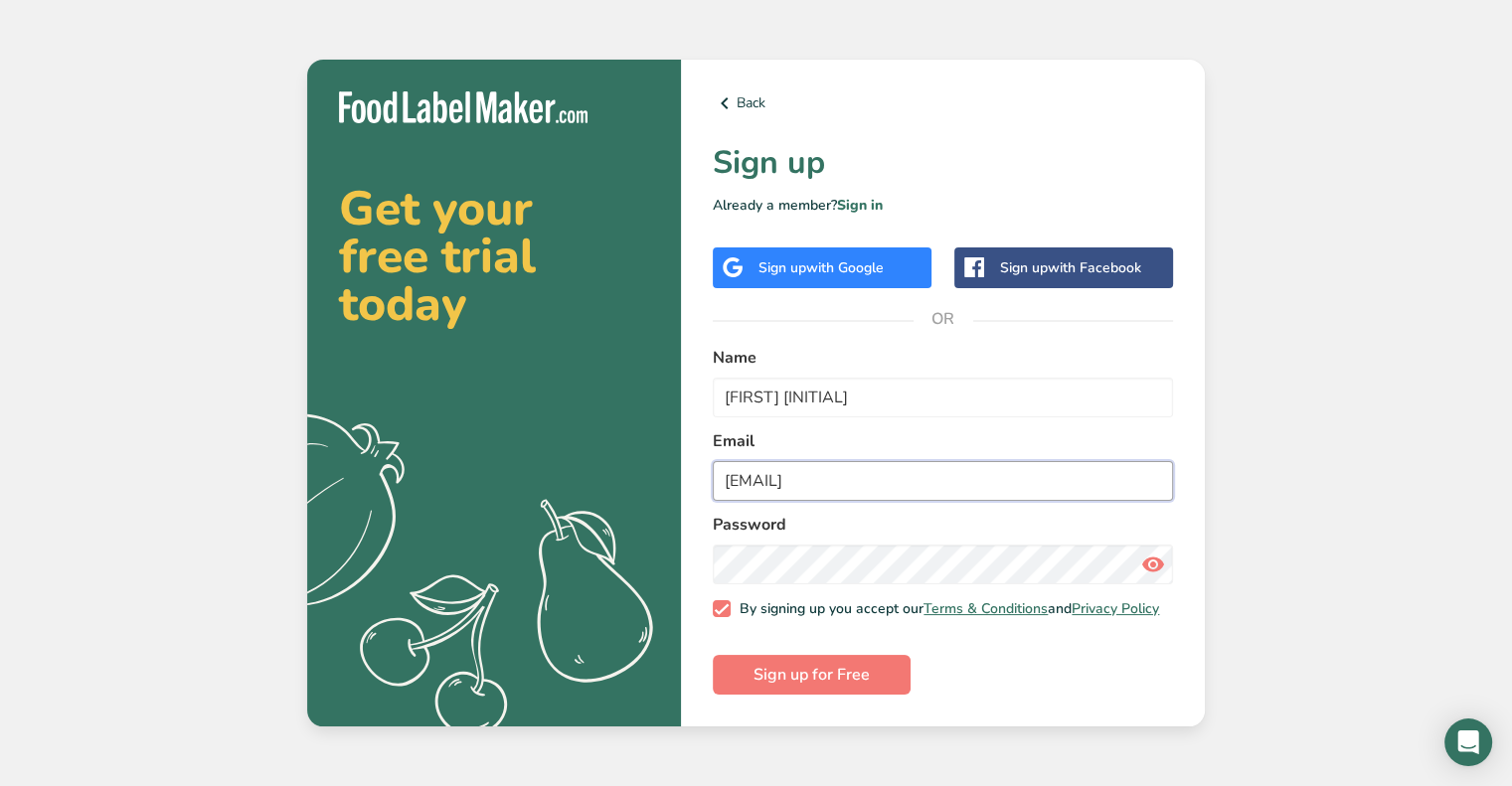 type on "[EMAIL]" 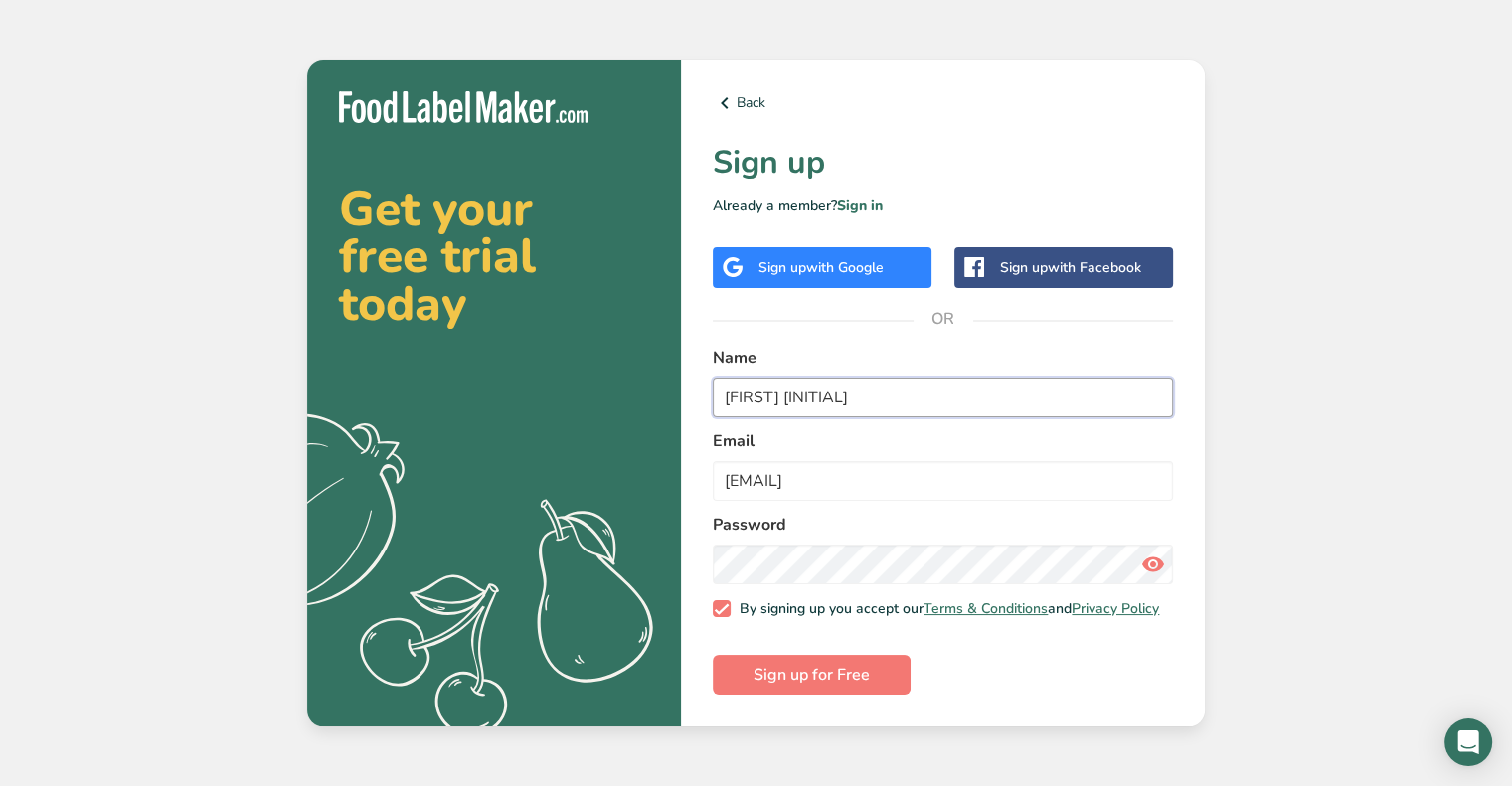 click on "Kim B" at bounding box center (942, 397) 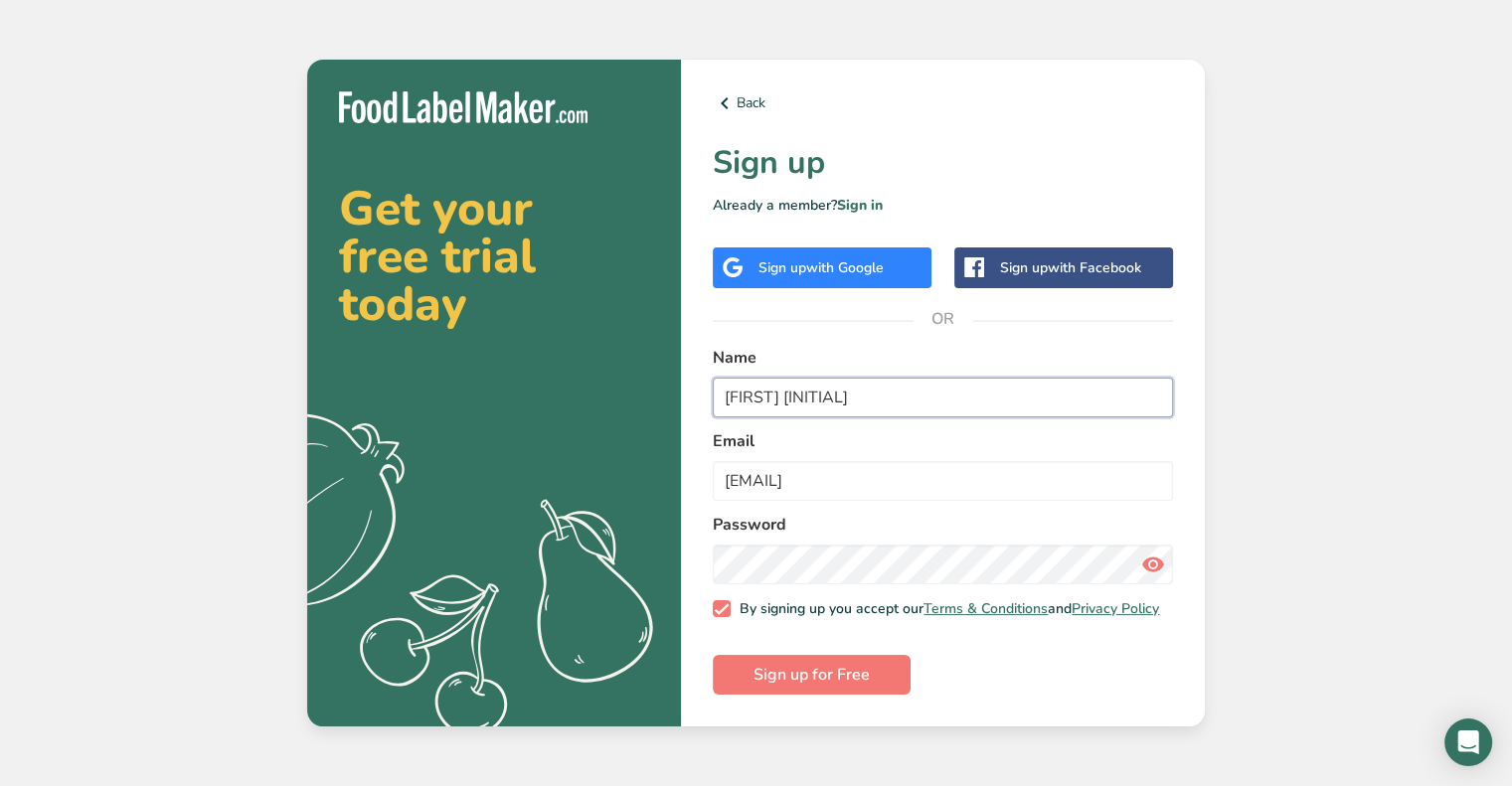 click on "Kay B" at bounding box center (942, 397) 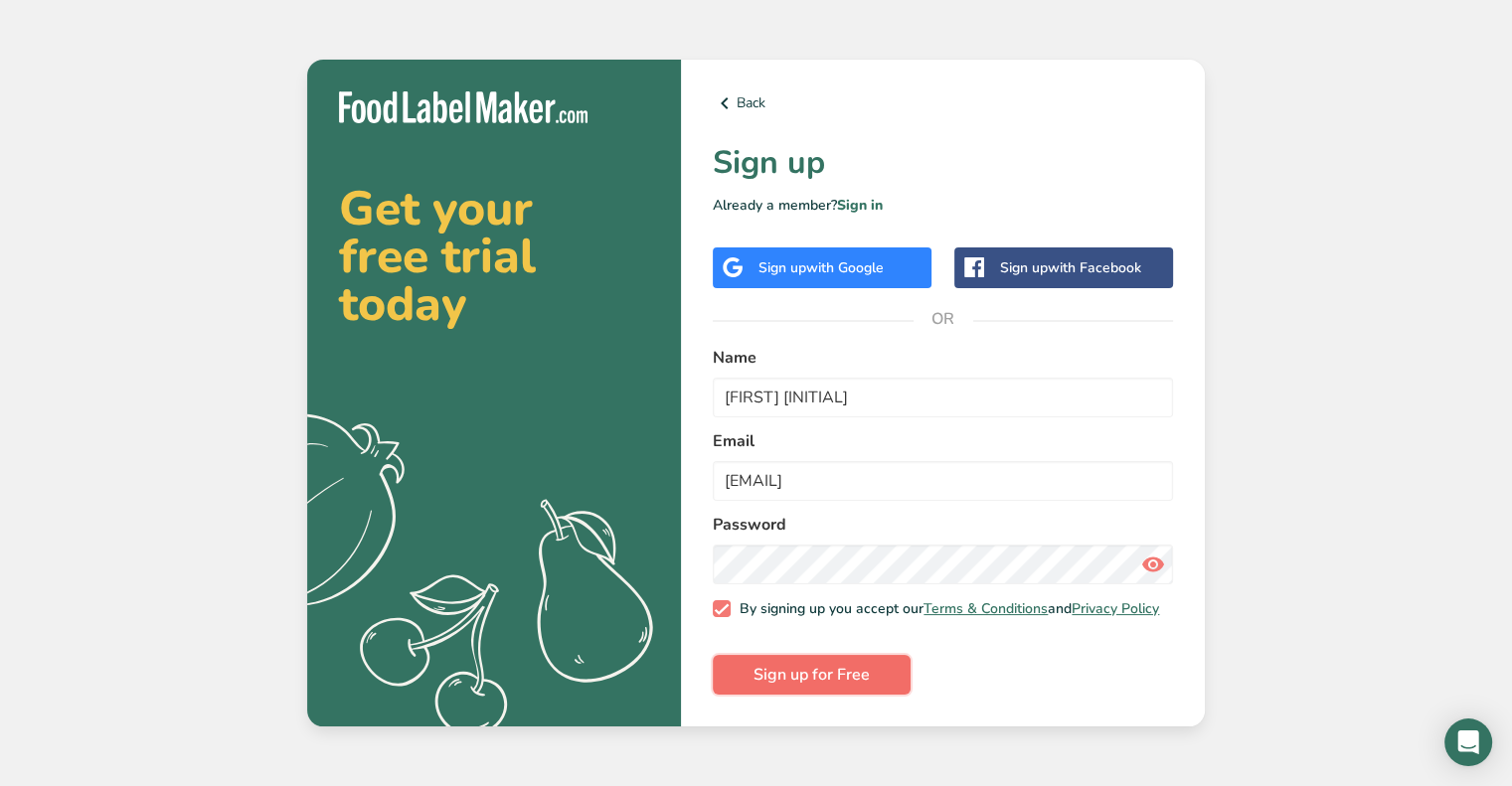 click on "Sign up for Free" at bounding box center [811, 675] 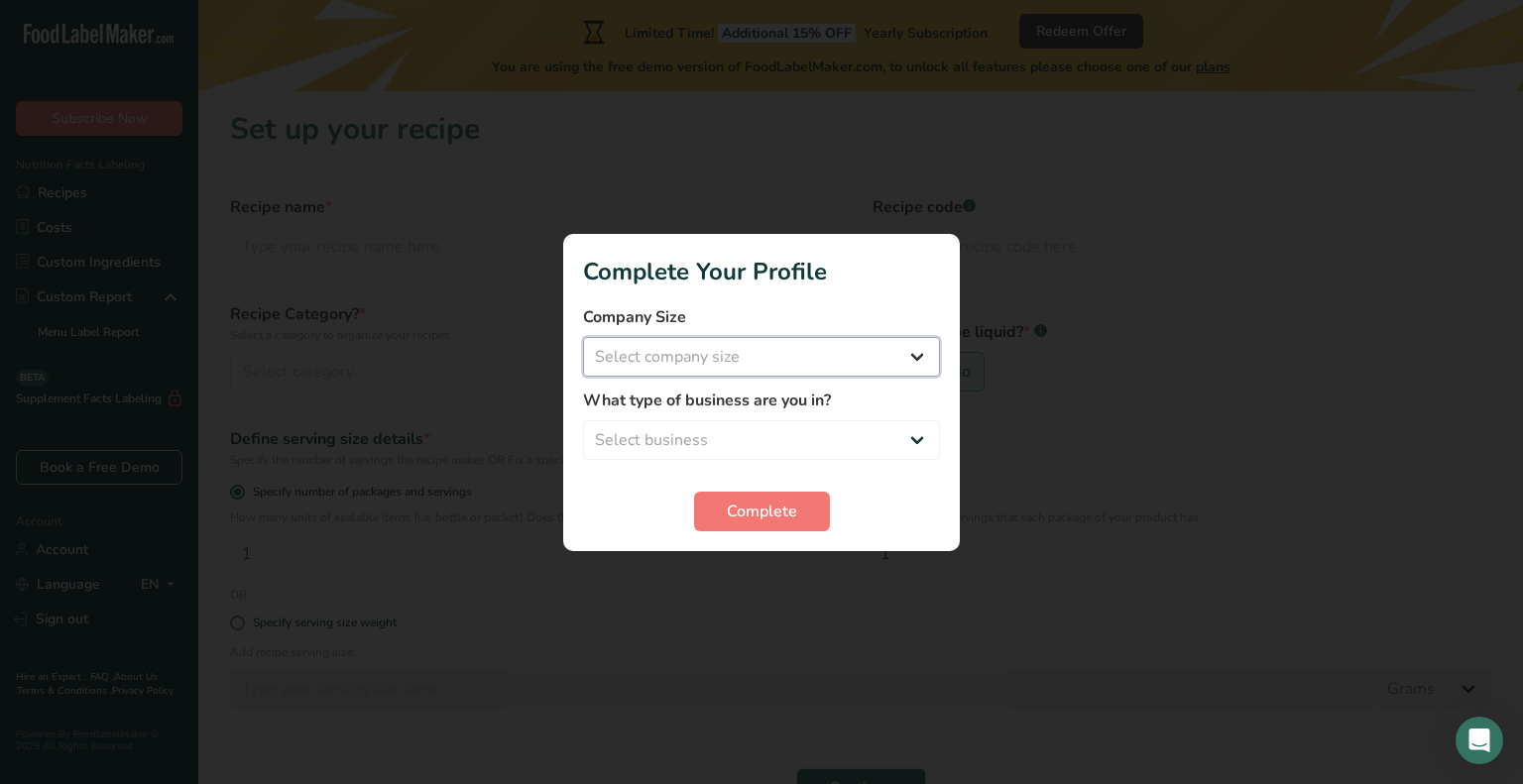 click on "Select company size
Fewer than 10 Employees
10 to 50 Employees
51 to 500 Employees
Over 500 Employees" at bounding box center [762, 357] 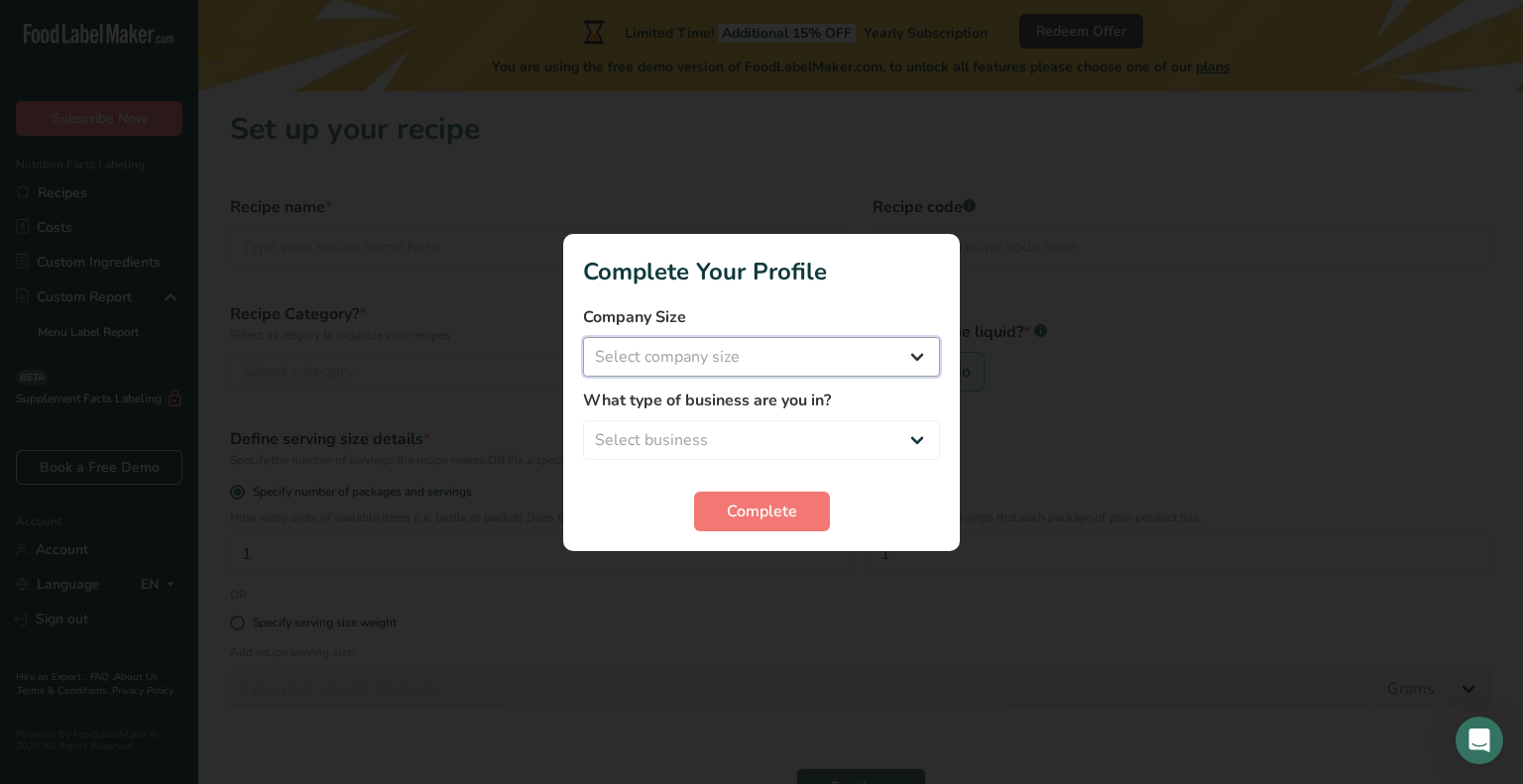 select on "1" 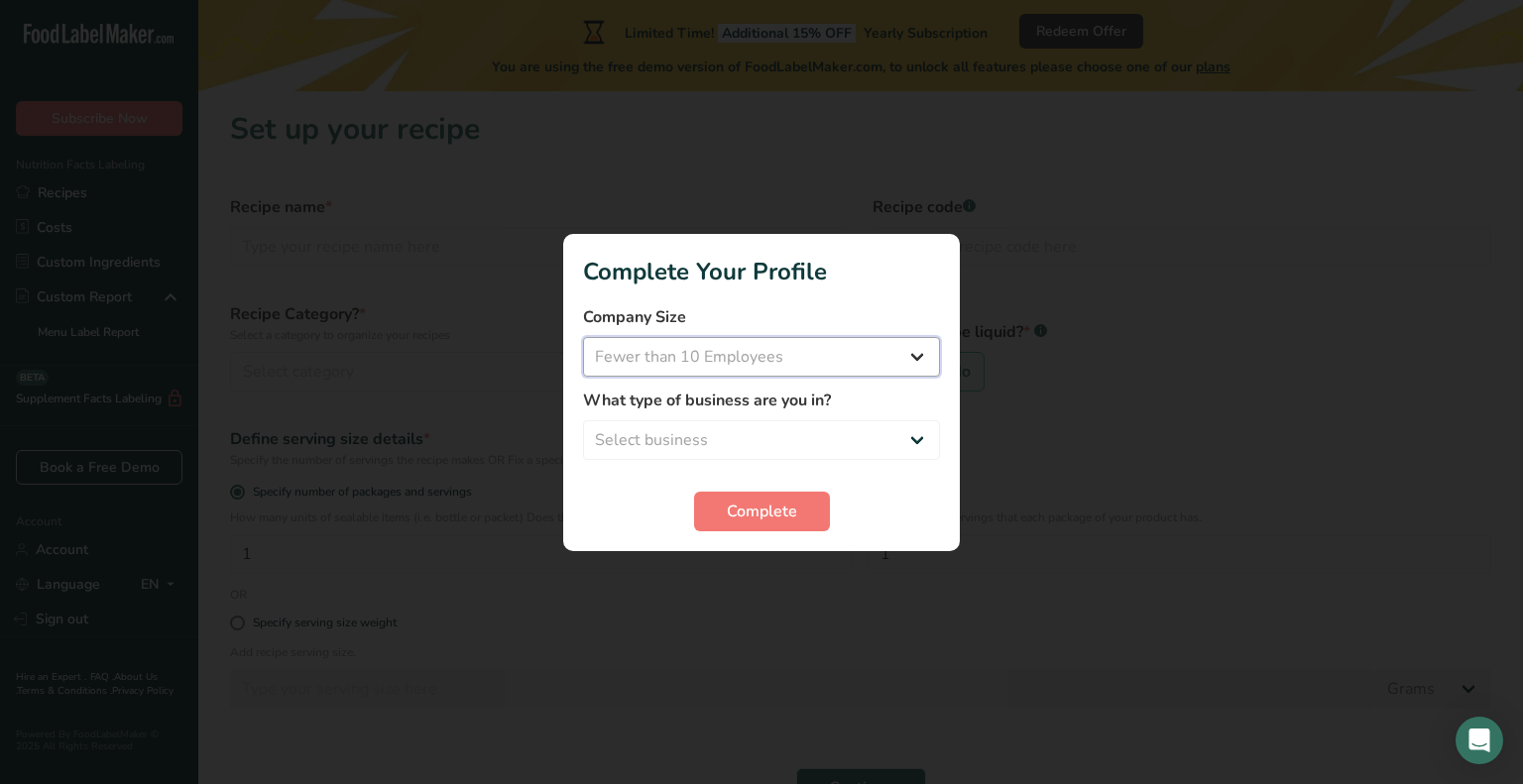 click on "Select company size
Fewer than 10 Employees
10 to 50 Employees
51 to 500 Employees
Over 500 Employees" at bounding box center (762, 357) 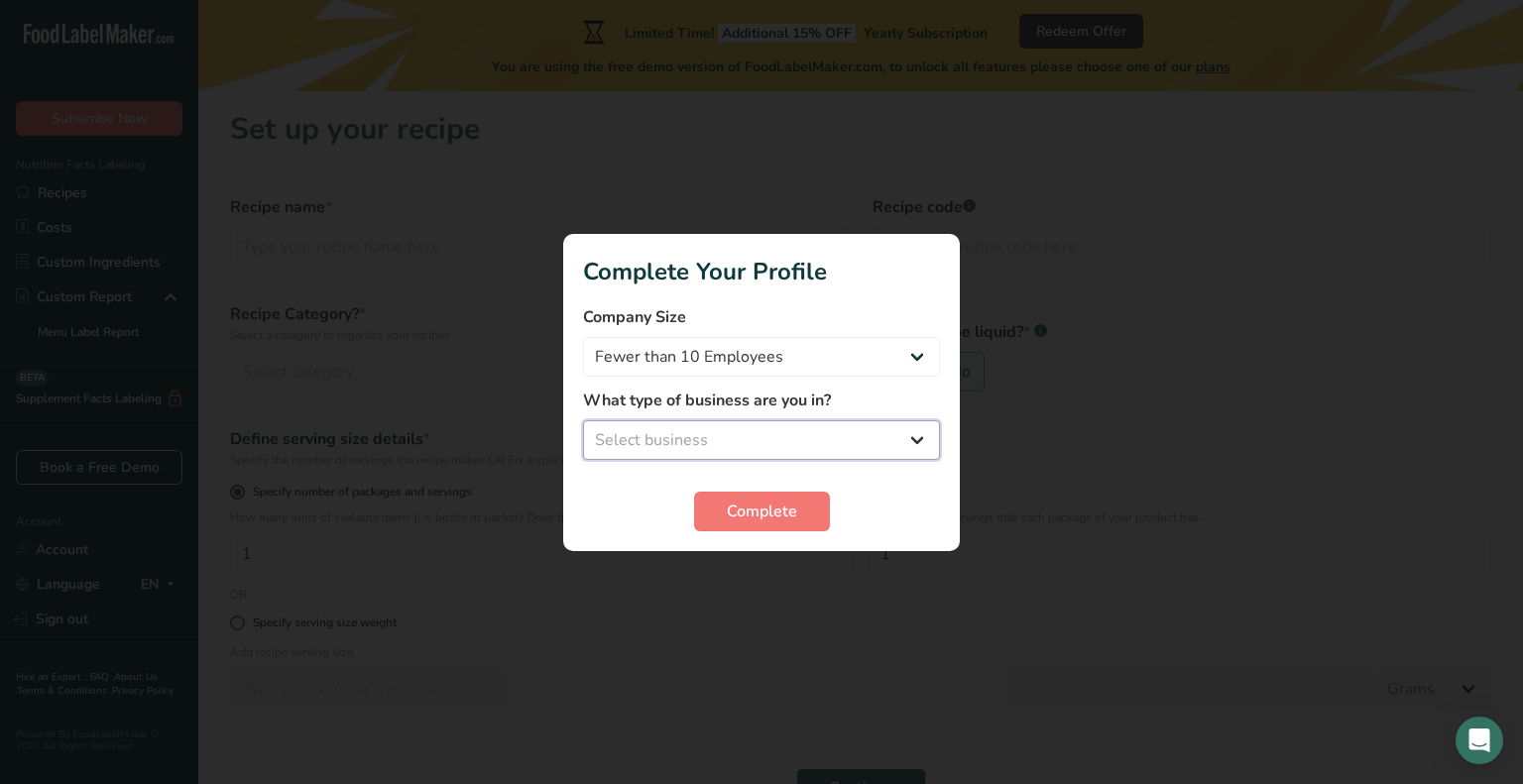 click on "Select business
Packaged Food Manufacturer
Restaurant & Cafe
Bakery
Meal Plans & Catering Company
Nutritionist
Food Blogger
Personal Trainer
Other" at bounding box center [762, 440] 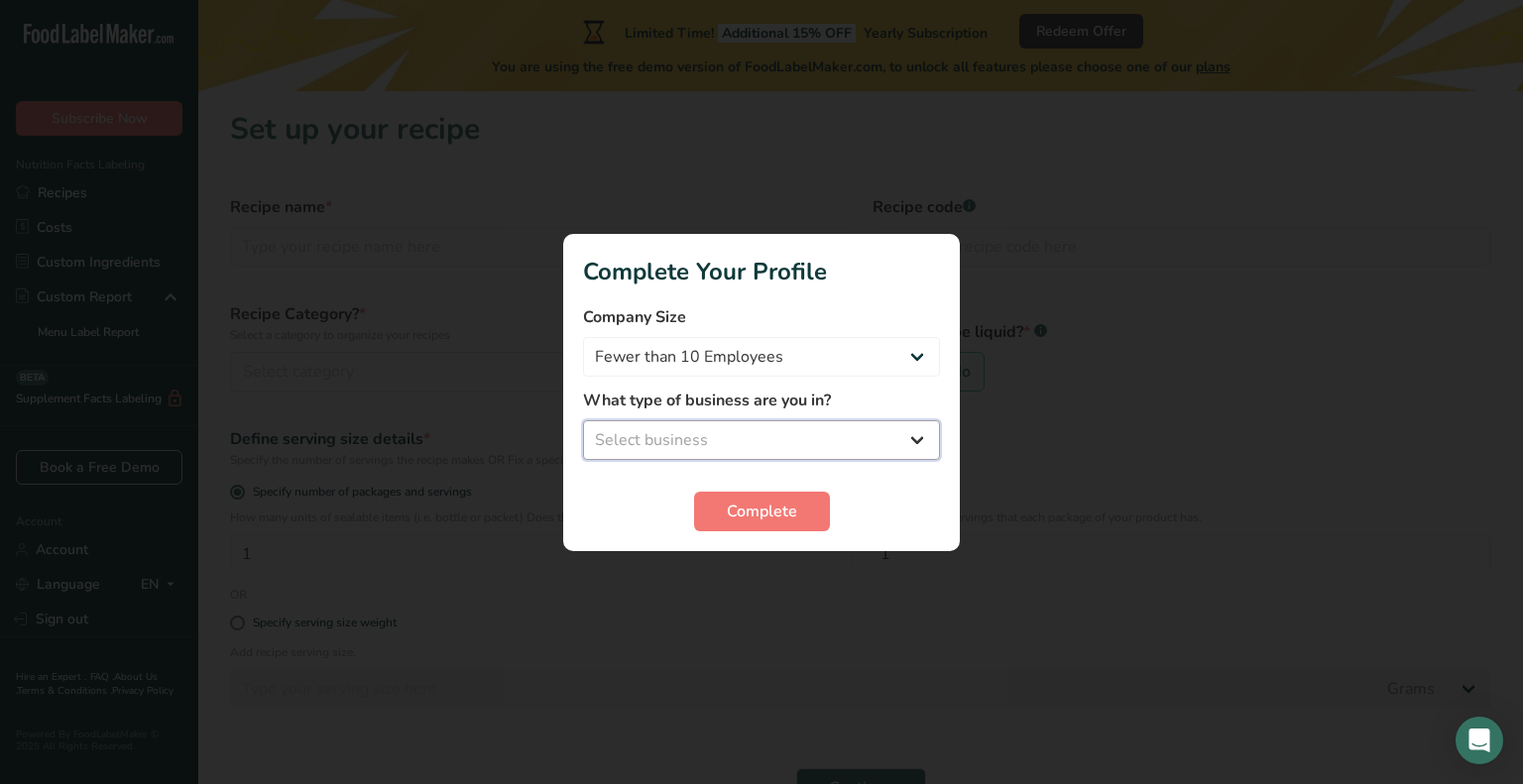 select on "6" 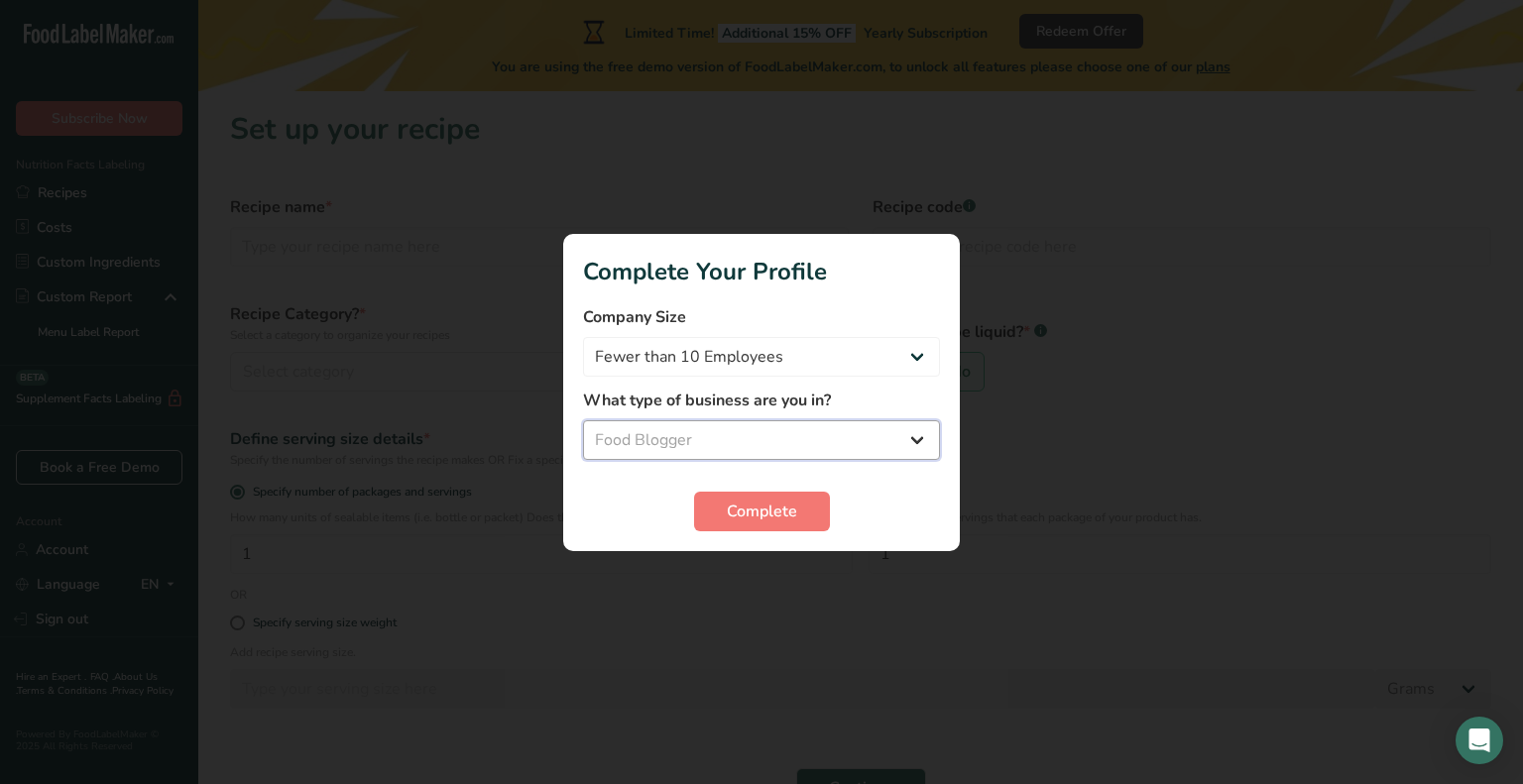 click on "Select business
Packaged Food Manufacturer
Restaurant & Cafe
Bakery
Meal Plans & Catering Company
Nutritionist
Food Blogger
Personal Trainer
Other" at bounding box center (762, 440) 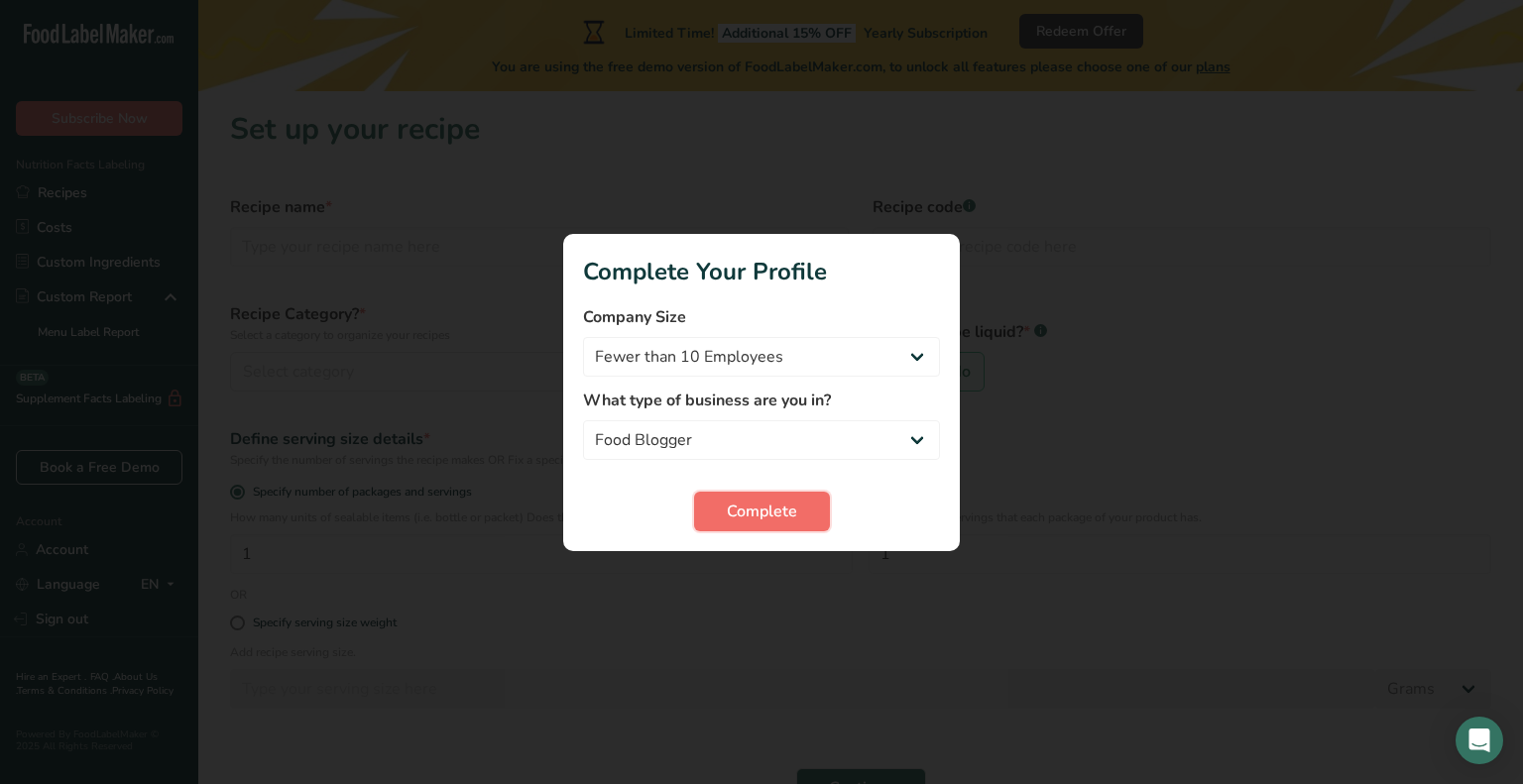 click on "Complete" at bounding box center (762, 511) 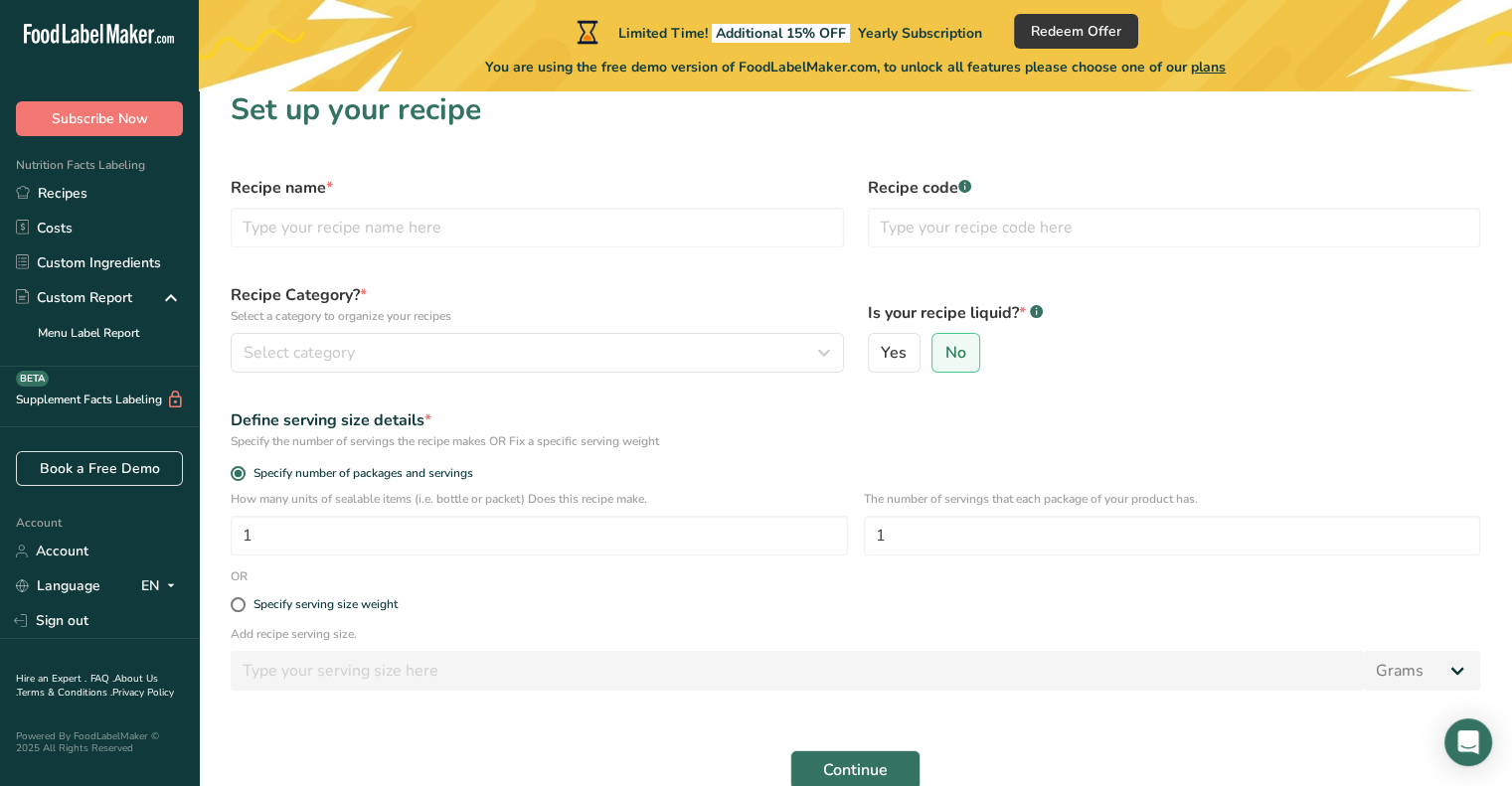 scroll, scrollTop: 0, scrollLeft: 0, axis: both 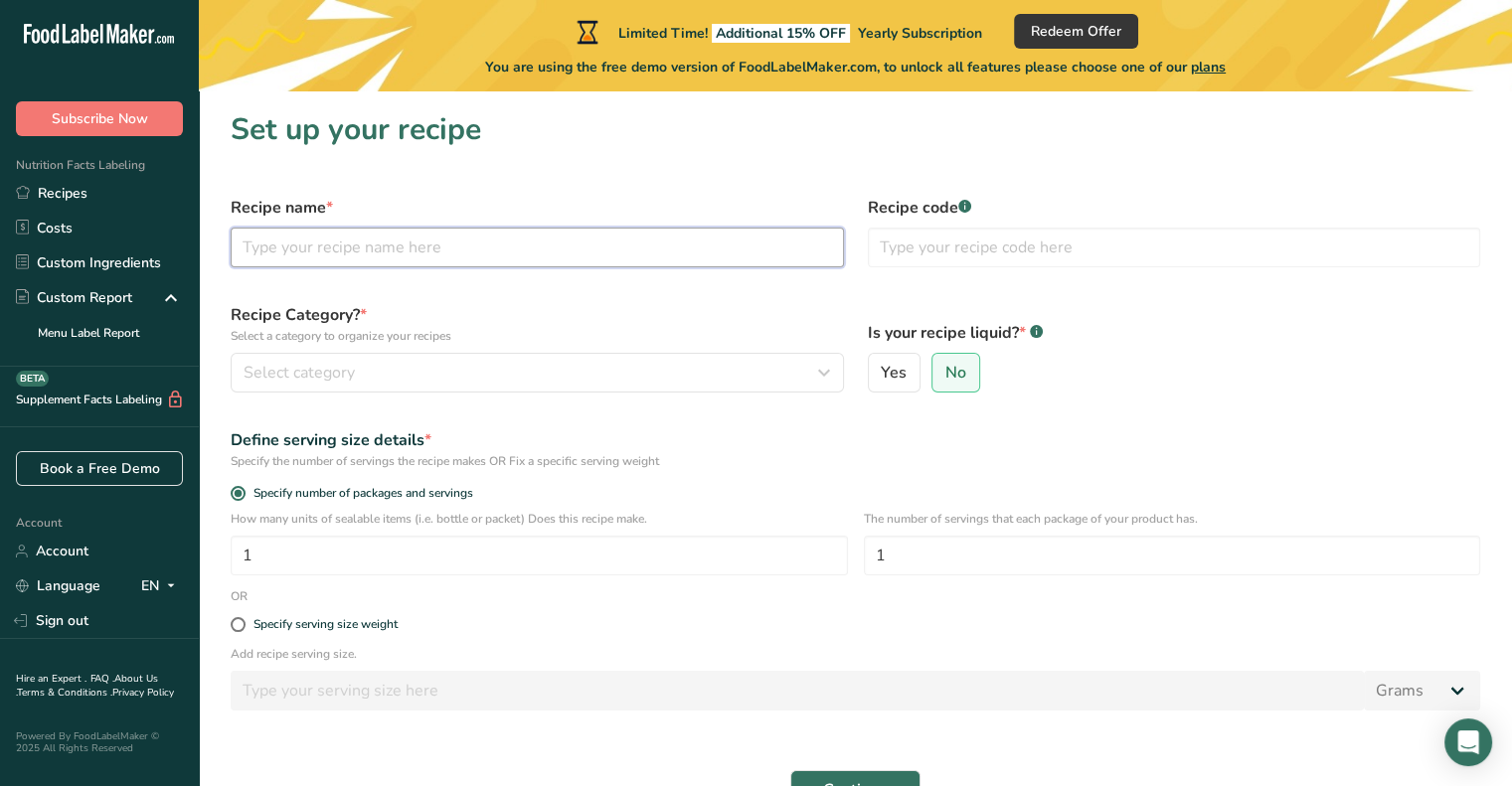 click at bounding box center (537, 247) 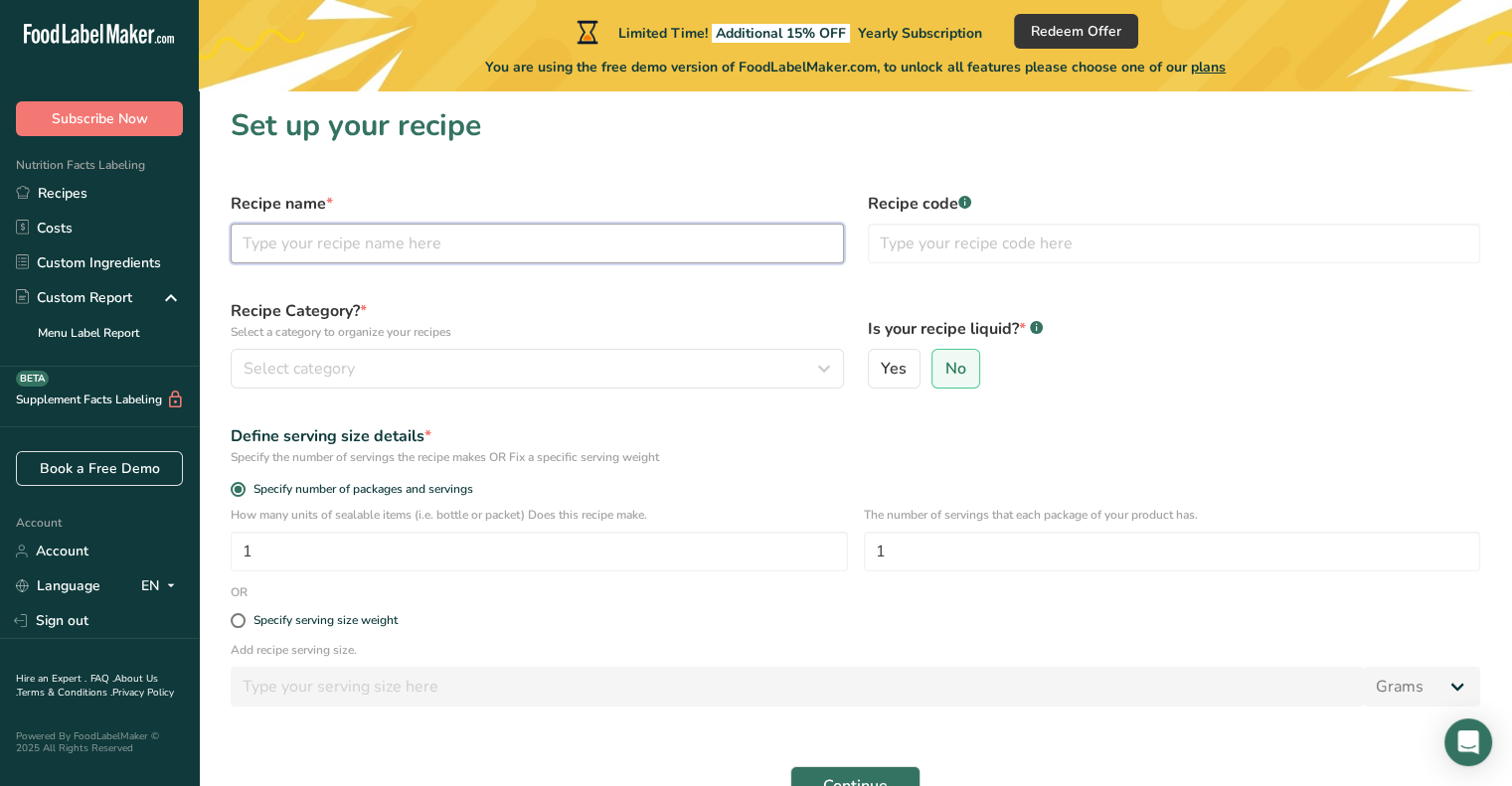 scroll, scrollTop: 0, scrollLeft: 0, axis: both 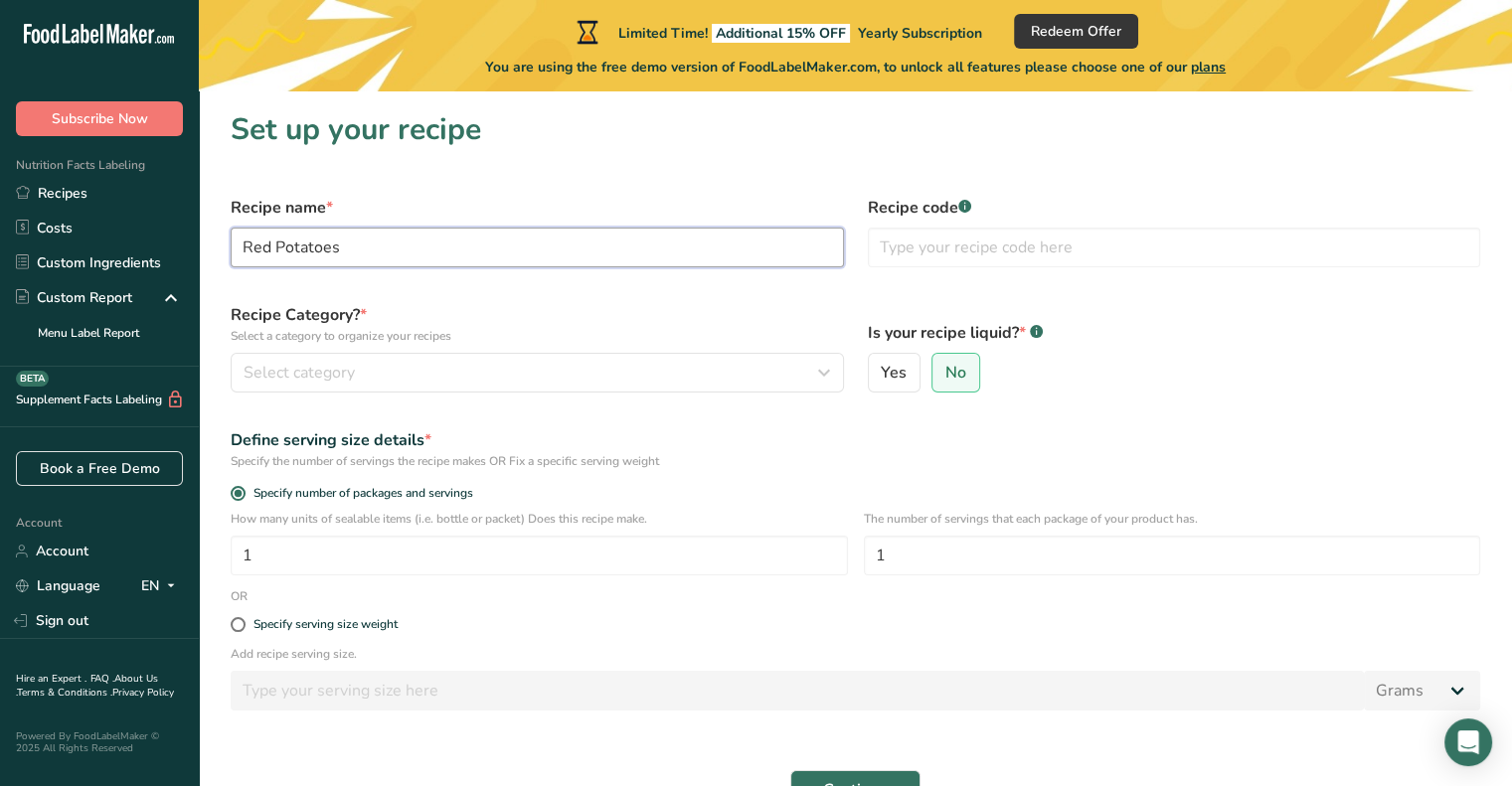 type on "Red Potatoes" 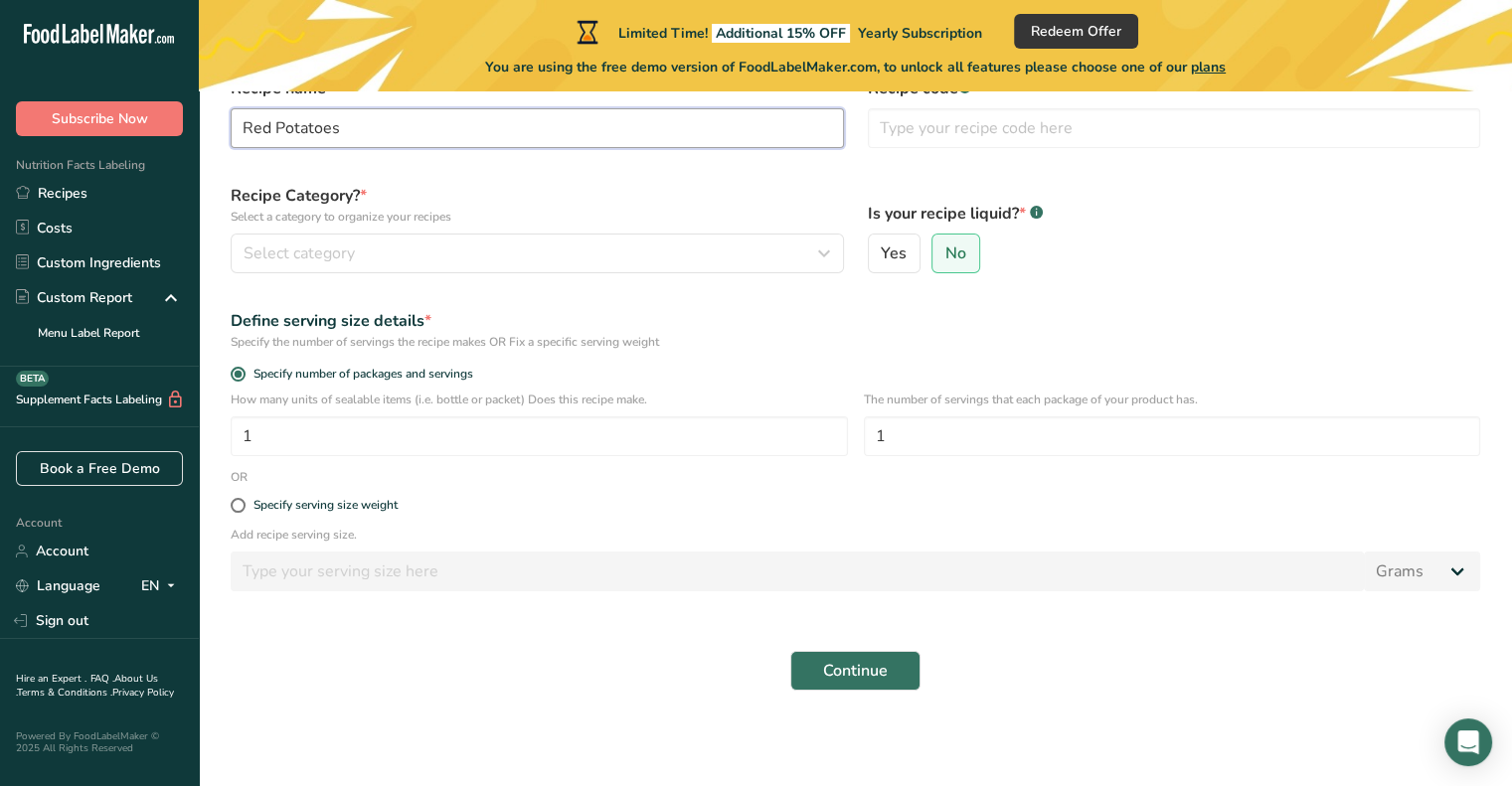 scroll, scrollTop: 118, scrollLeft: 0, axis: vertical 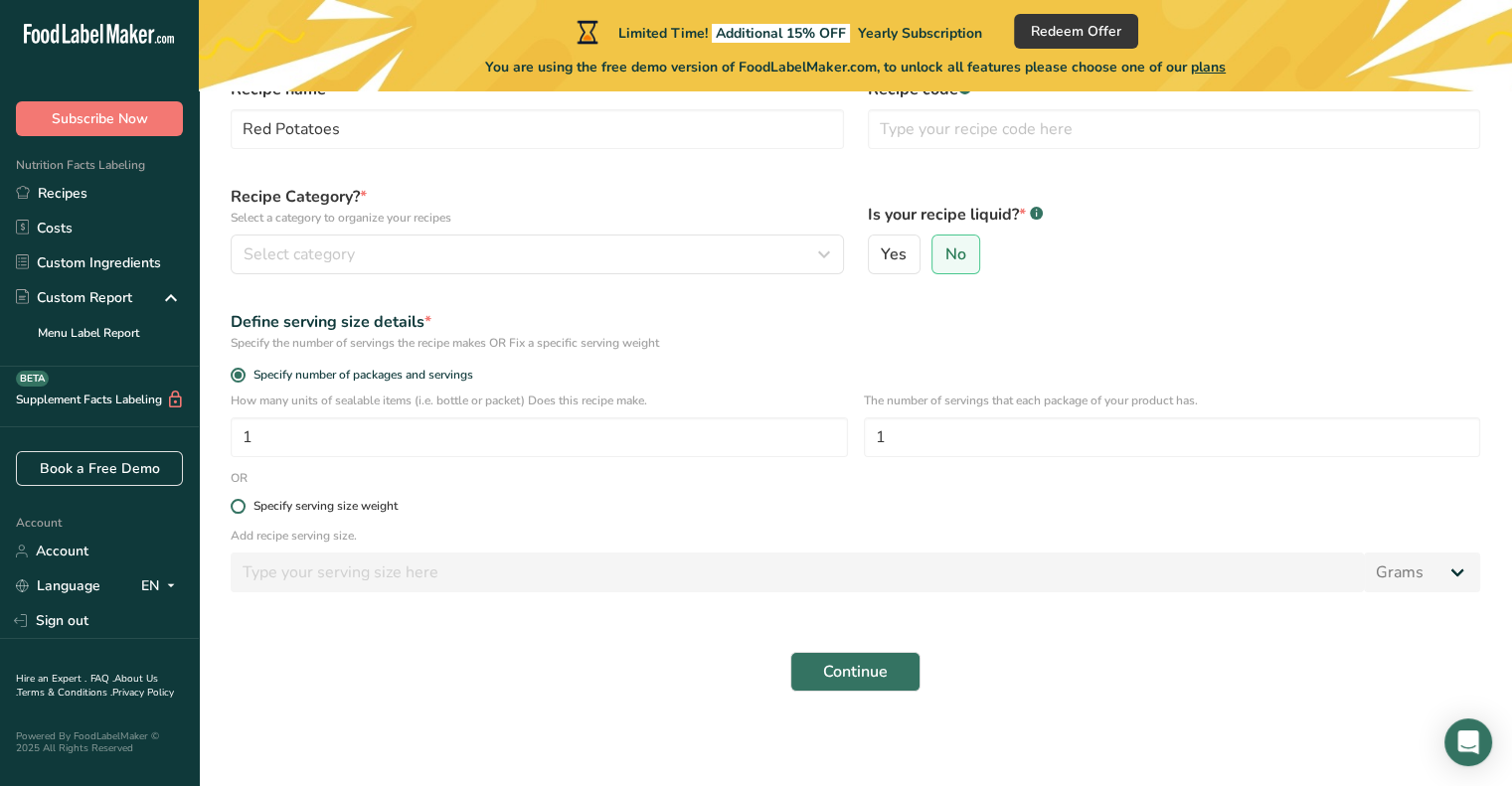 click on "Specify serving size weight" at bounding box center (321, 506) 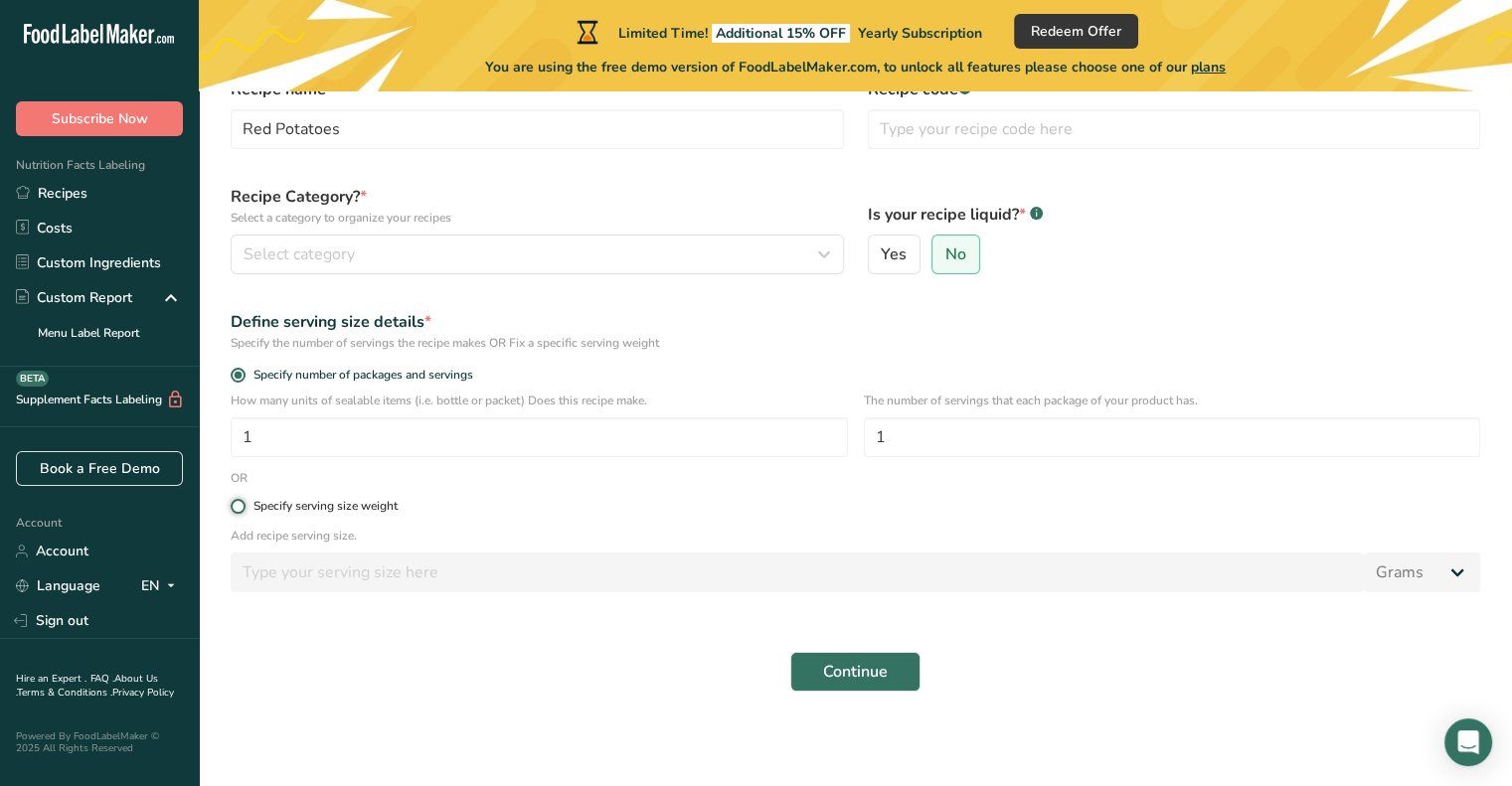 click on "Specify serving size weight" at bounding box center [237, 506] 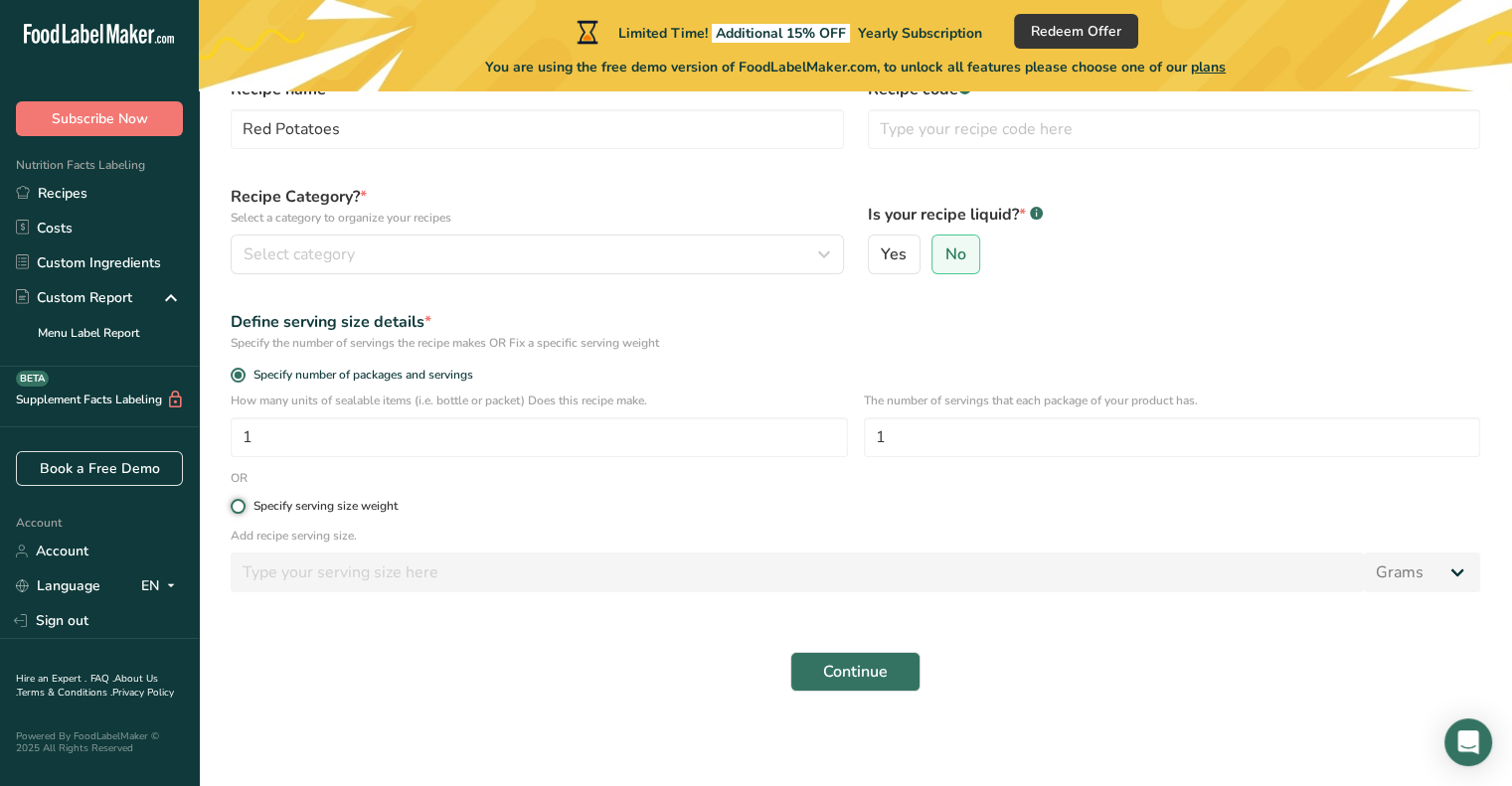 radio on "true" 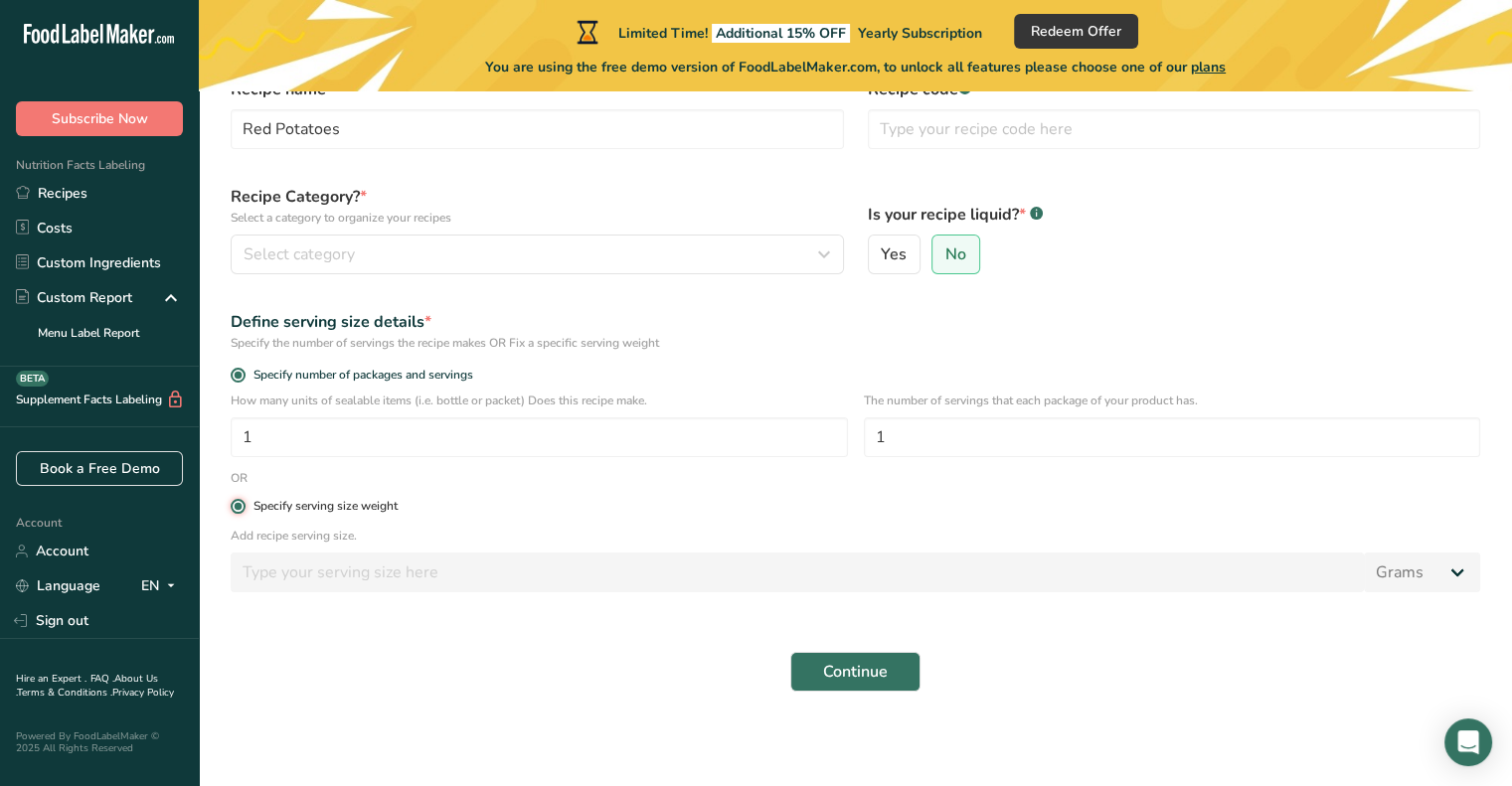 radio on "false" 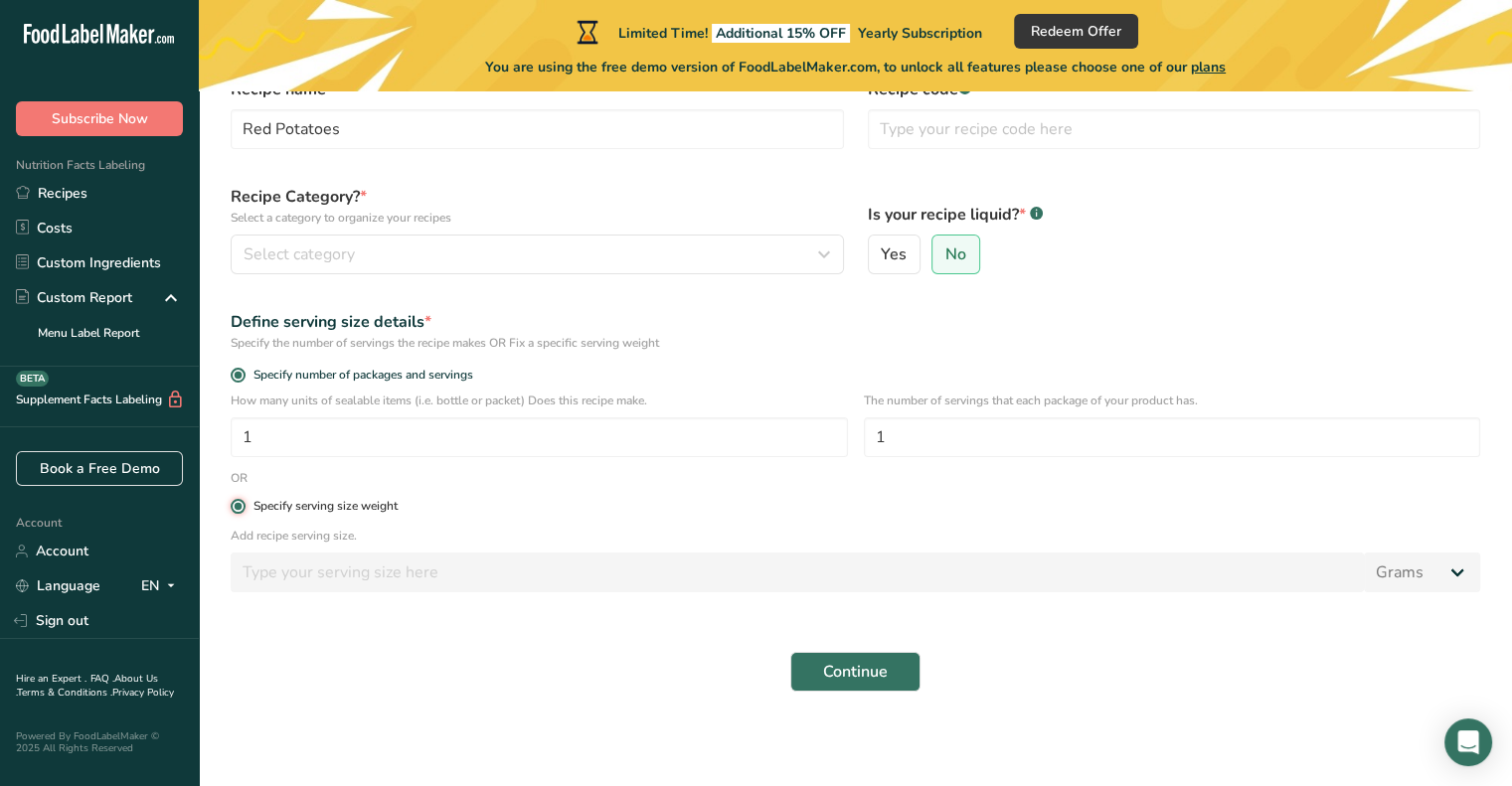 type 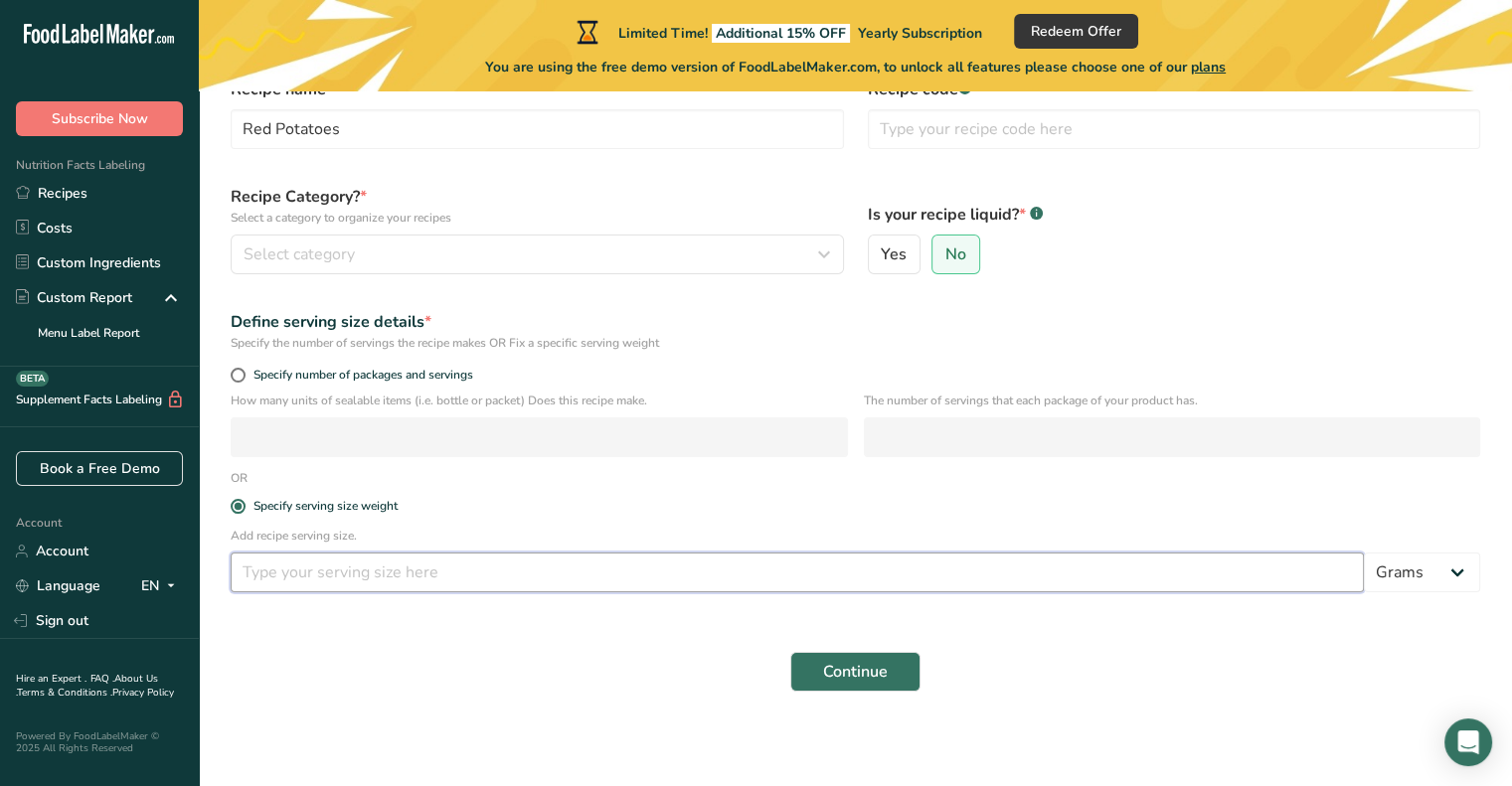 click at bounding box center (797, 572) 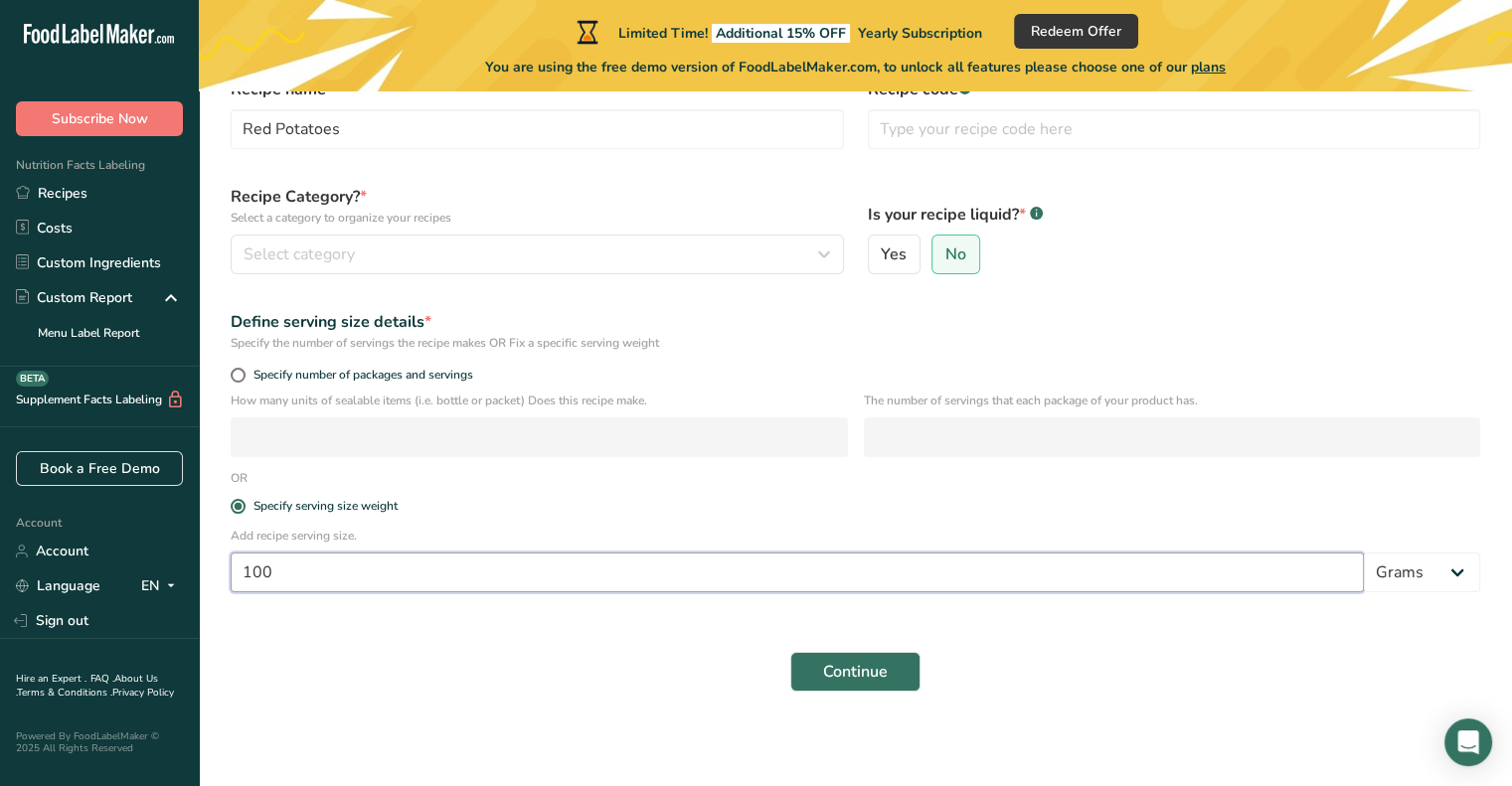 type on "100" 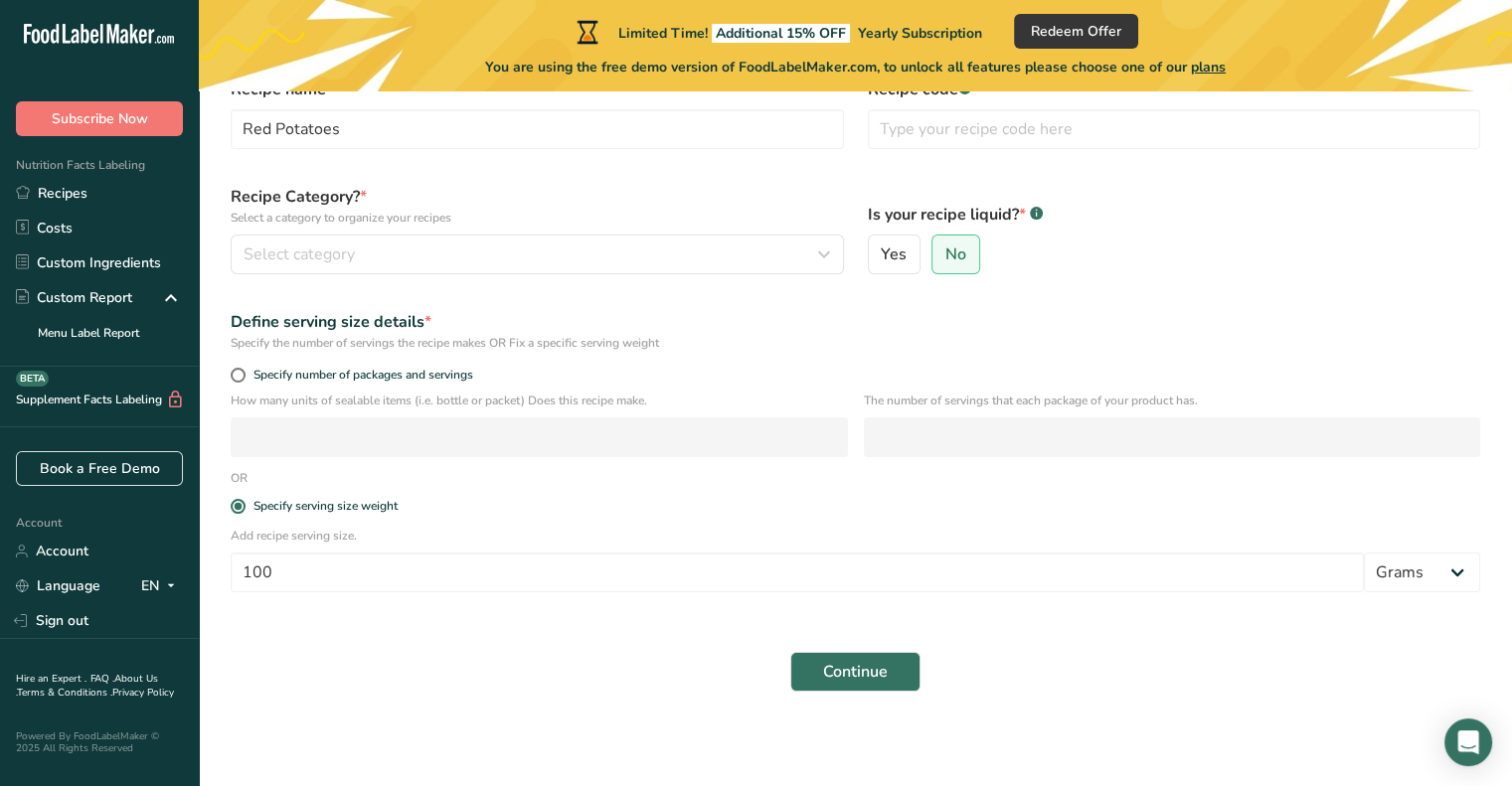 click on "Continue" at bounding box center (855, 672) 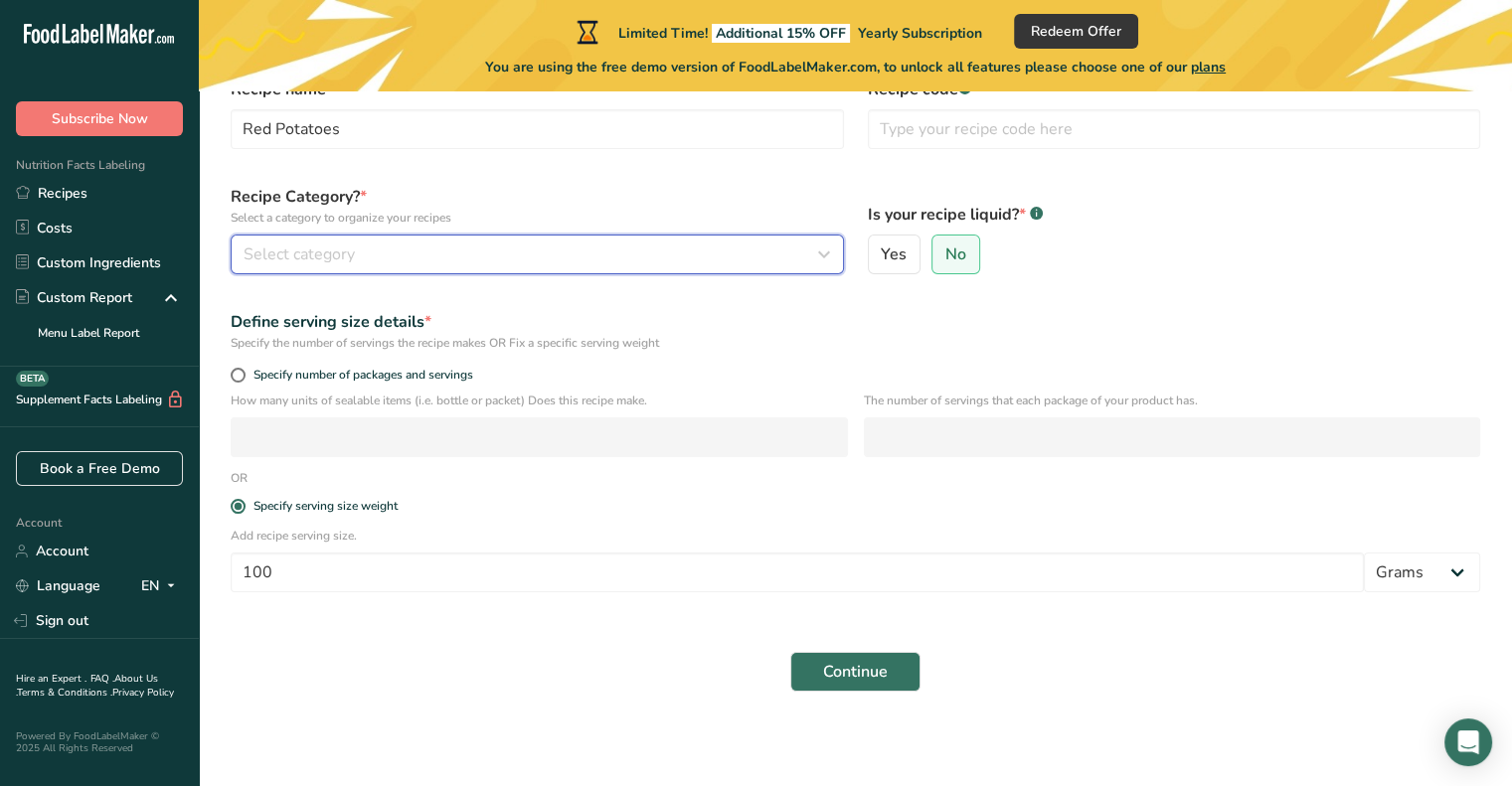 click on "Select category" at bounding box center (299, 254) 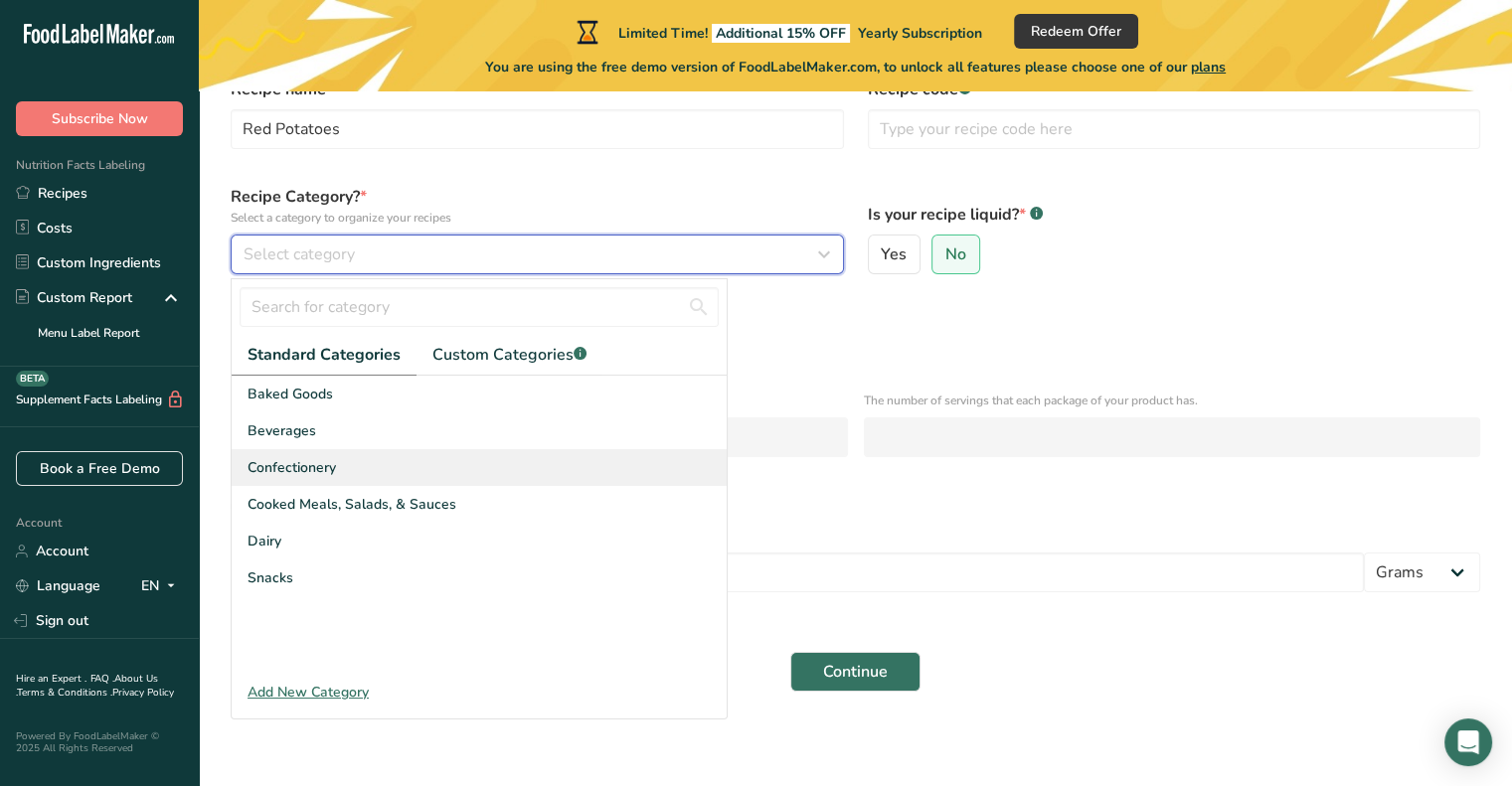 scroll, scrollTop: 119, scrollLeft: 0, axis: vertical 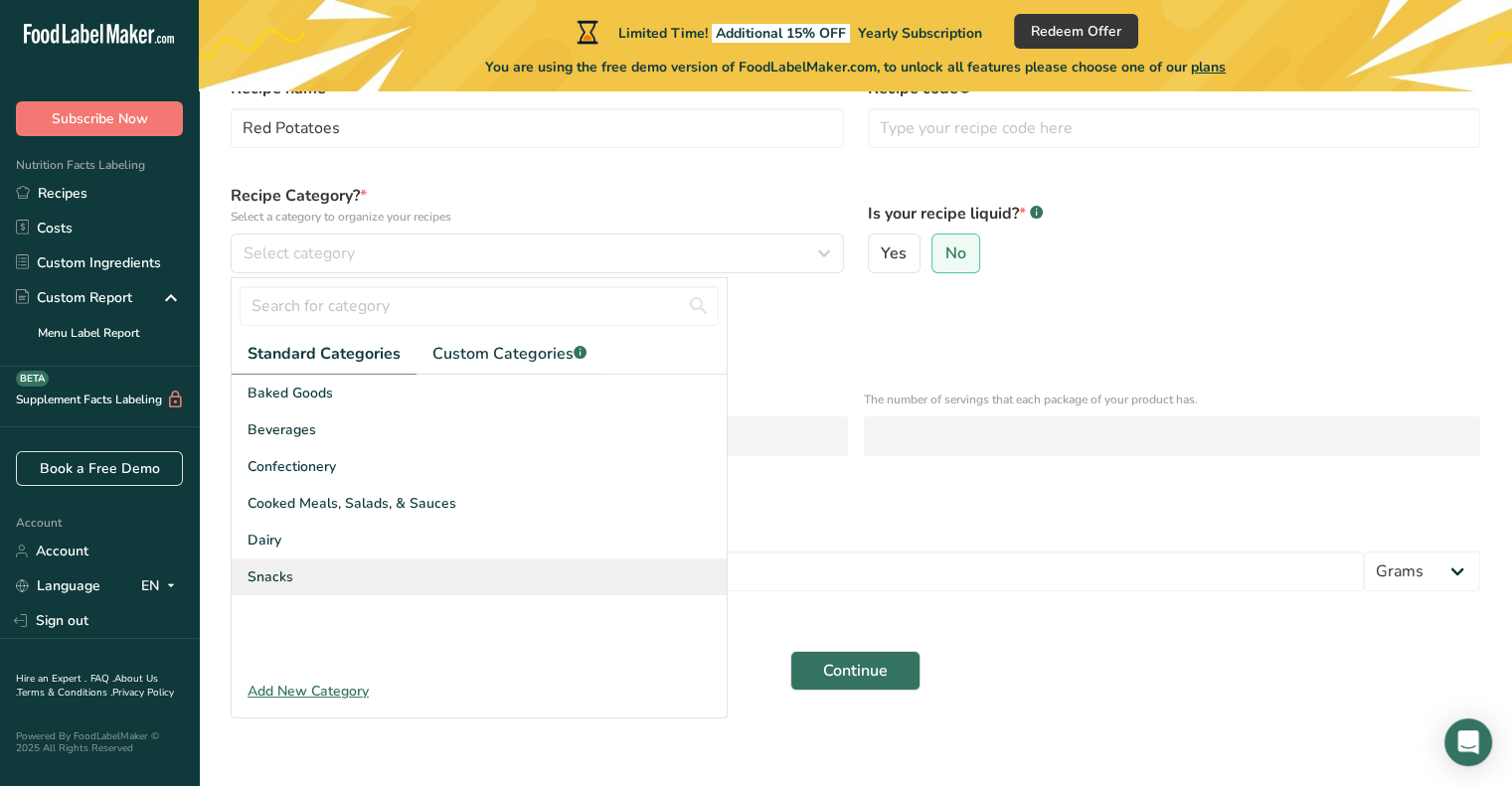 click on "Snacks" at bounding box center (479, 576) 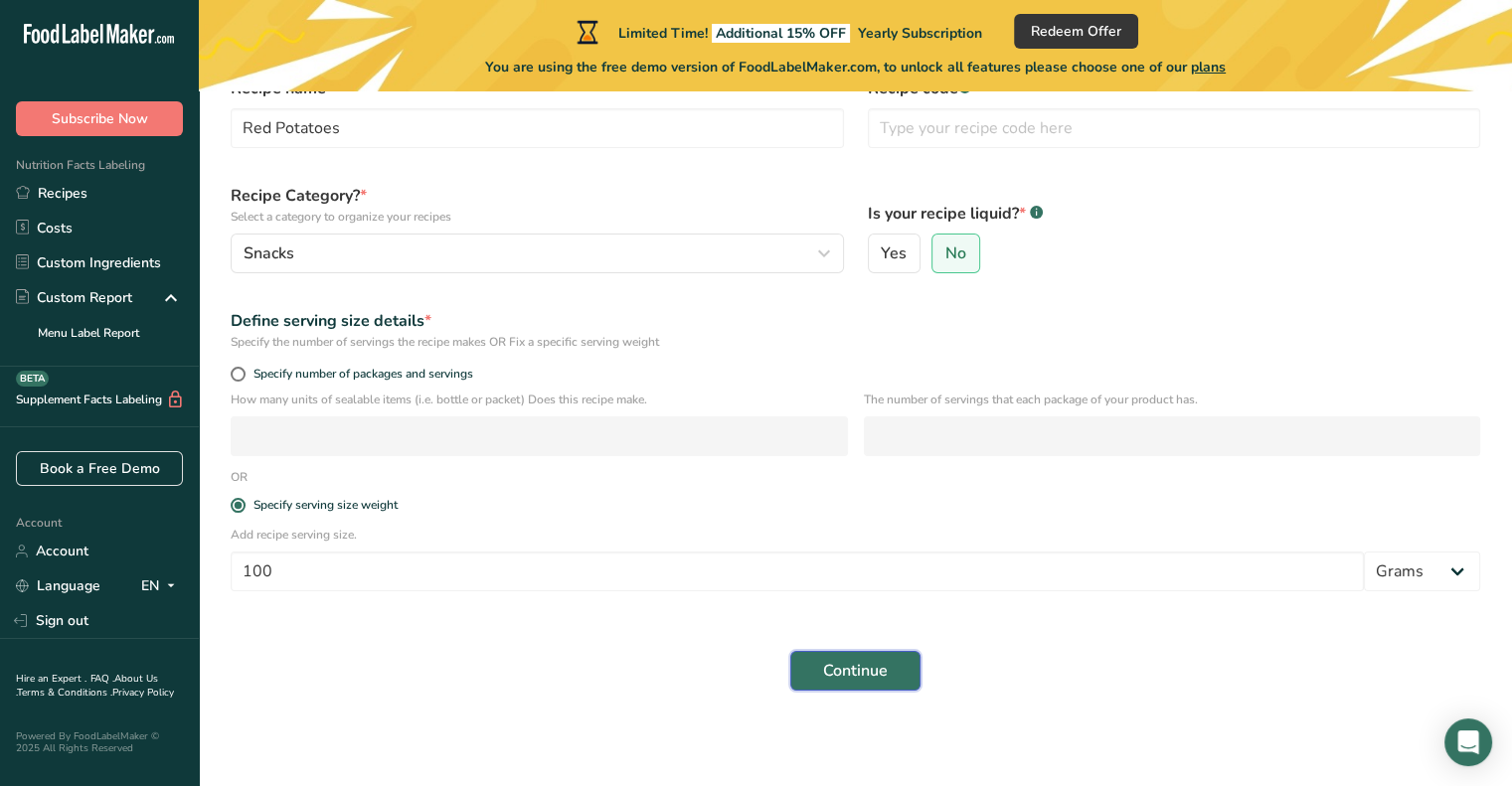 click on "Continue" at bounding box center [855, 671] 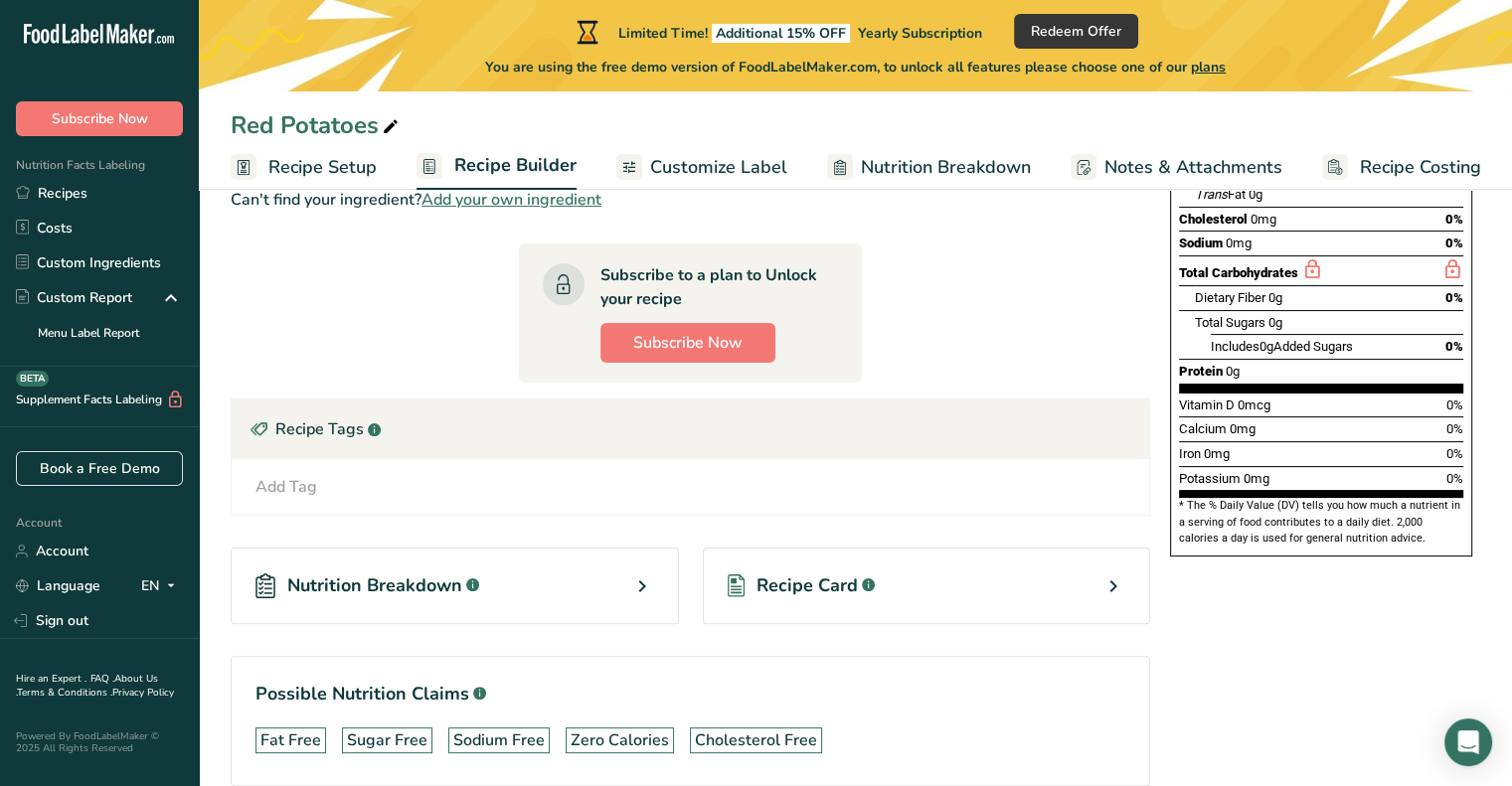 scroll, scrollTop: 457, scrollLeft: 0, axis: vertical 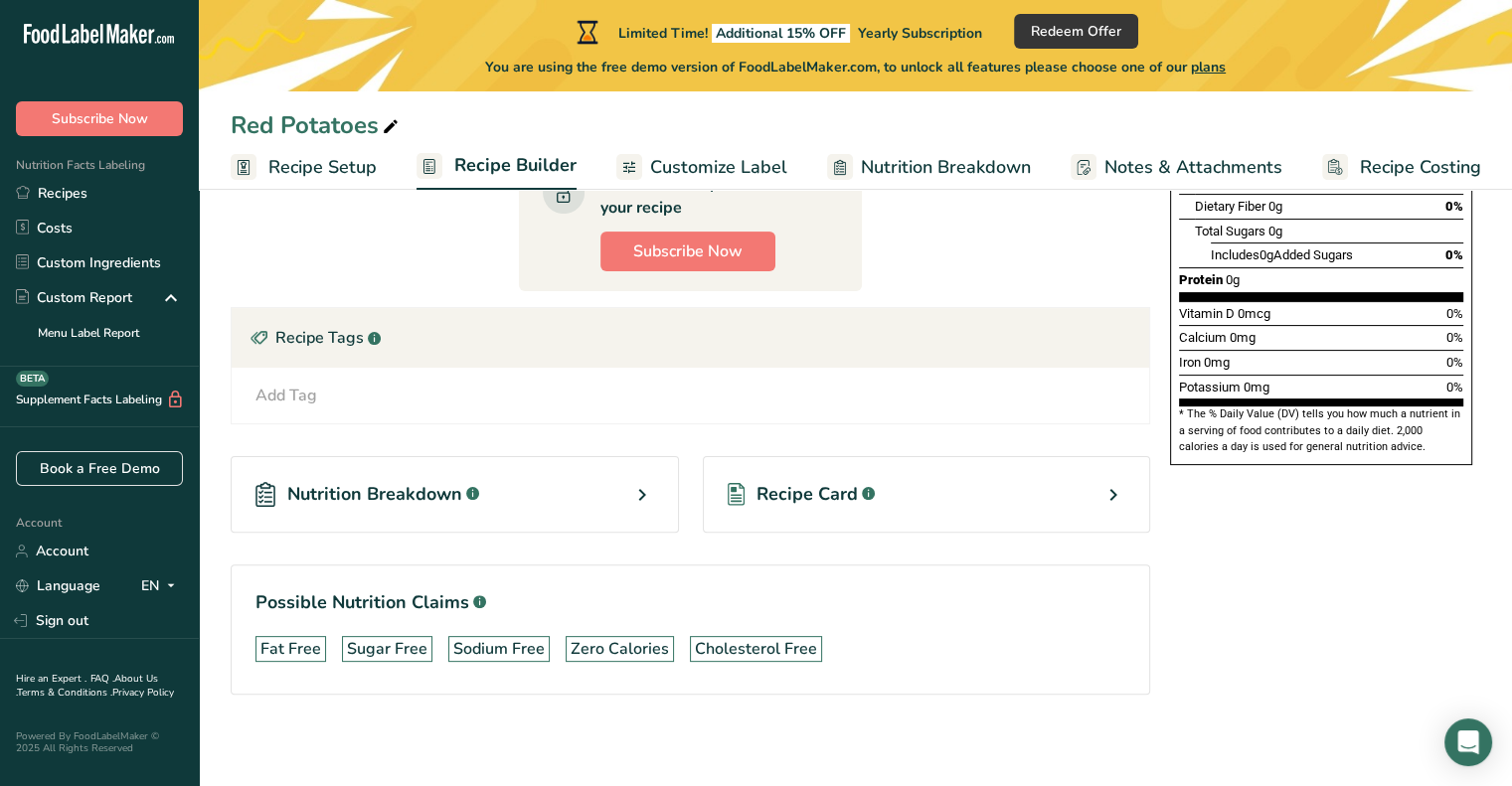 click on "Nutrition Breakdown
.a-a{fill:#347362;}.b-a{fill:#fff;}" at bounding box center (454, 494) 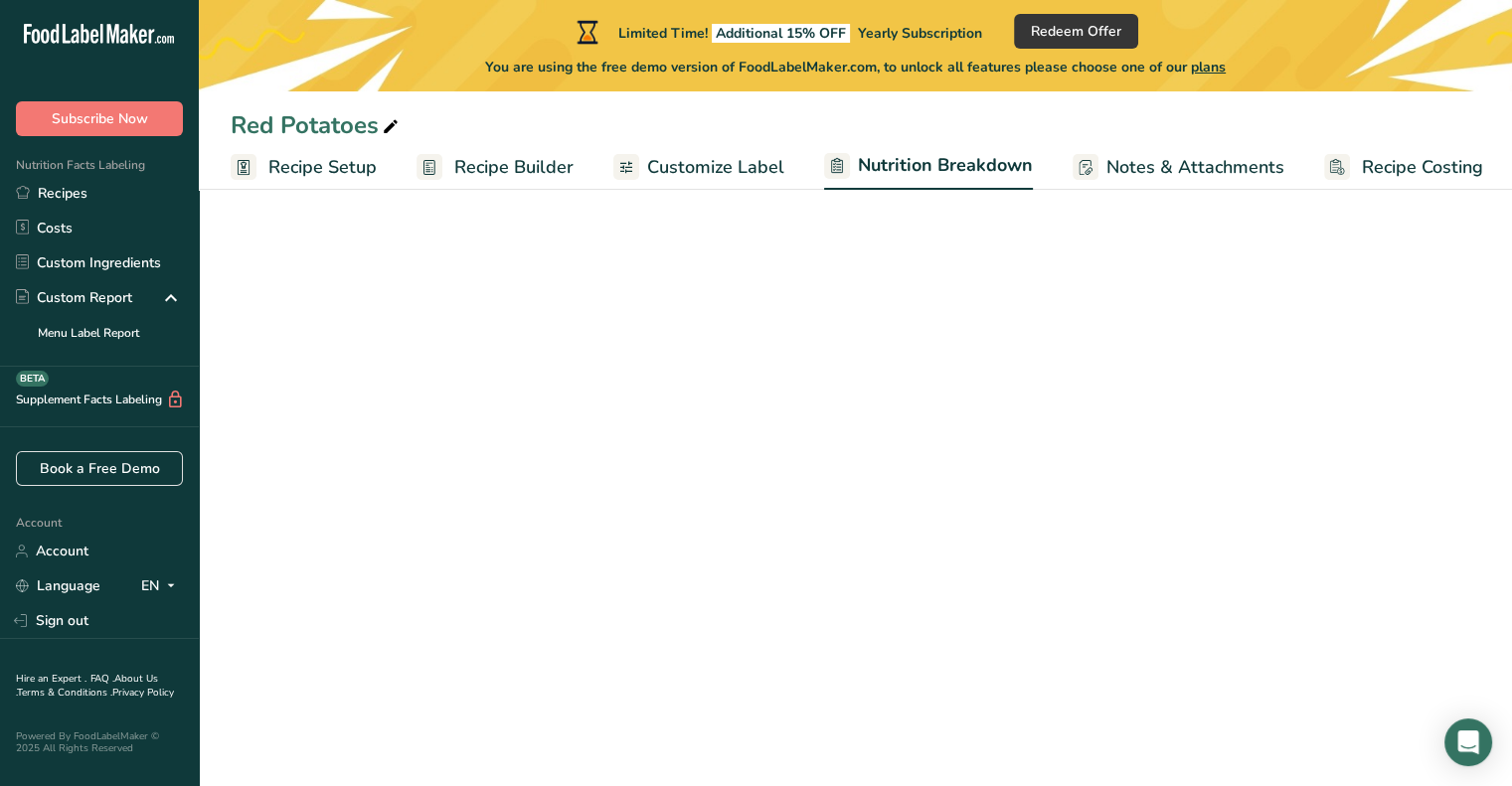 scroll, scrollTop: 0, scrollLeft: 0, axis: both 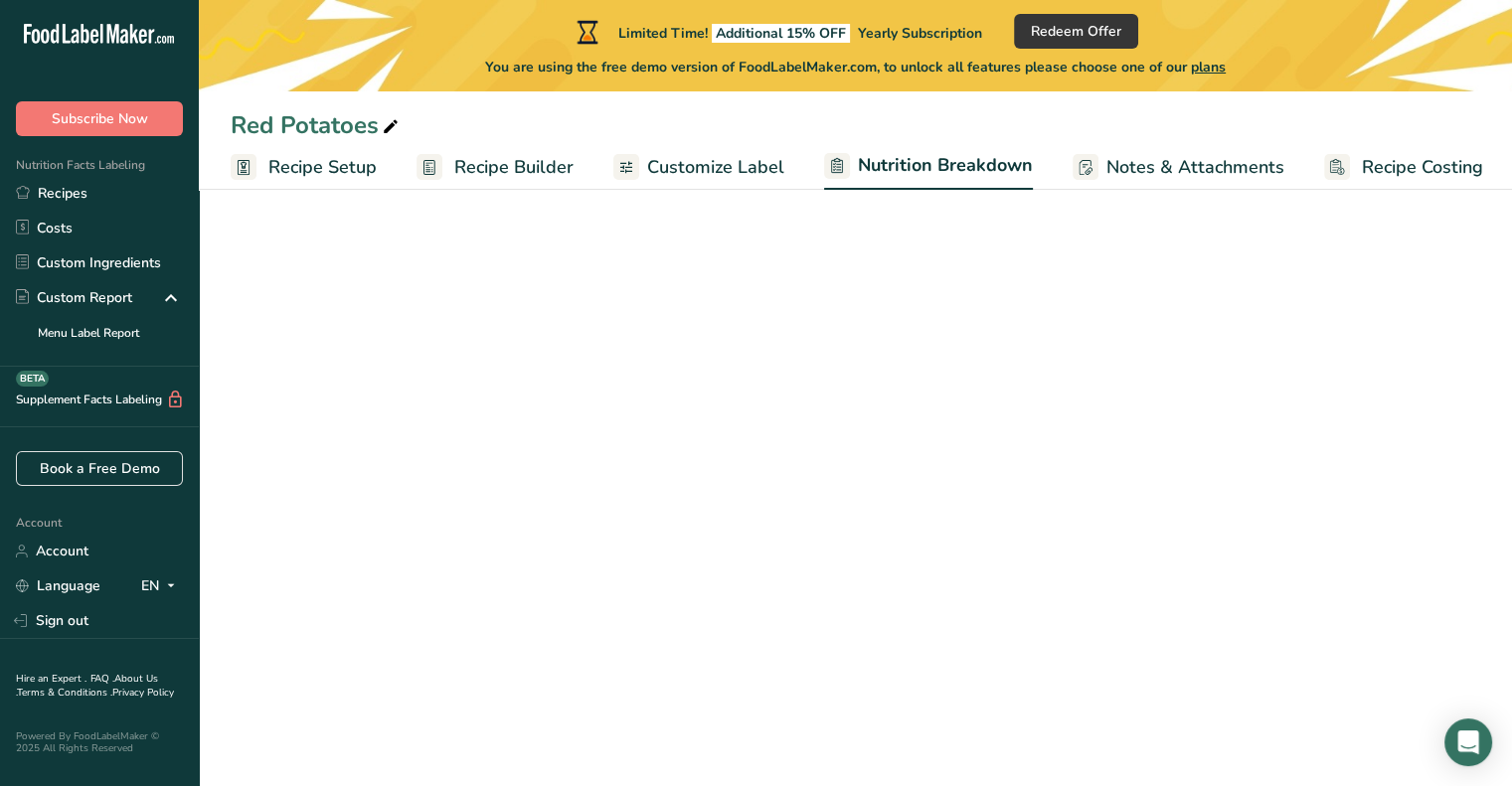 select on "Calories" 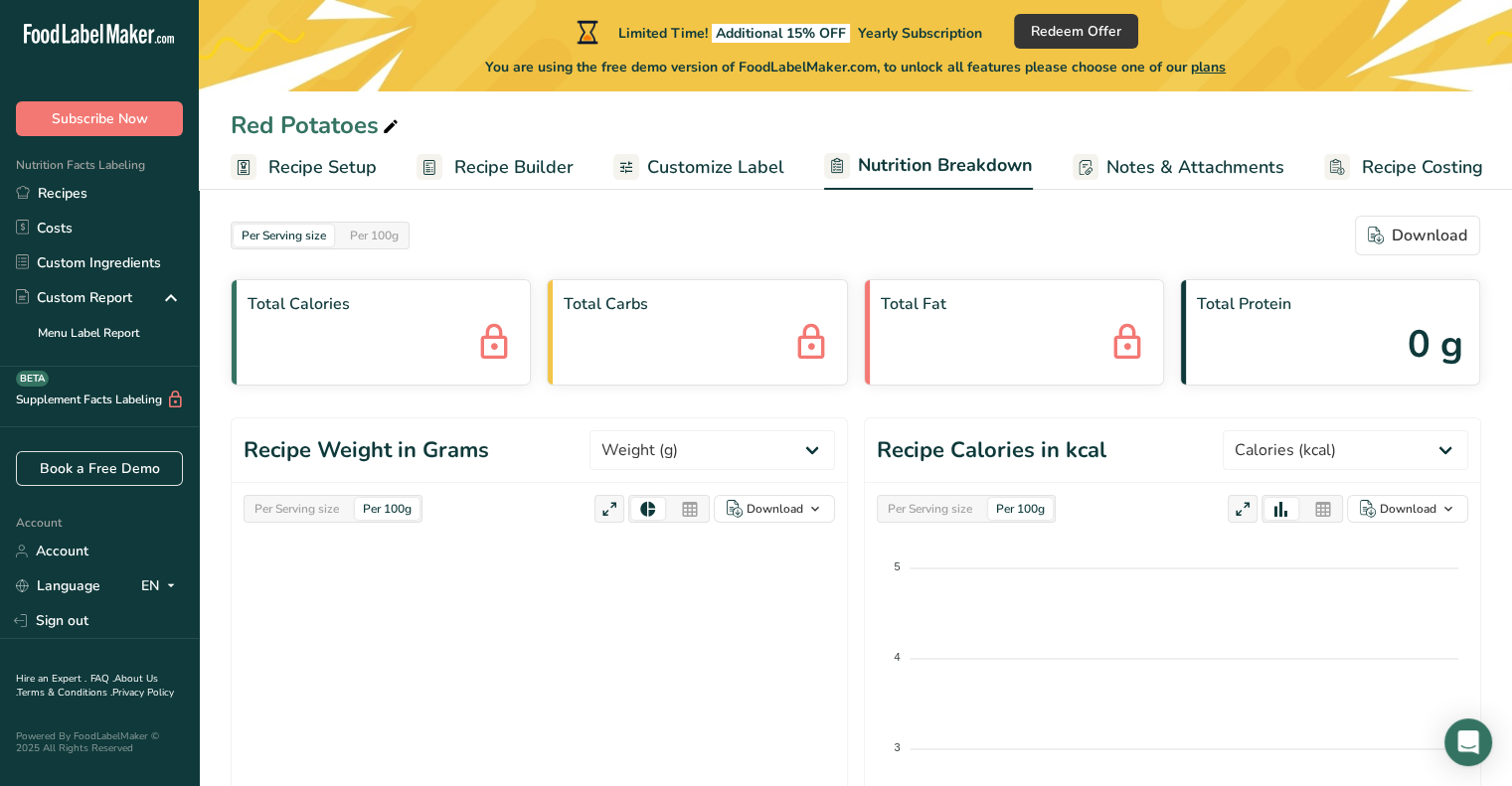 scroll, scrollTop: 0, scrollLeft: 0, axis: both 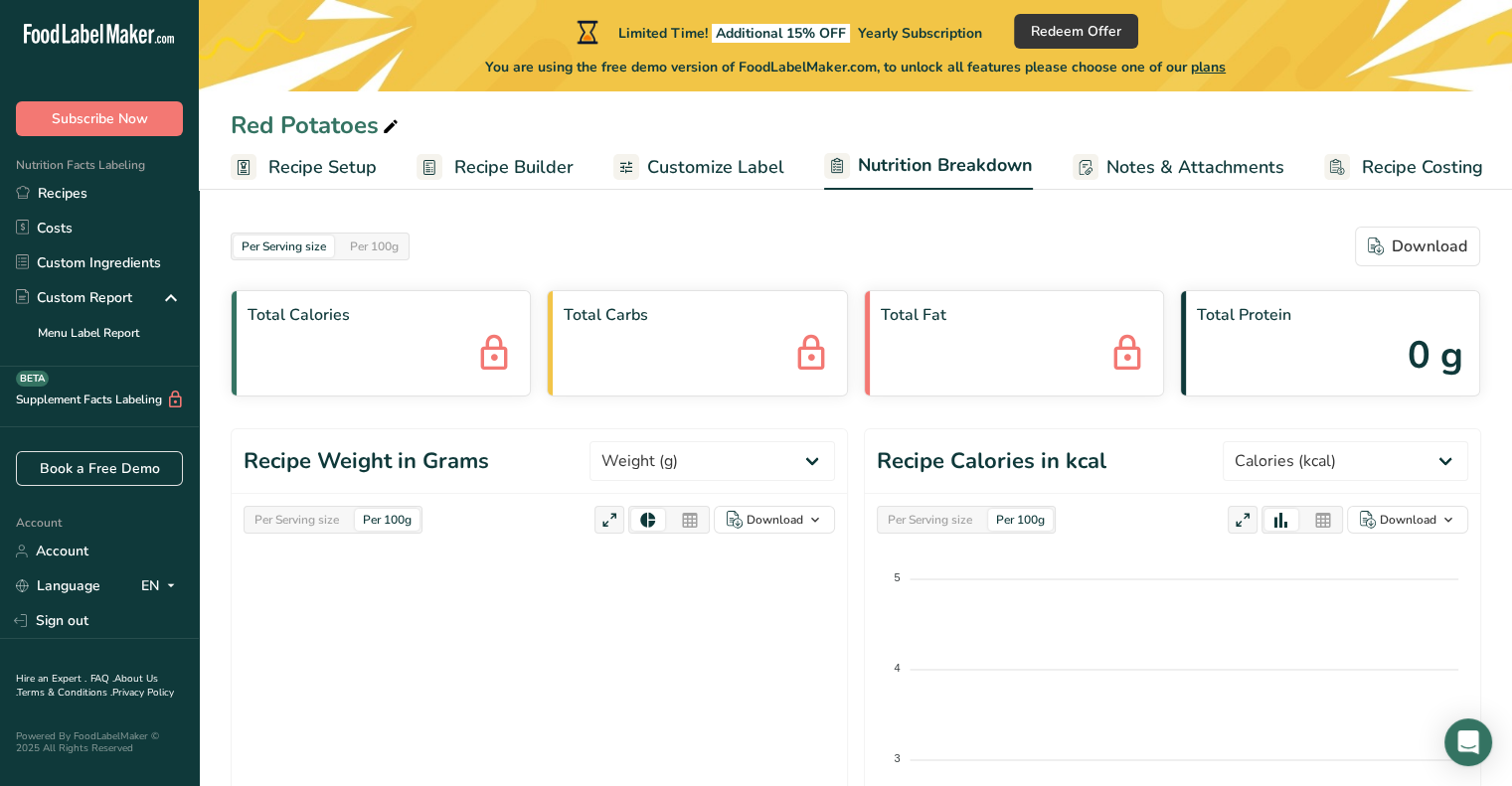 click on "Recipe Setup" at bounding box center [322, 167] 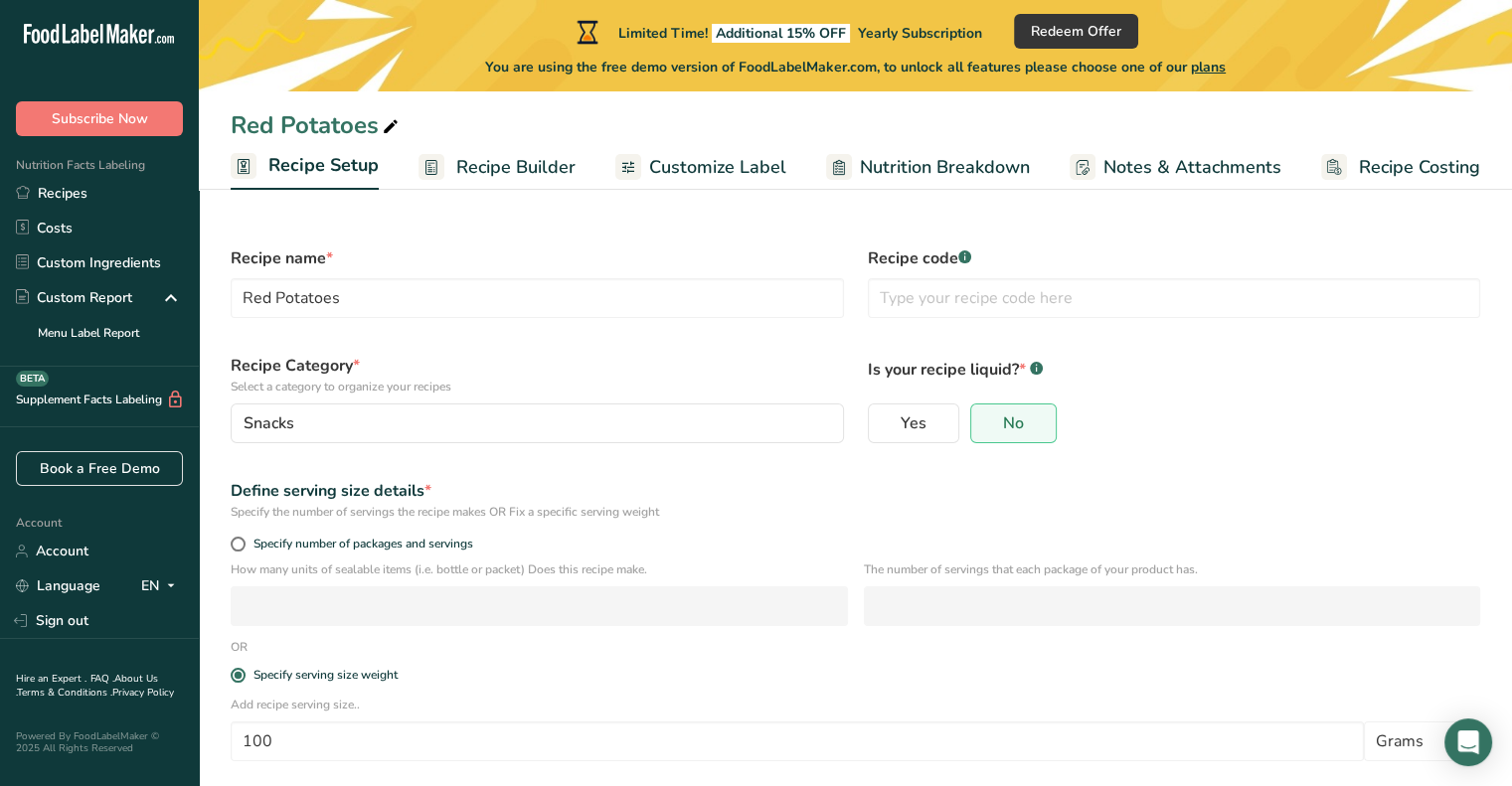 click on "Recipe Builder" at bounding box center (516, 167) 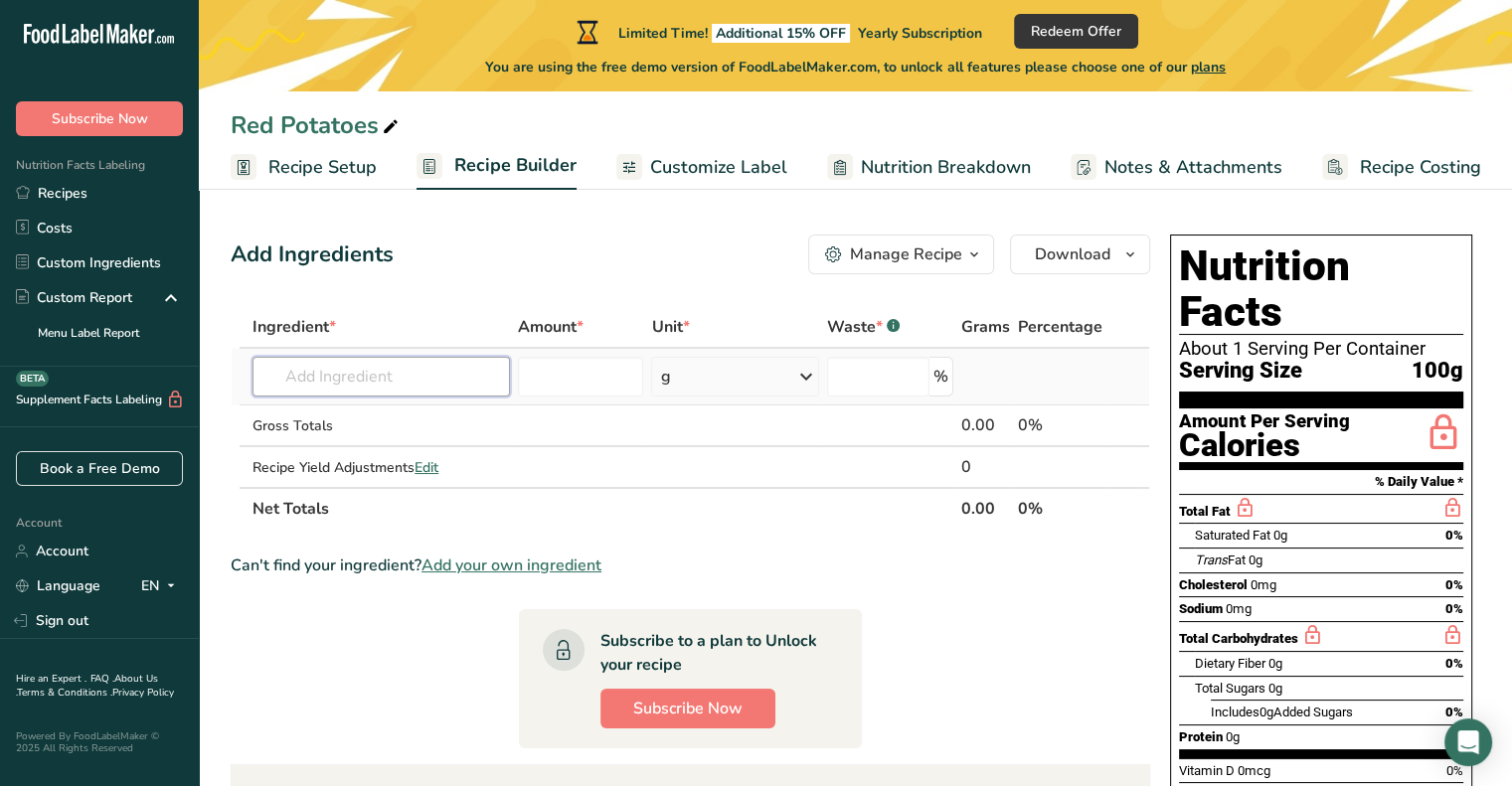 click at bounding box center [381, 377] 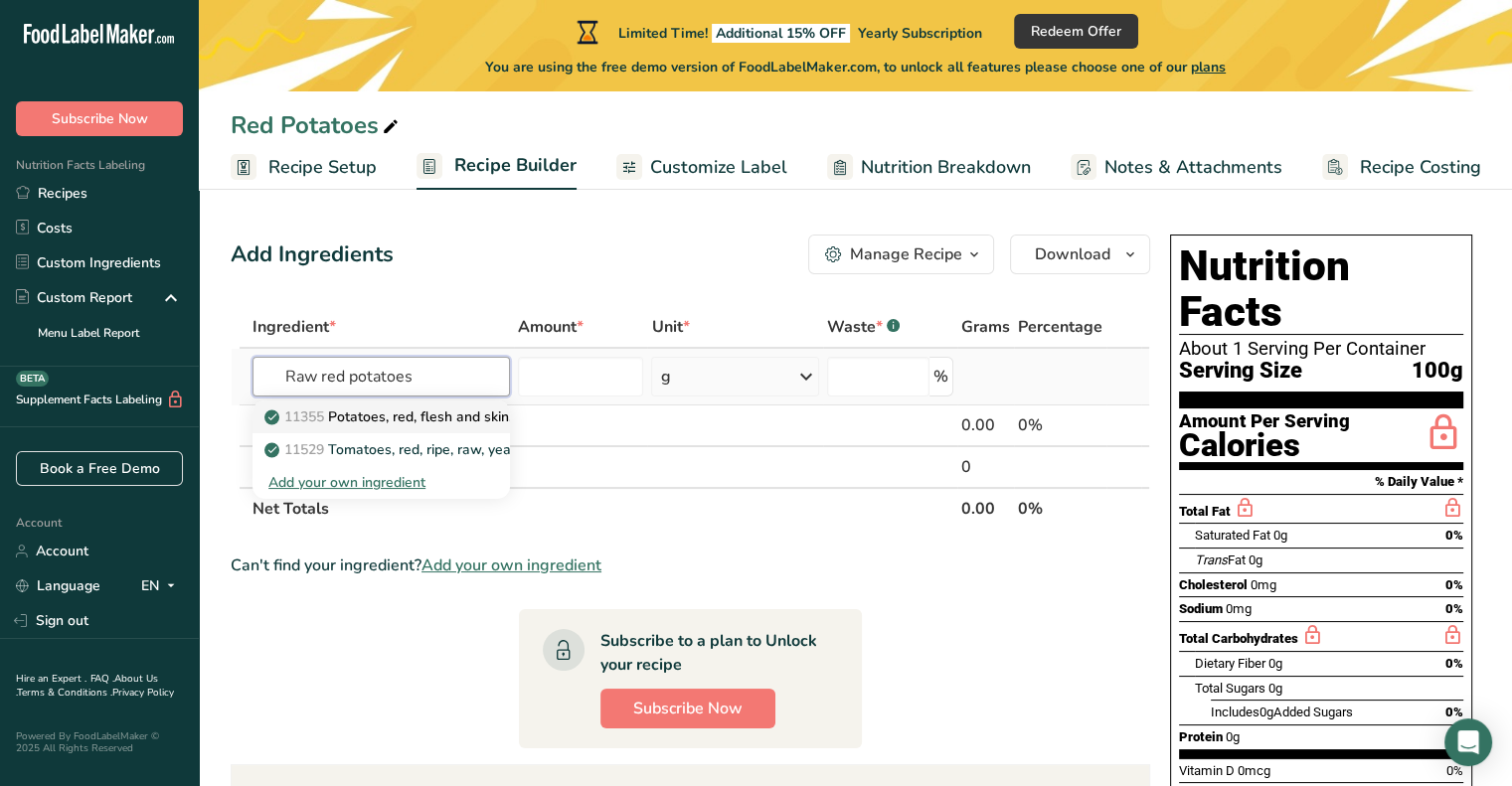type on "Raw red potatoes" 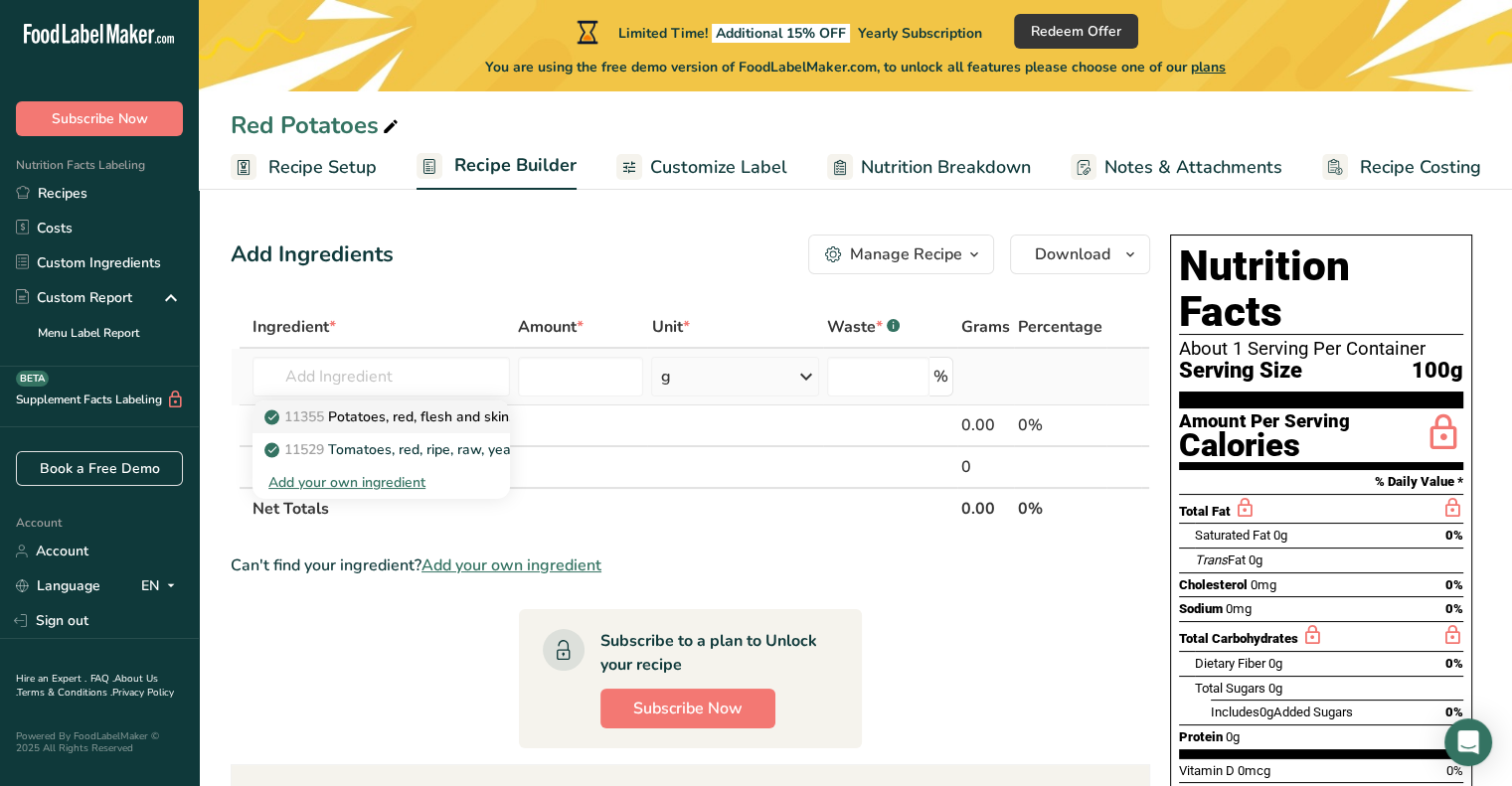 click on "11355
Potatoes, red, flesh and skin, raw" at bounding box center [405, 416] 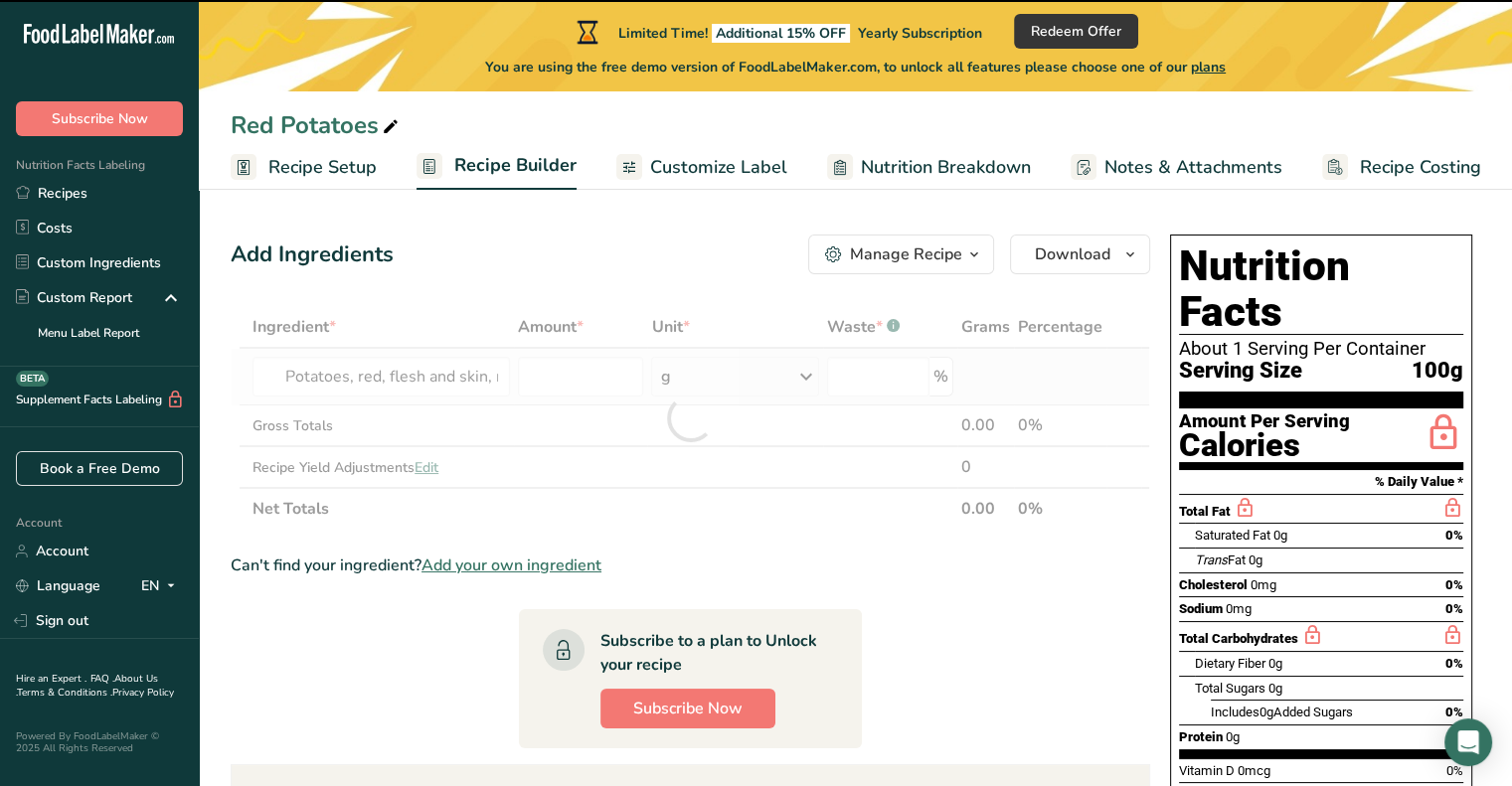 type on "0" 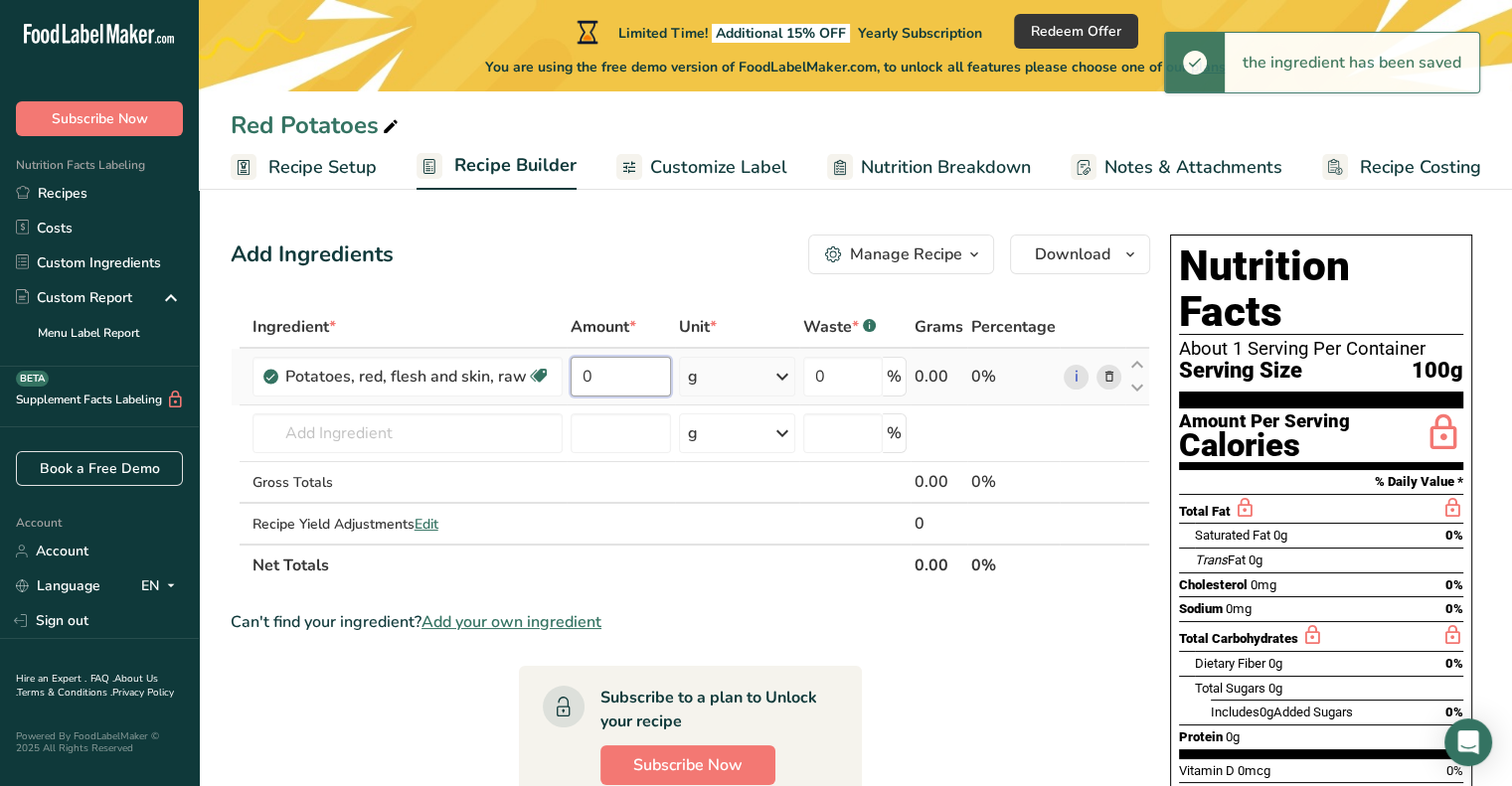 click on "0" at bounding box center [620, 377] 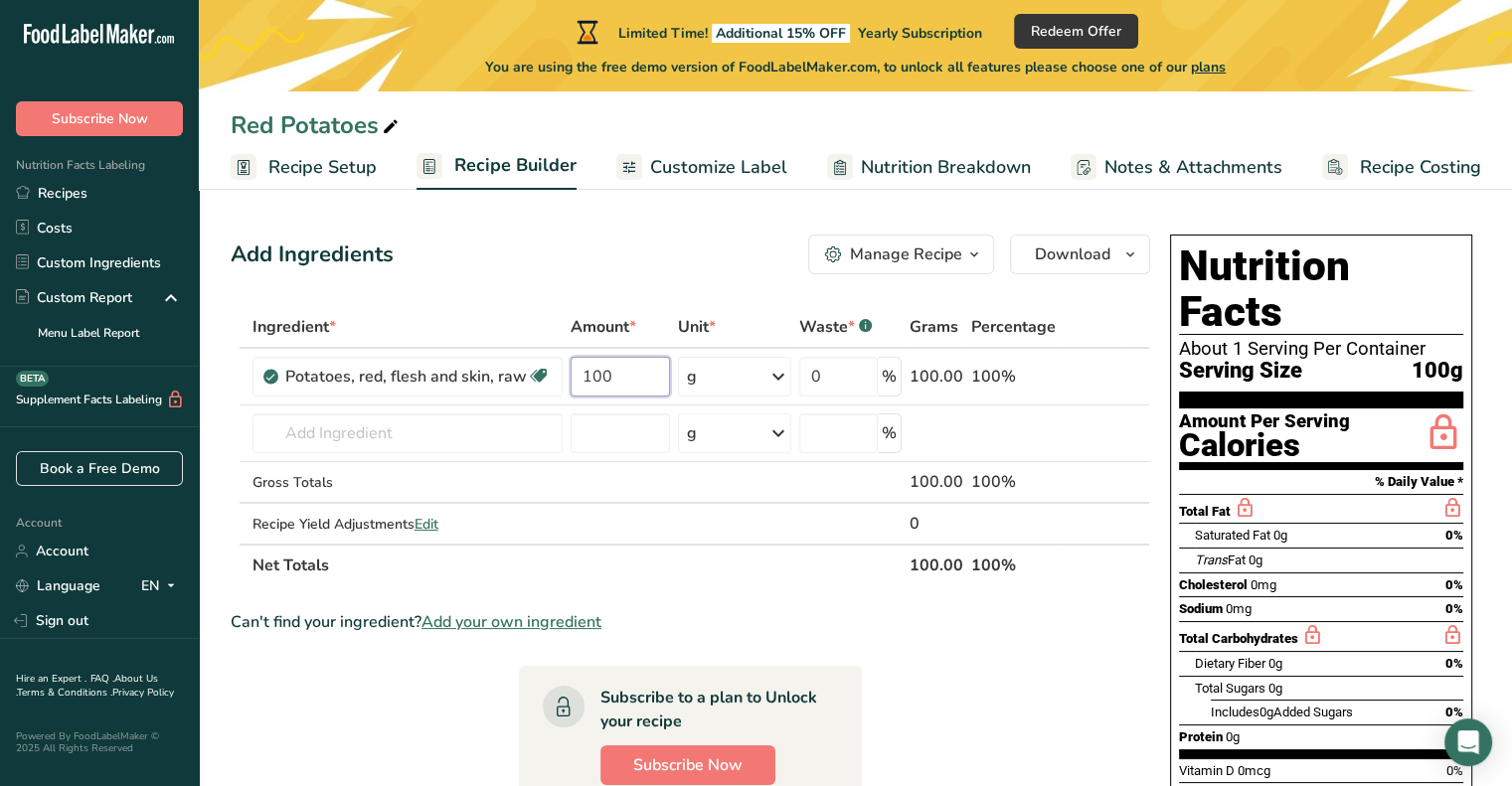 type on "100" 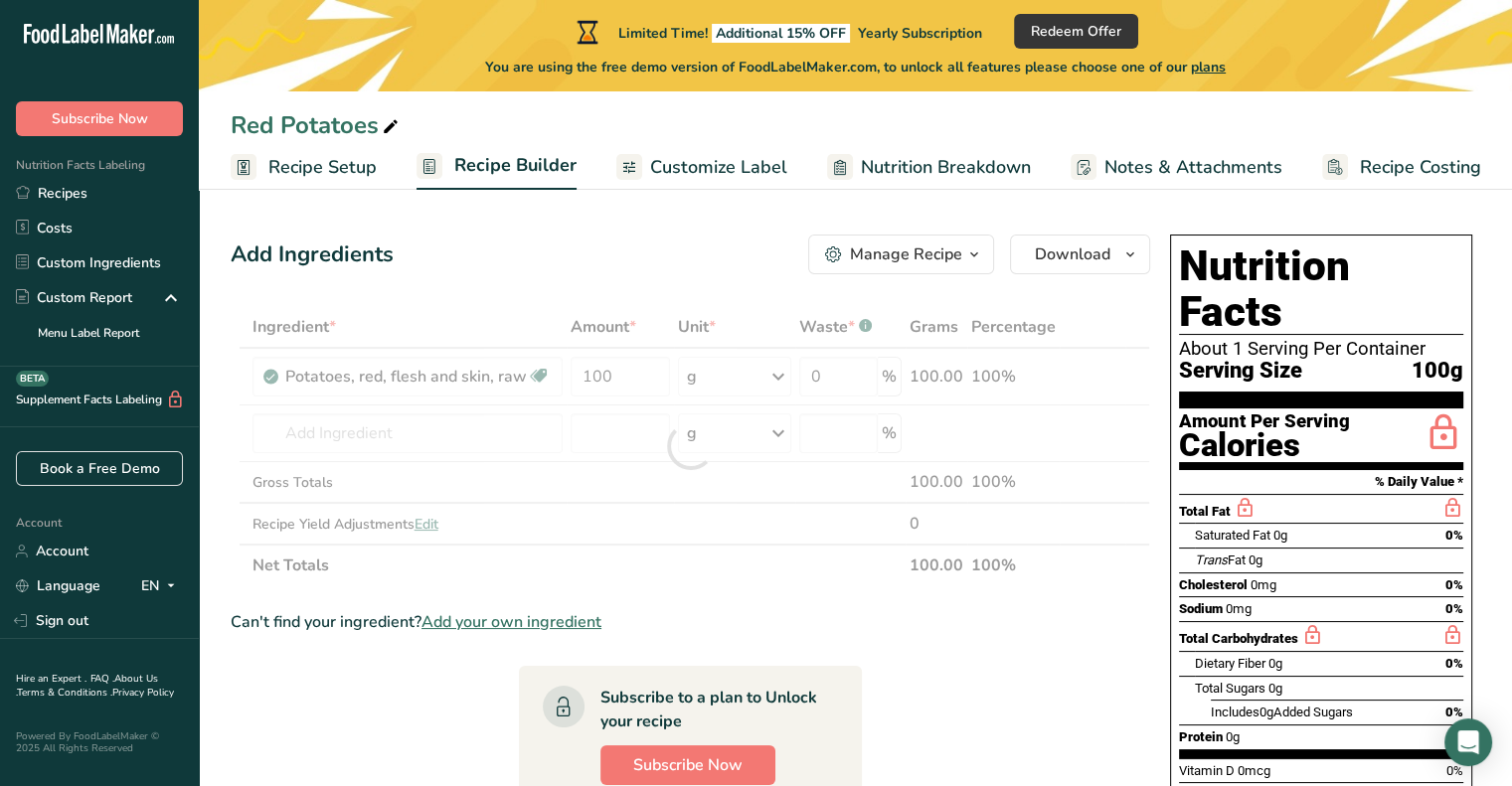 click on "Ingredient *
Amount *
Unit *
Waste *   .a-a{fill:#347362;}.b-a{fill:#fff;}          Grams
Percentage
Potatoes, red, flesh and skin, raw
Source of Antioxidants
Dairy free
Gluten free
Vegan
Vegetarian
Soy free
100
g
Portions
0.5 cup, diced
1 potato large (3" to 4-1/4" dia)
1 potato medium (2-1/4" to 3-1/4" dia)
See more
Weight Units
g
kg
mg
See more
Volume Units
l
Volume units require a density conversion. If you know your ingredient's density enter it below. Otherwise, click on "RIA" our AI Regulatory bot - she will be able to help you
g/cm3" at bounding box center [690, 795] 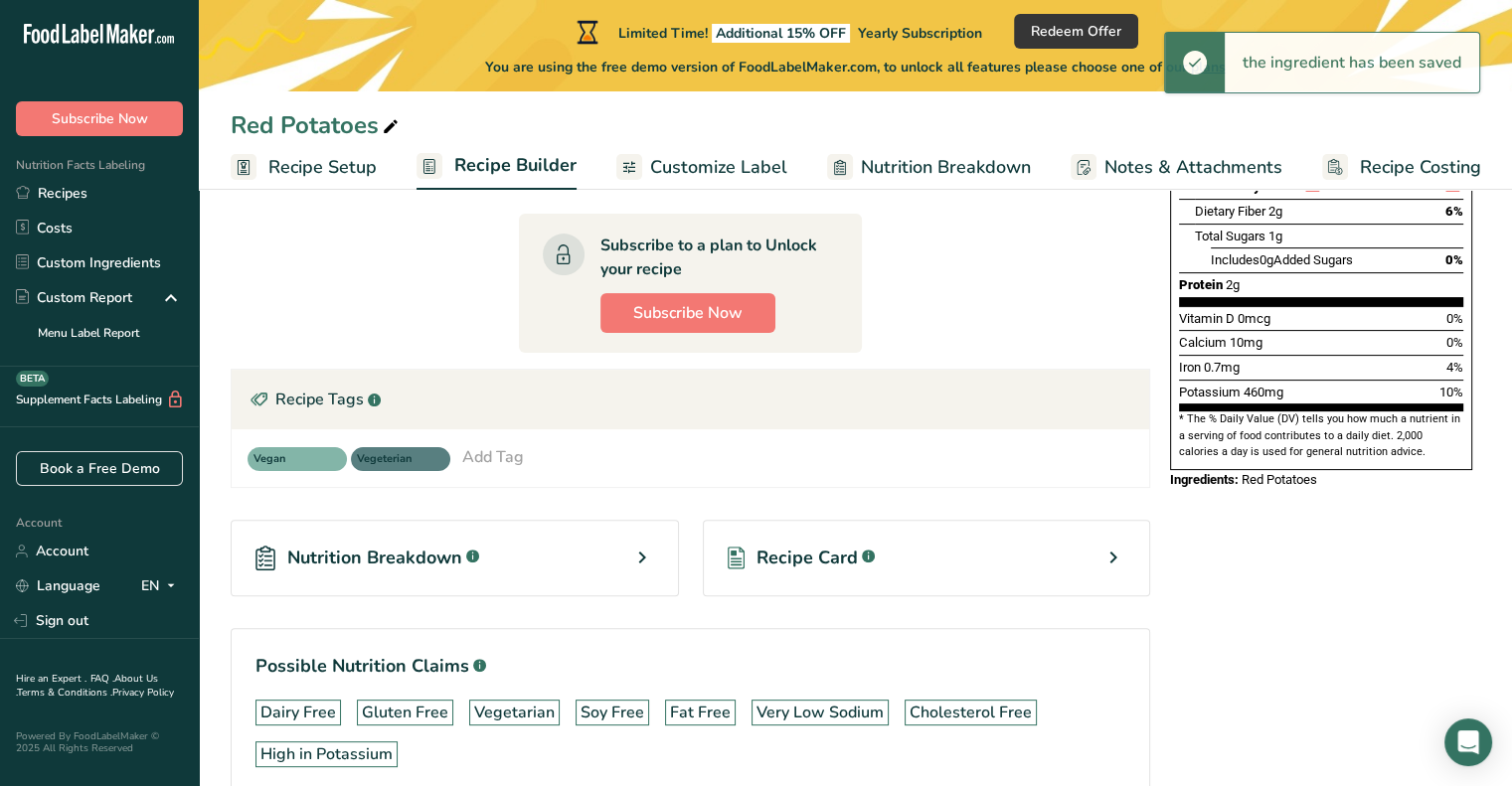 scroll, scrollTop: 453, scrollLeft: 0, axis: vertical 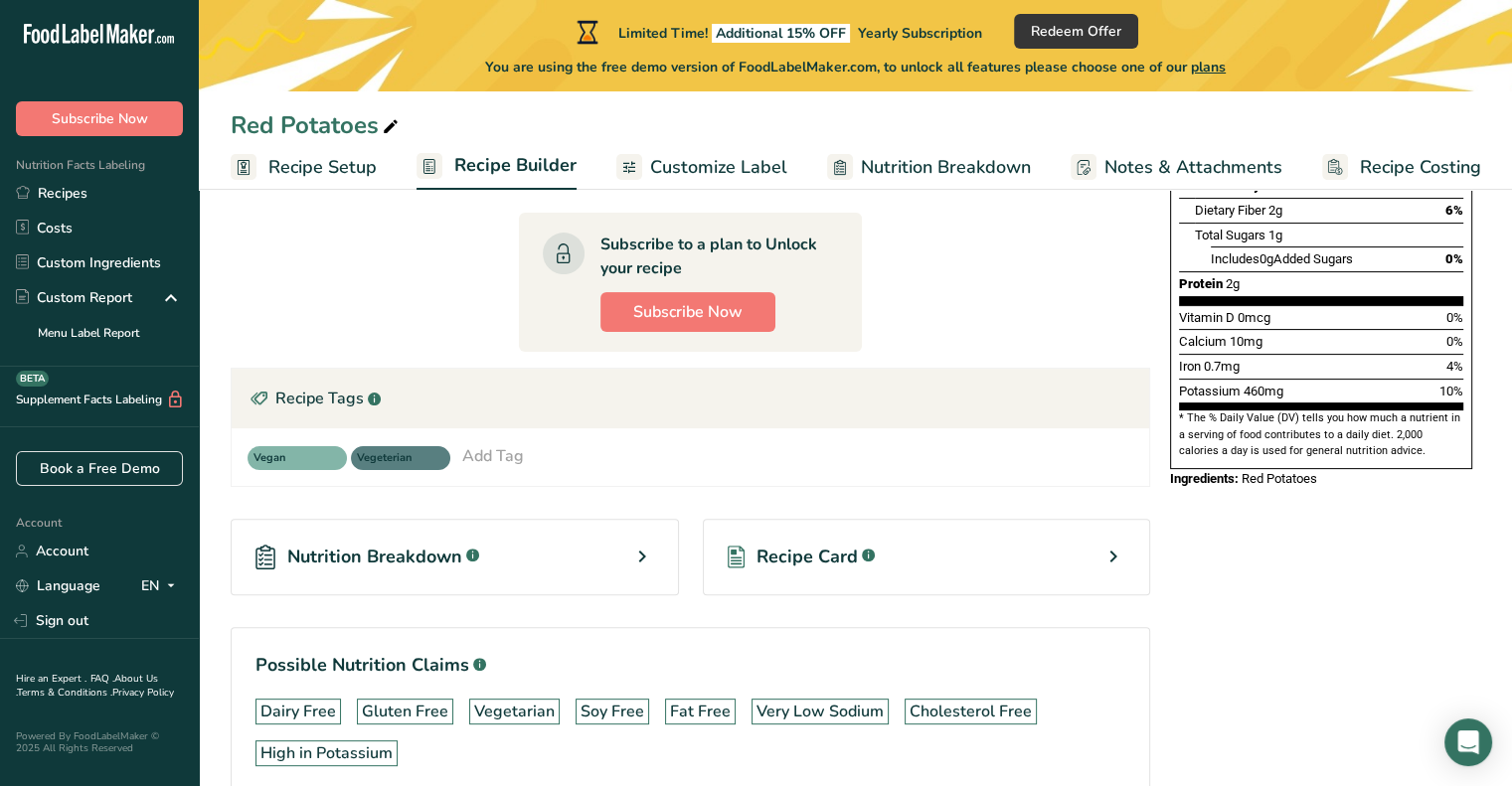 click on "Nutrition Breakdown
.a-a{fill:#347362;}.b-a{fill:#fff;}" at bounding box center [454, 556] 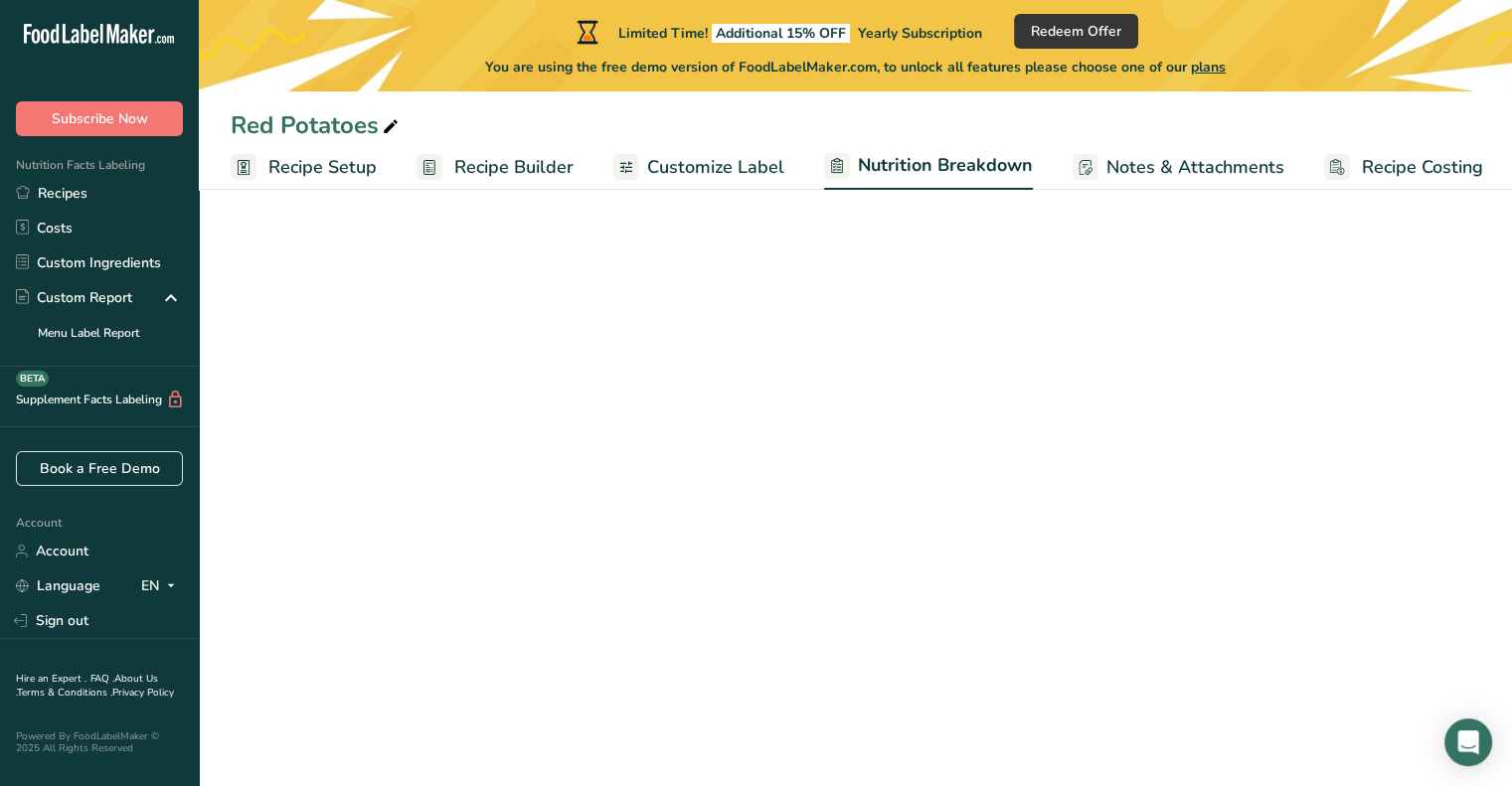 select on "Calories" 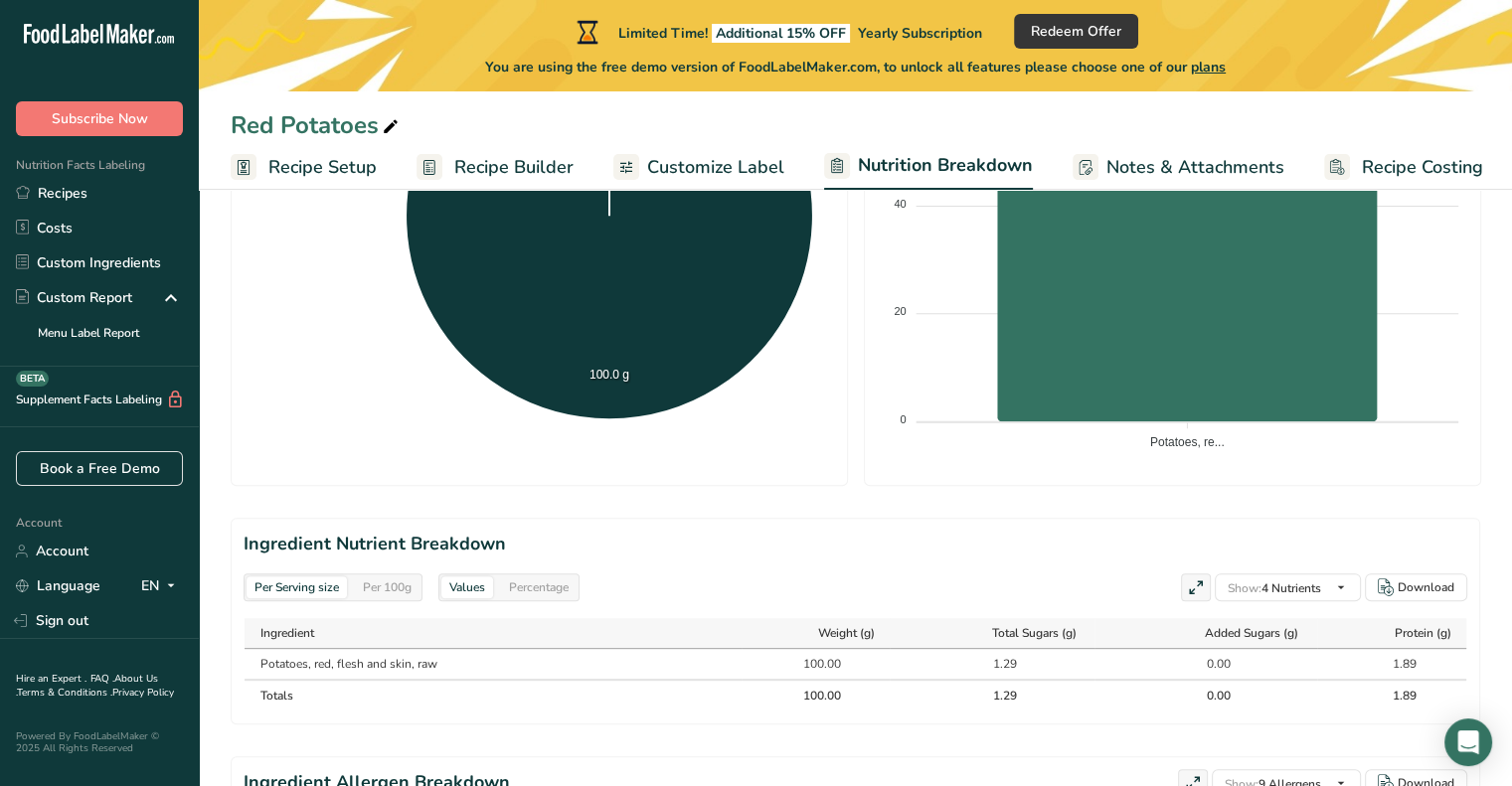 scroll, scrollTop: 750, scrollLeft: 0, axis: vertical 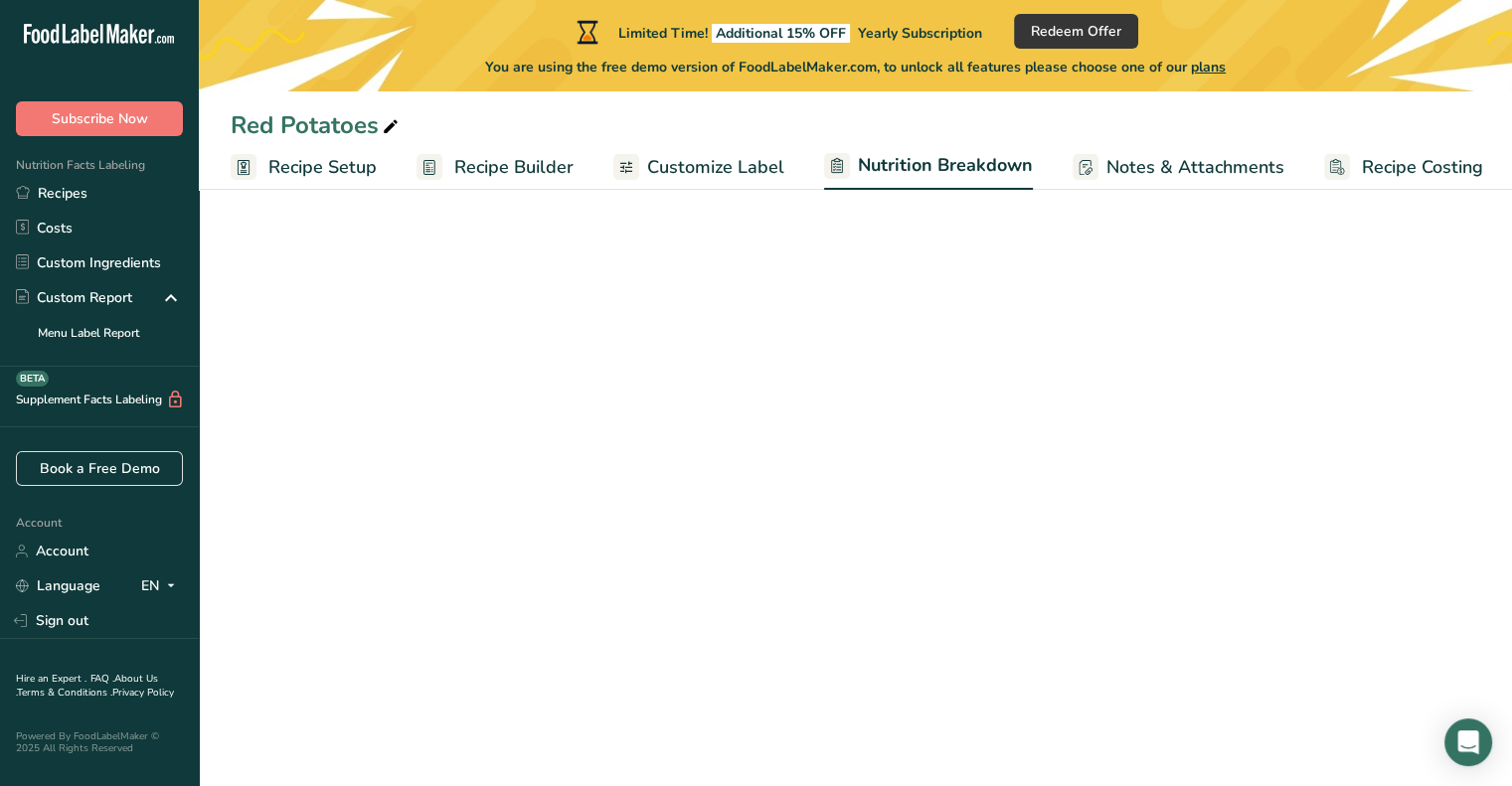 select on "Calories" 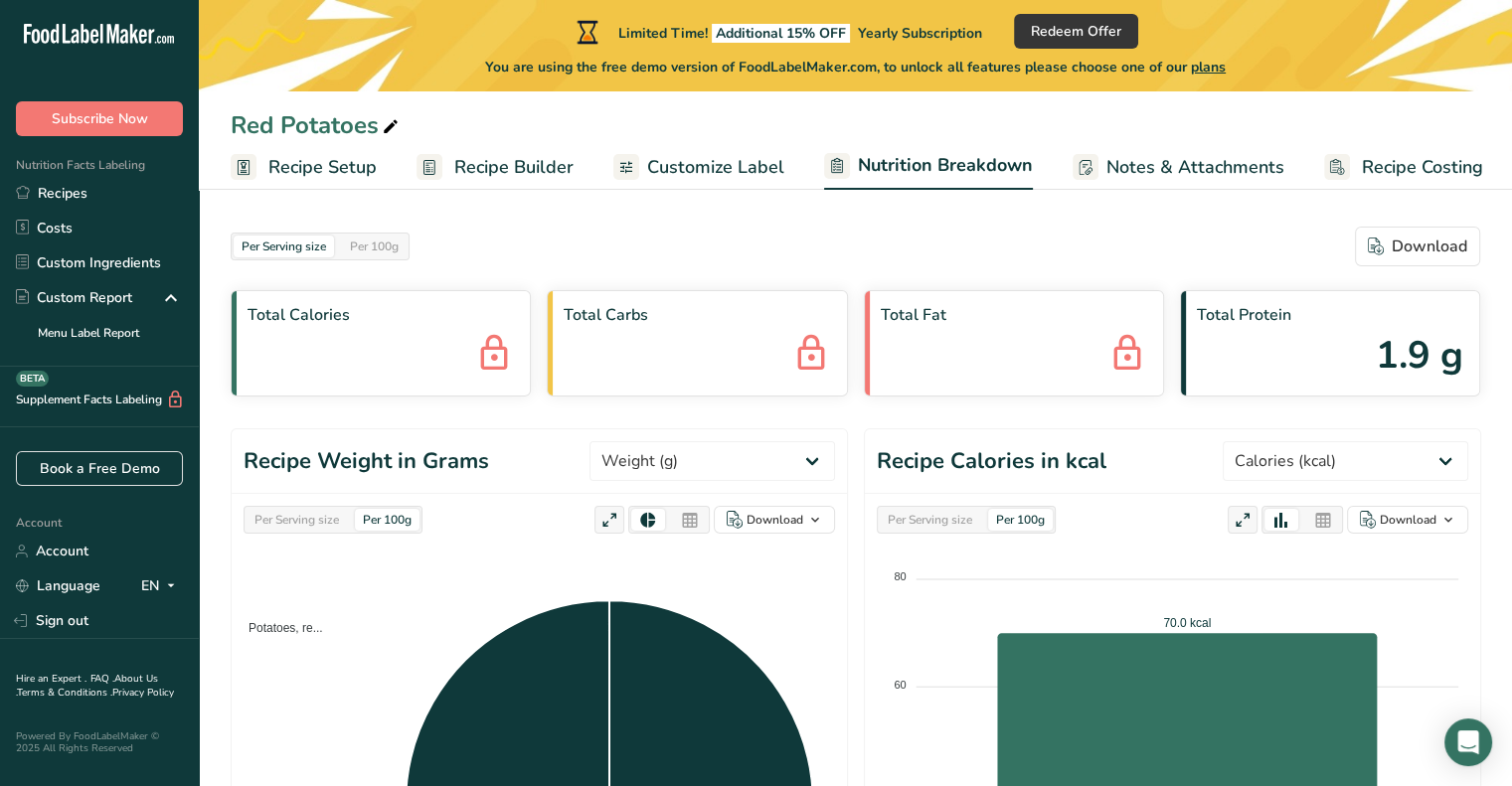 click 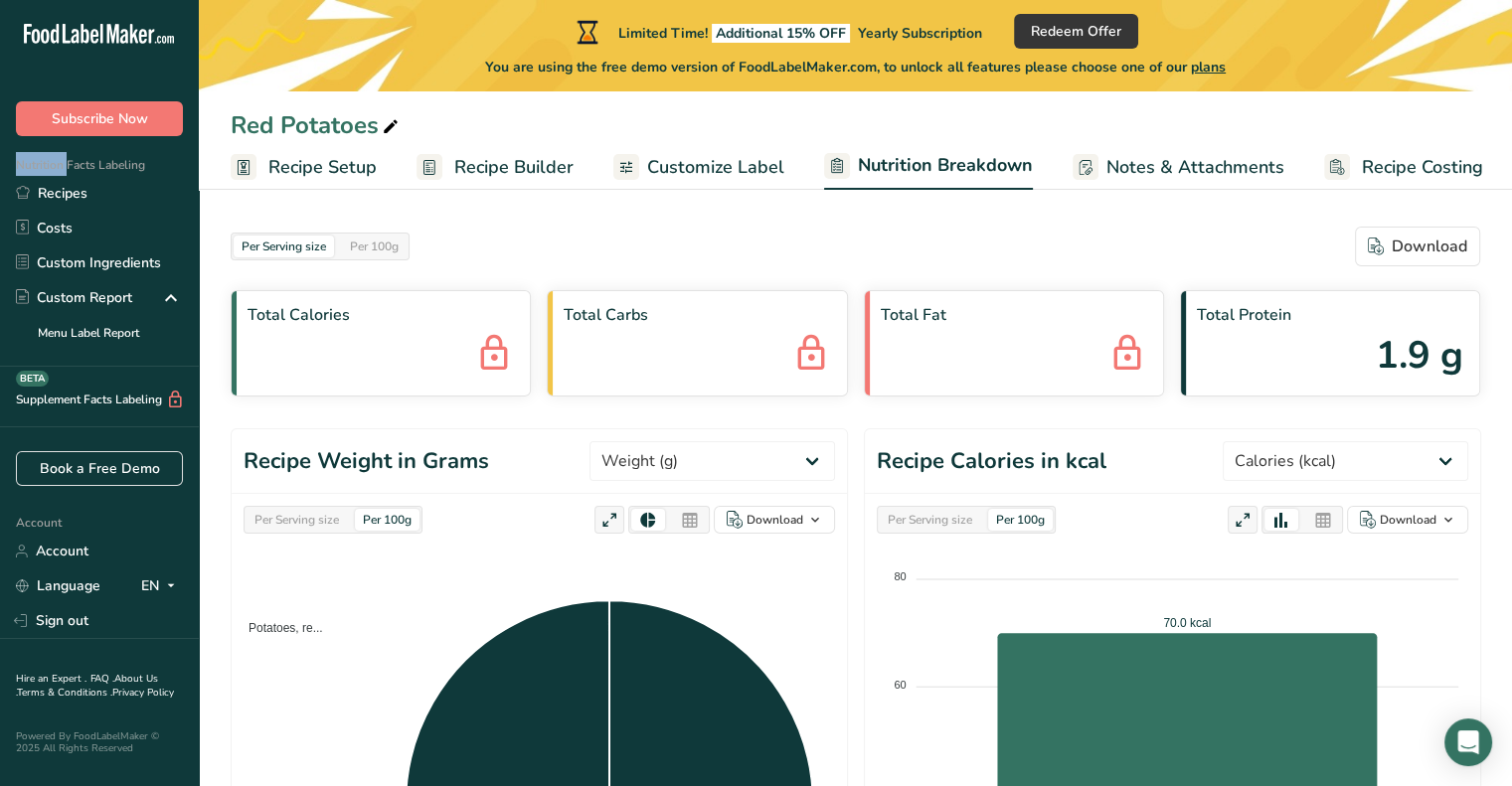 click 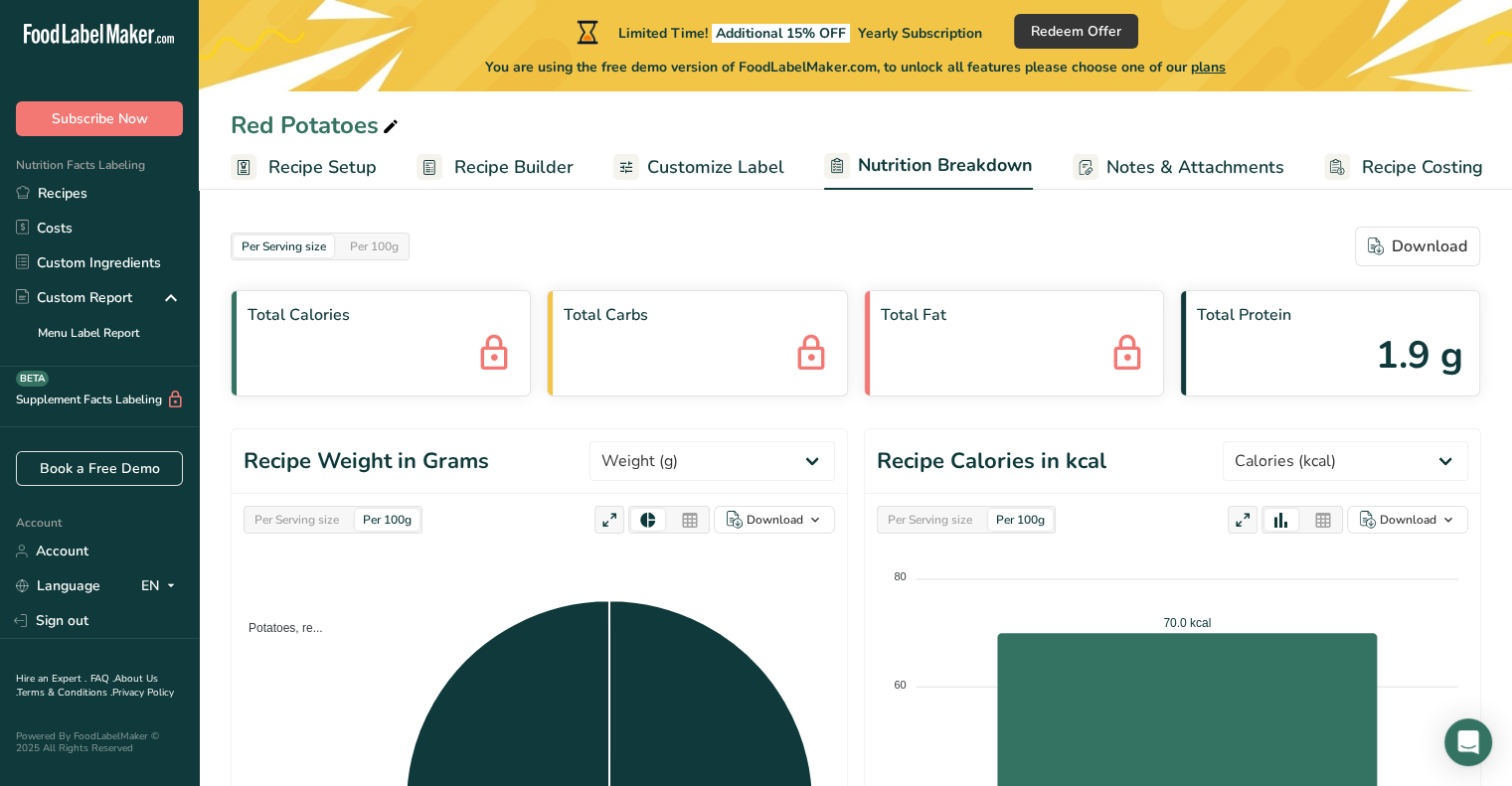 click on ".a-20{fill:#fff;}" 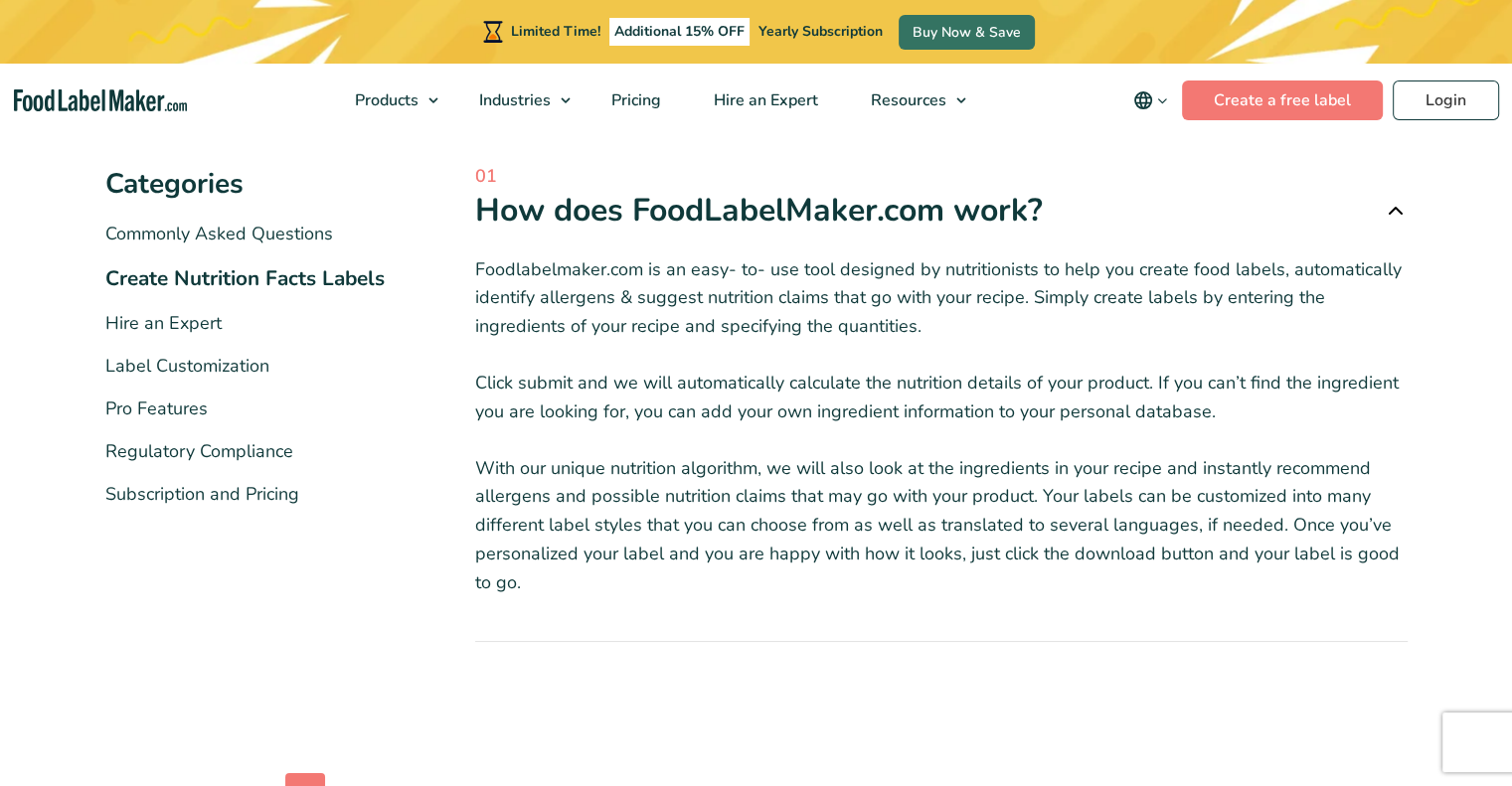 scroll, scrollTop: 341, scrollLeft: 0, axis: vertical 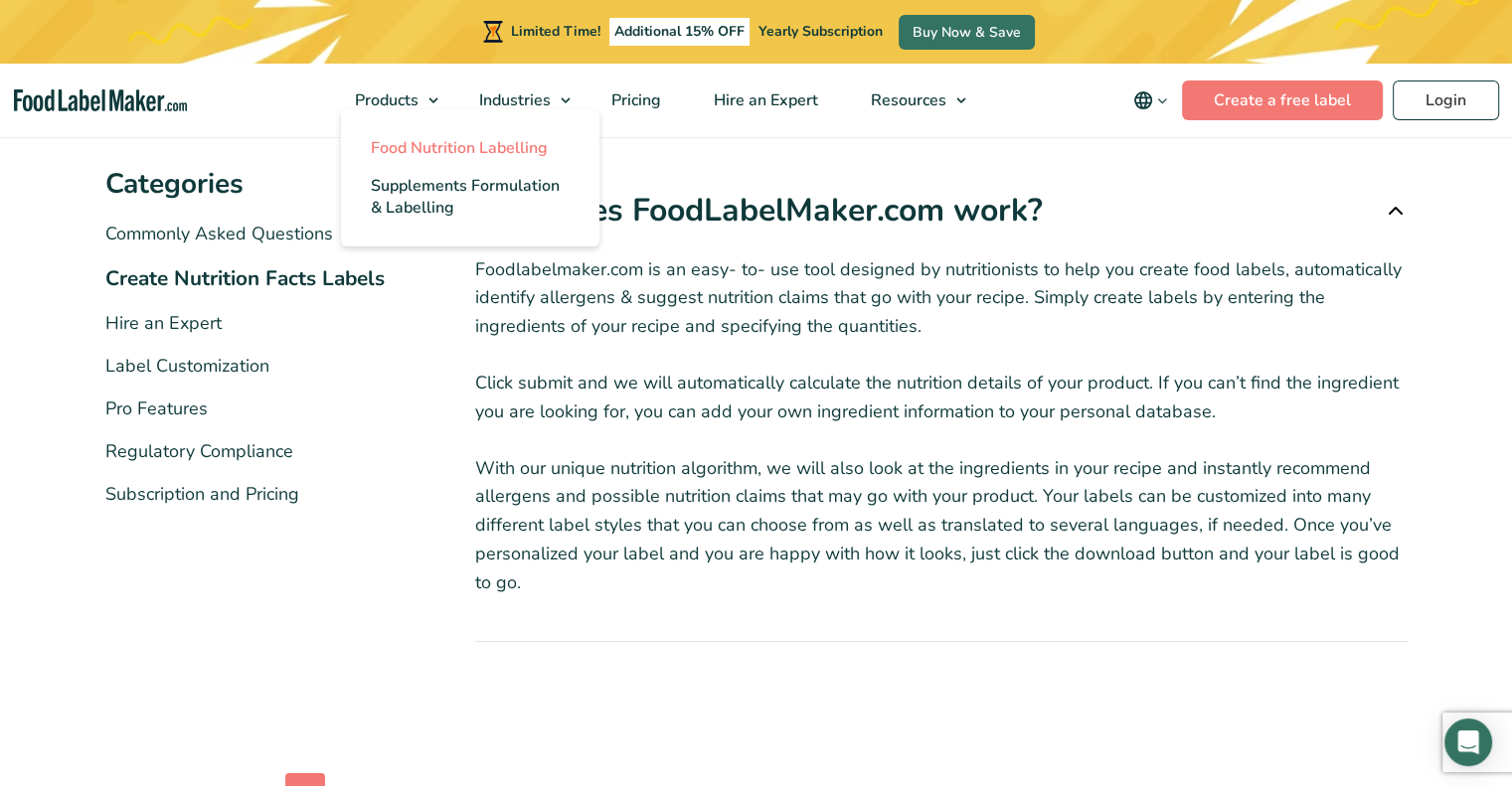 click on "Food Nutrition Labelling" at bounding box center [459, 148] 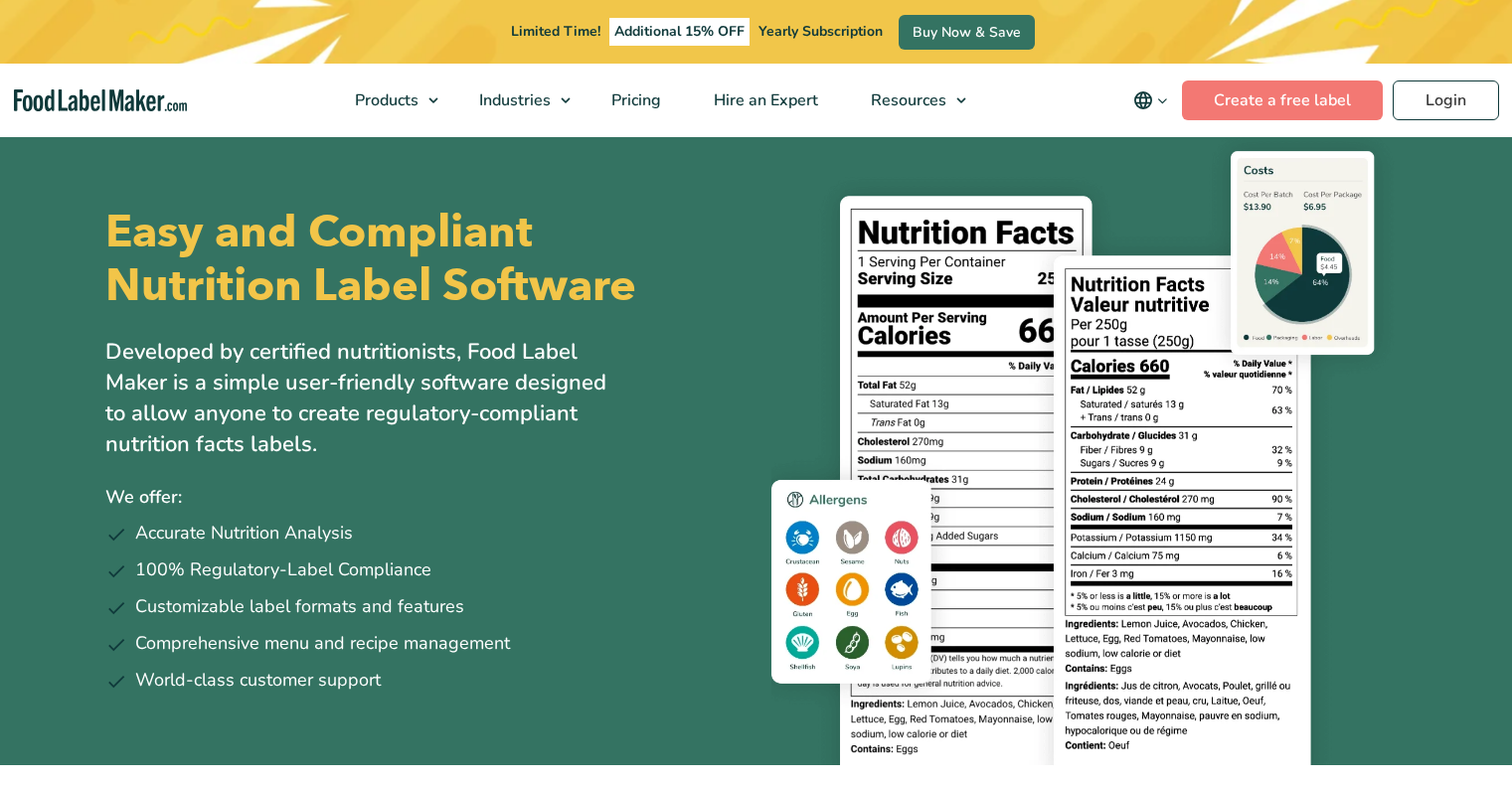 scroll, scrollTop: 0, scrollLeft: 0, axis: both 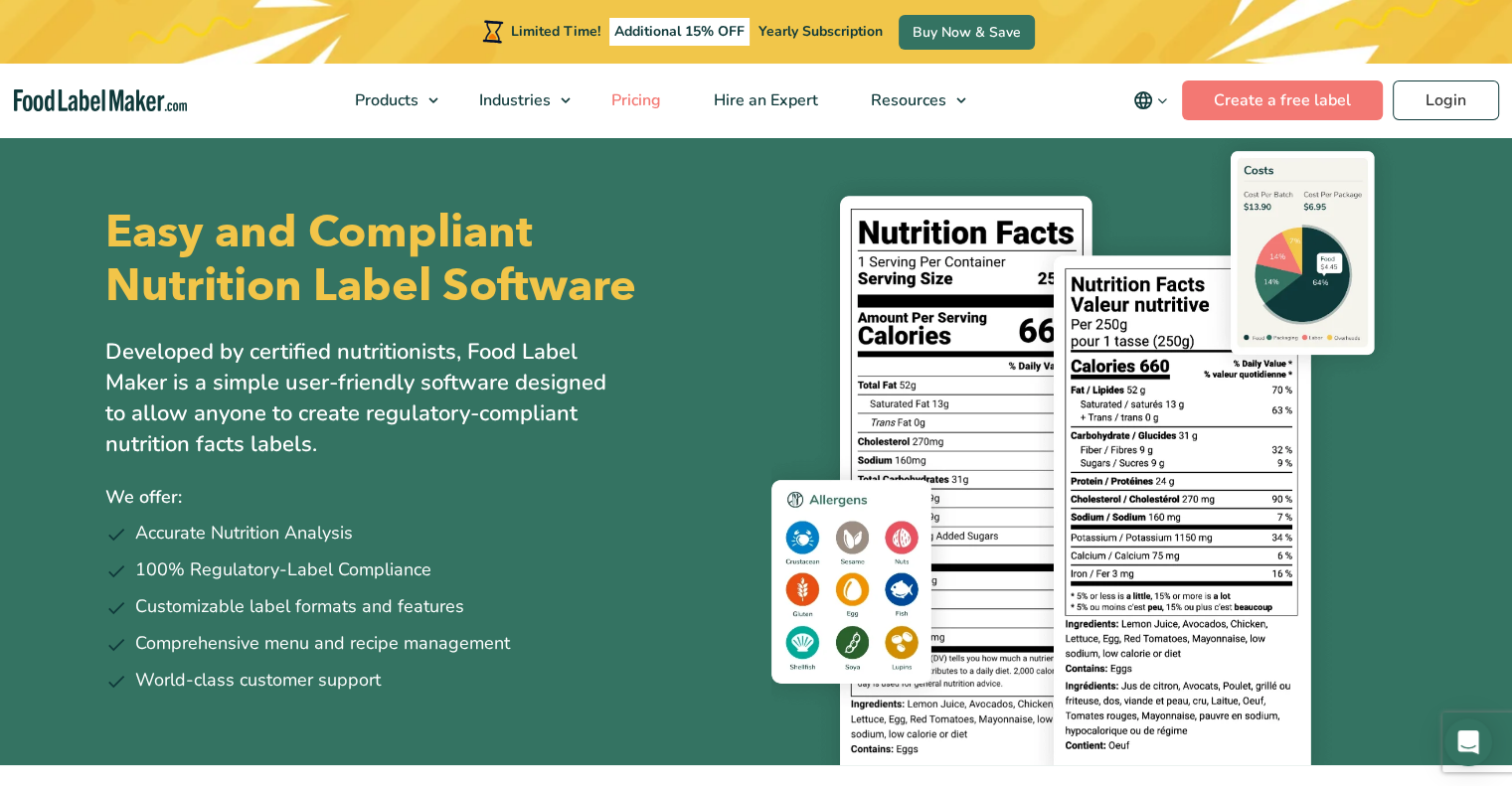 click on "Pricing" at bounding box center [634, 100] 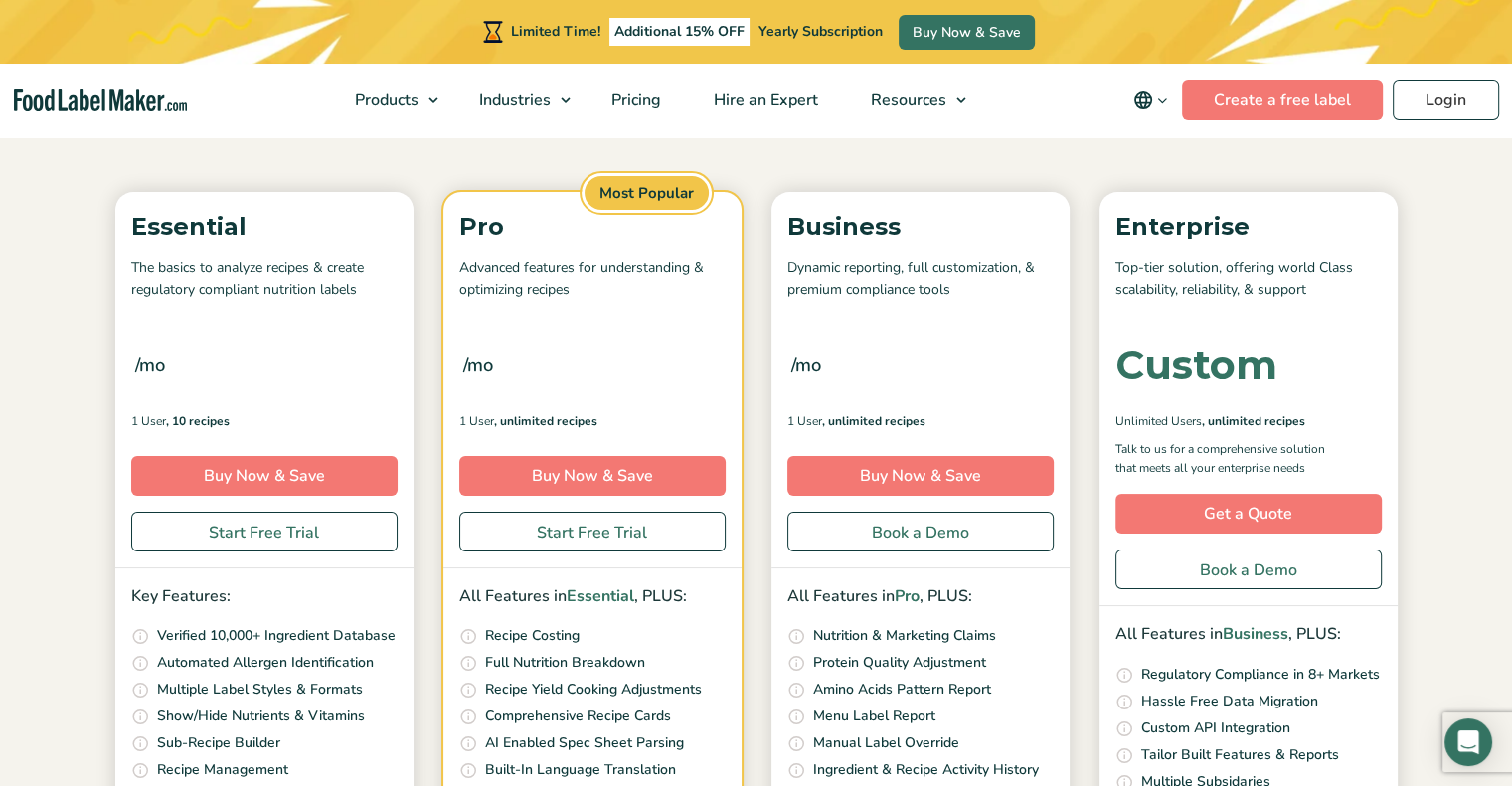 scroll, scrollTop: 369, scrollLeft: 0, axis: vertical 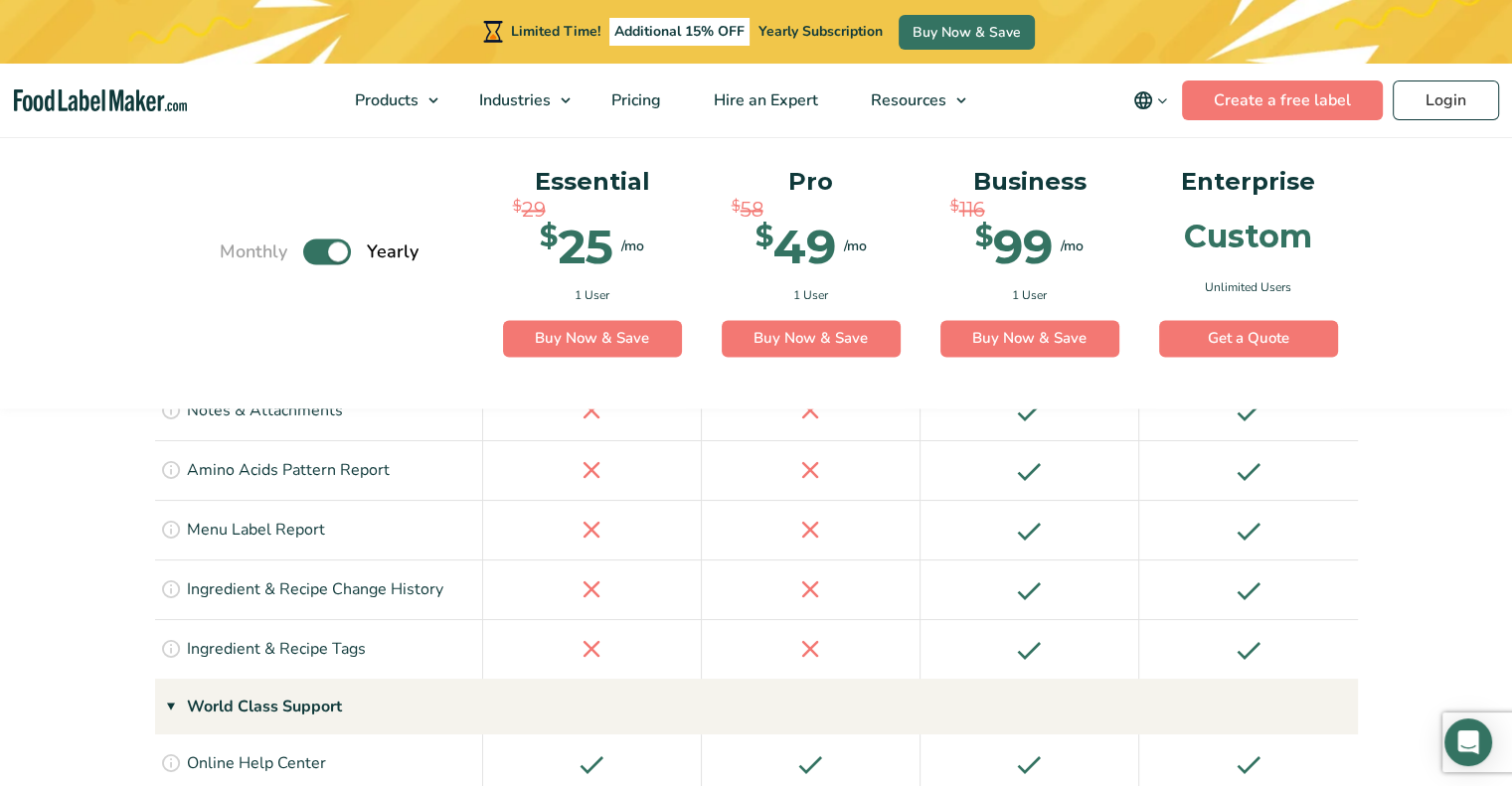 click at bounding box center (100, 100) 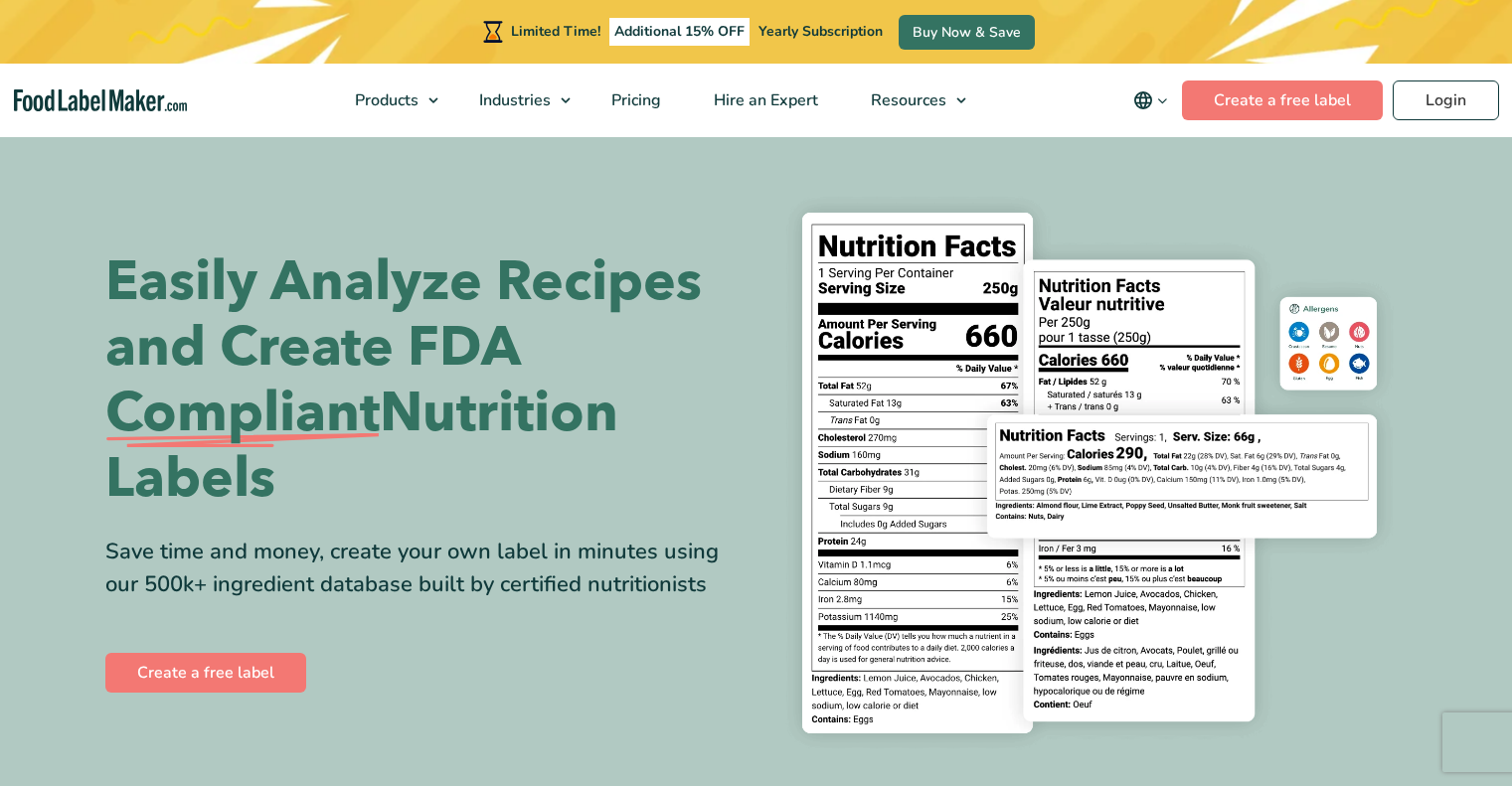 scroll, scrollTop: 0, scrollLeft: 0, axis: both 